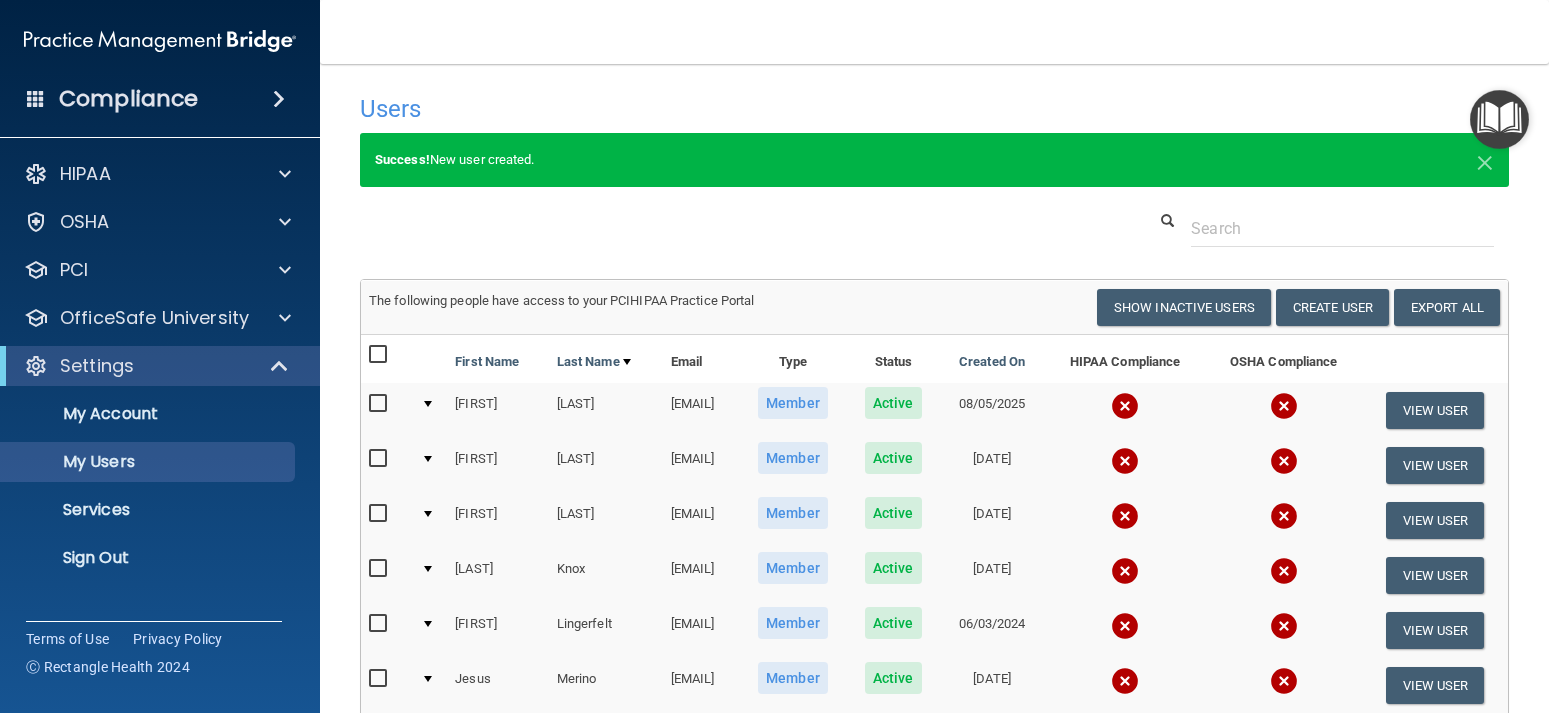 select on "20" 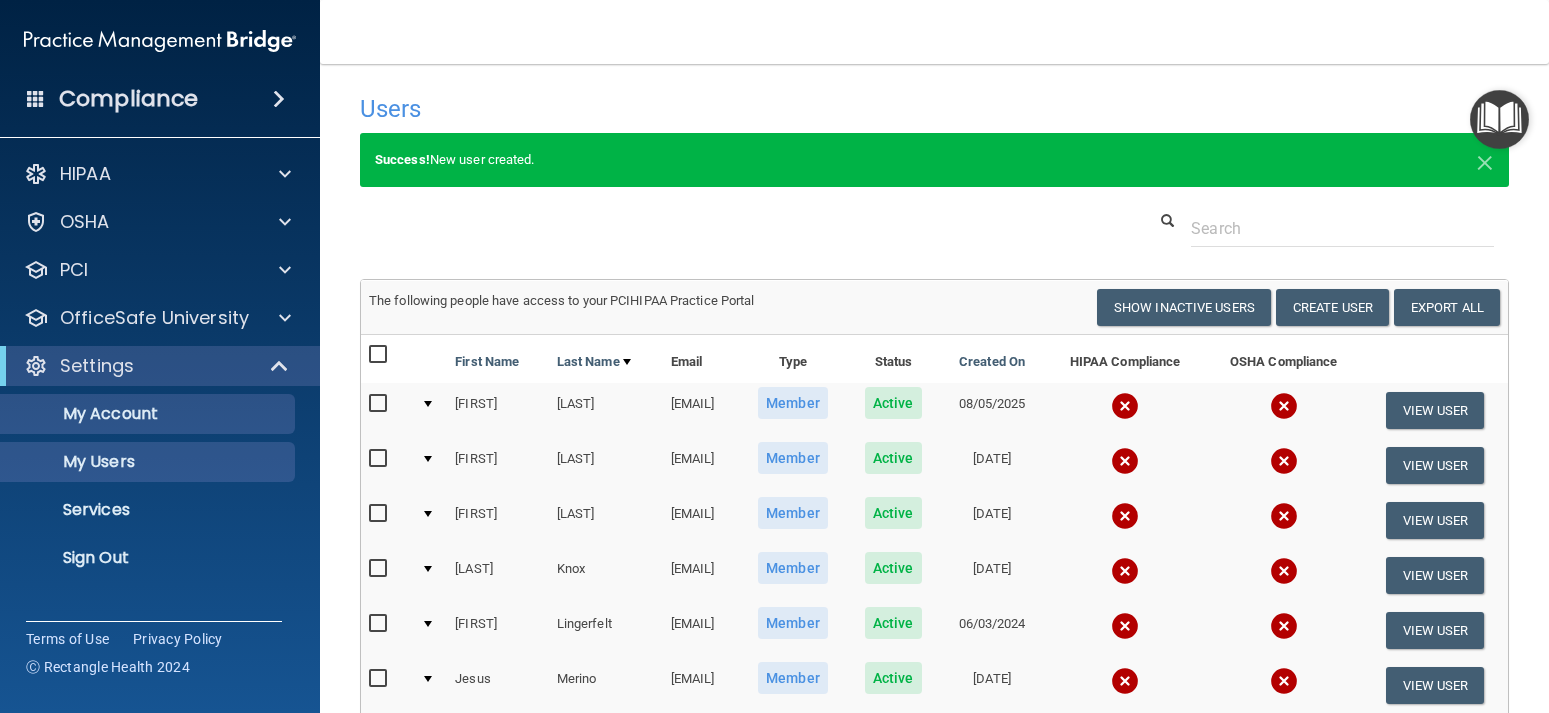 scroll, scrollTop: 0, scrollLeft: 0, axis: both 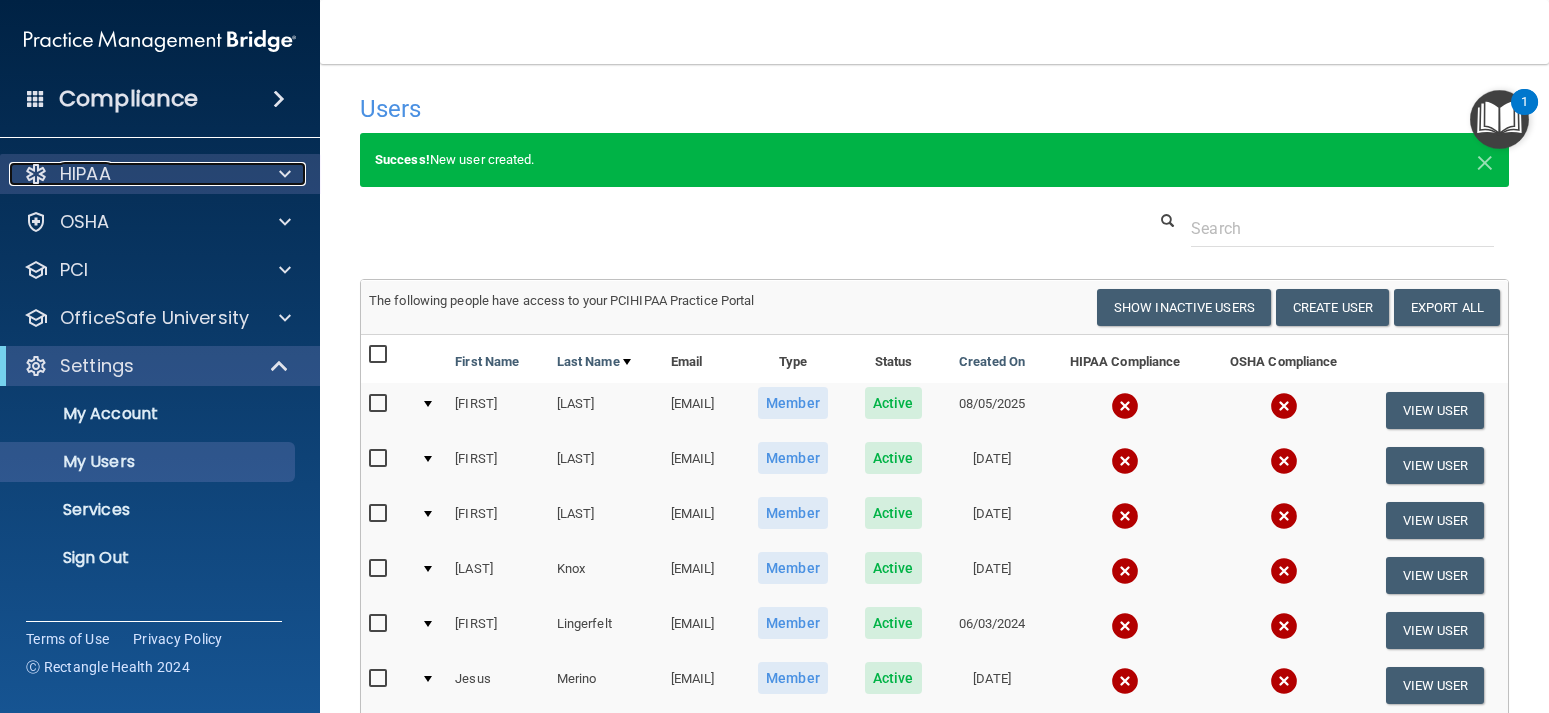 click on "HIPAA" at bounding box center (133, 174) 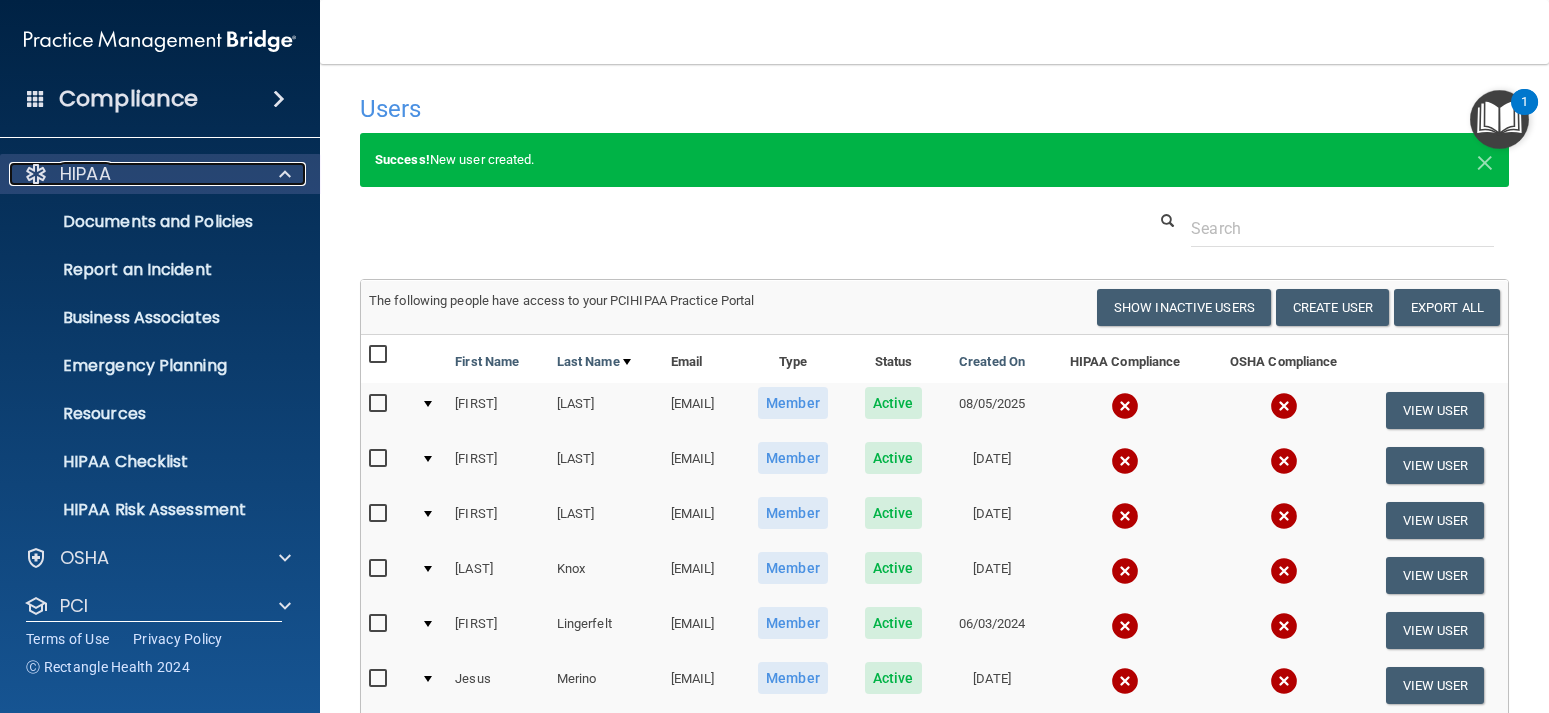 click on "HIPAA" at bounding box center (133, 174) 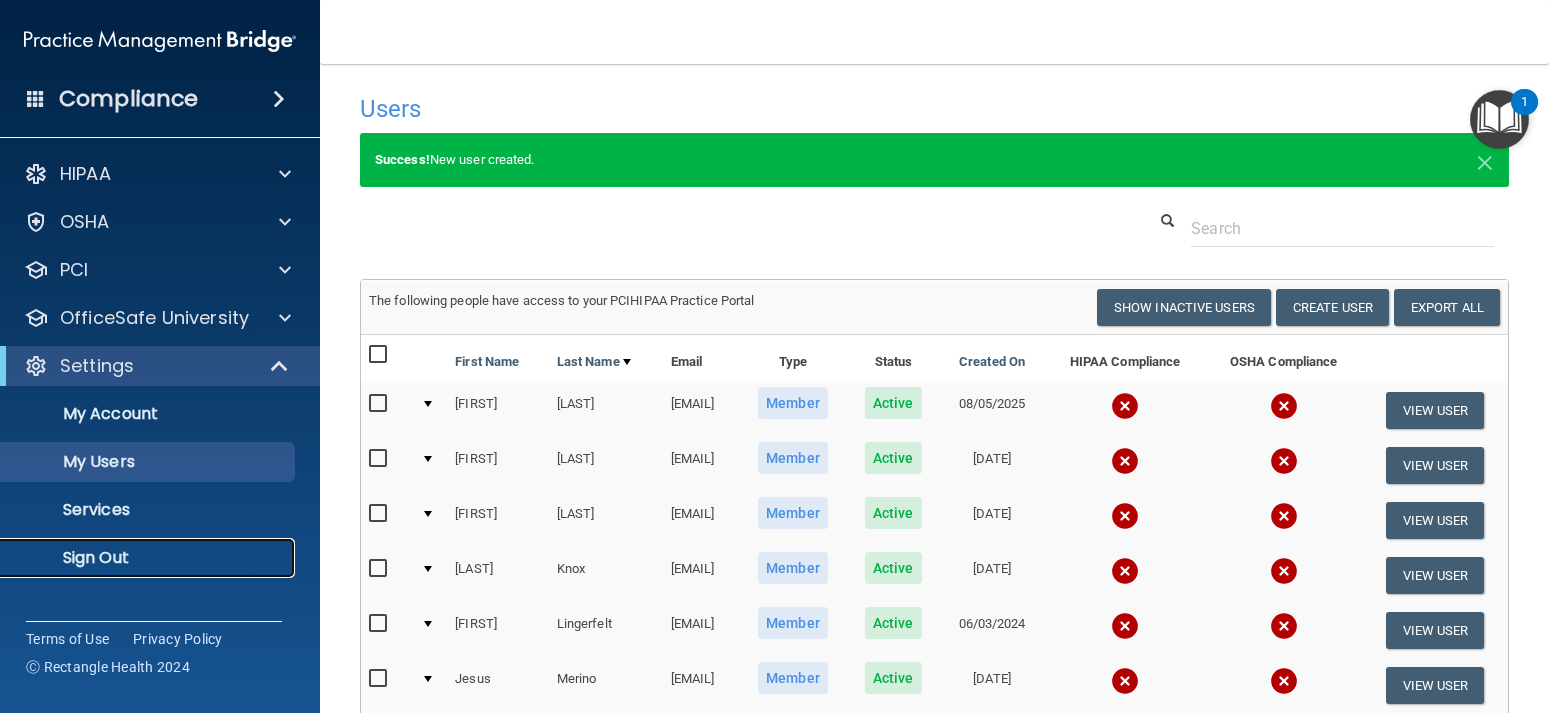 click on "Sign Out" at bounding box center (149, 558) 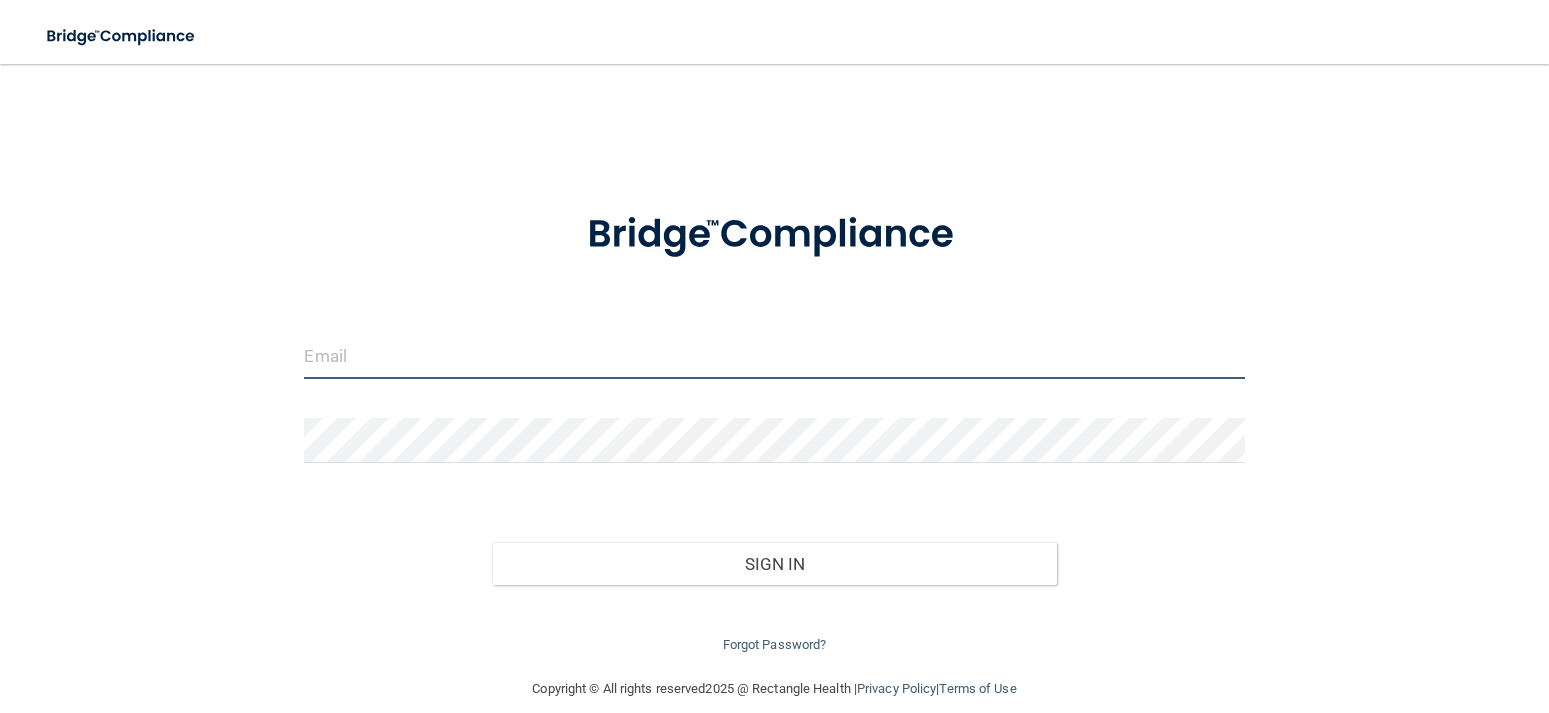 click at bounding box center (774, 356) 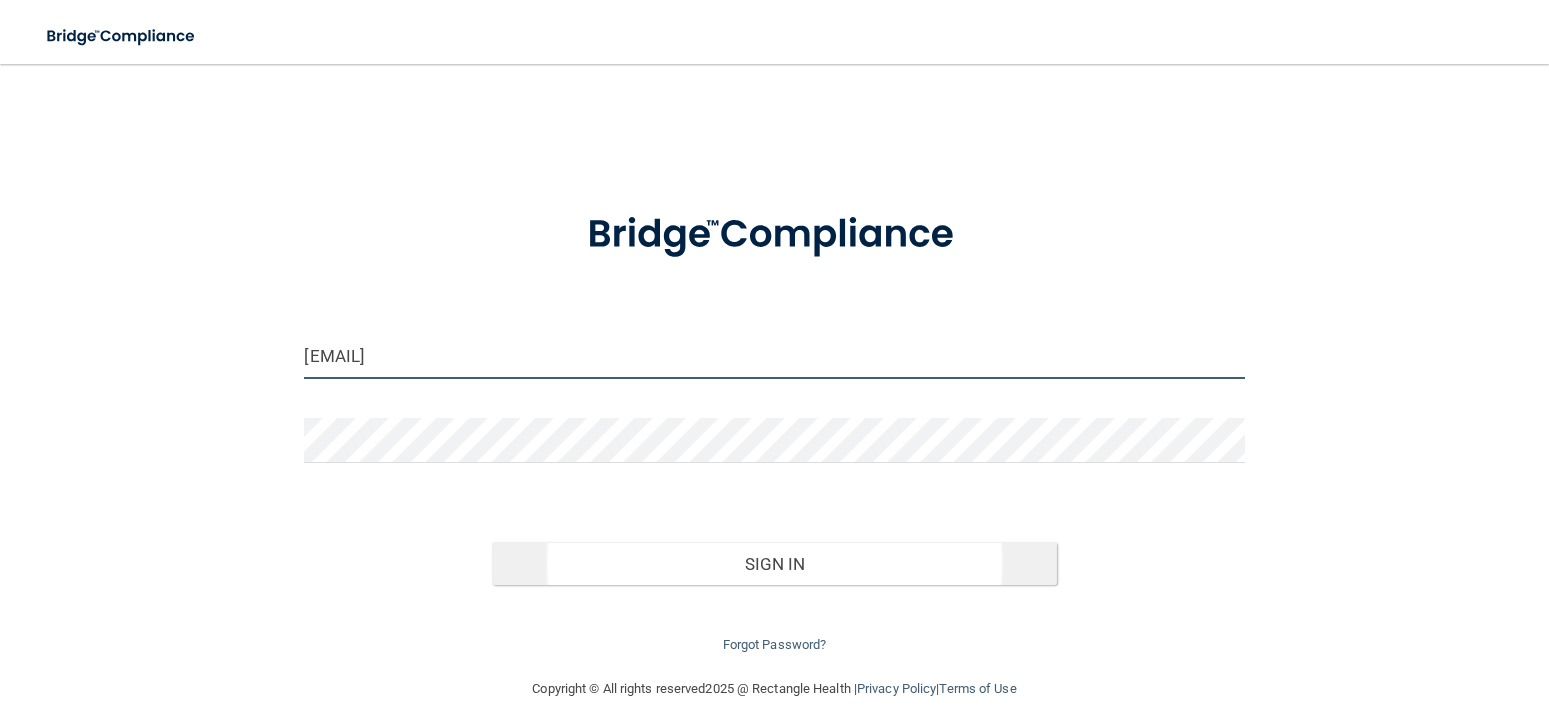 type on "colbyelizabeth1@outlook.com" 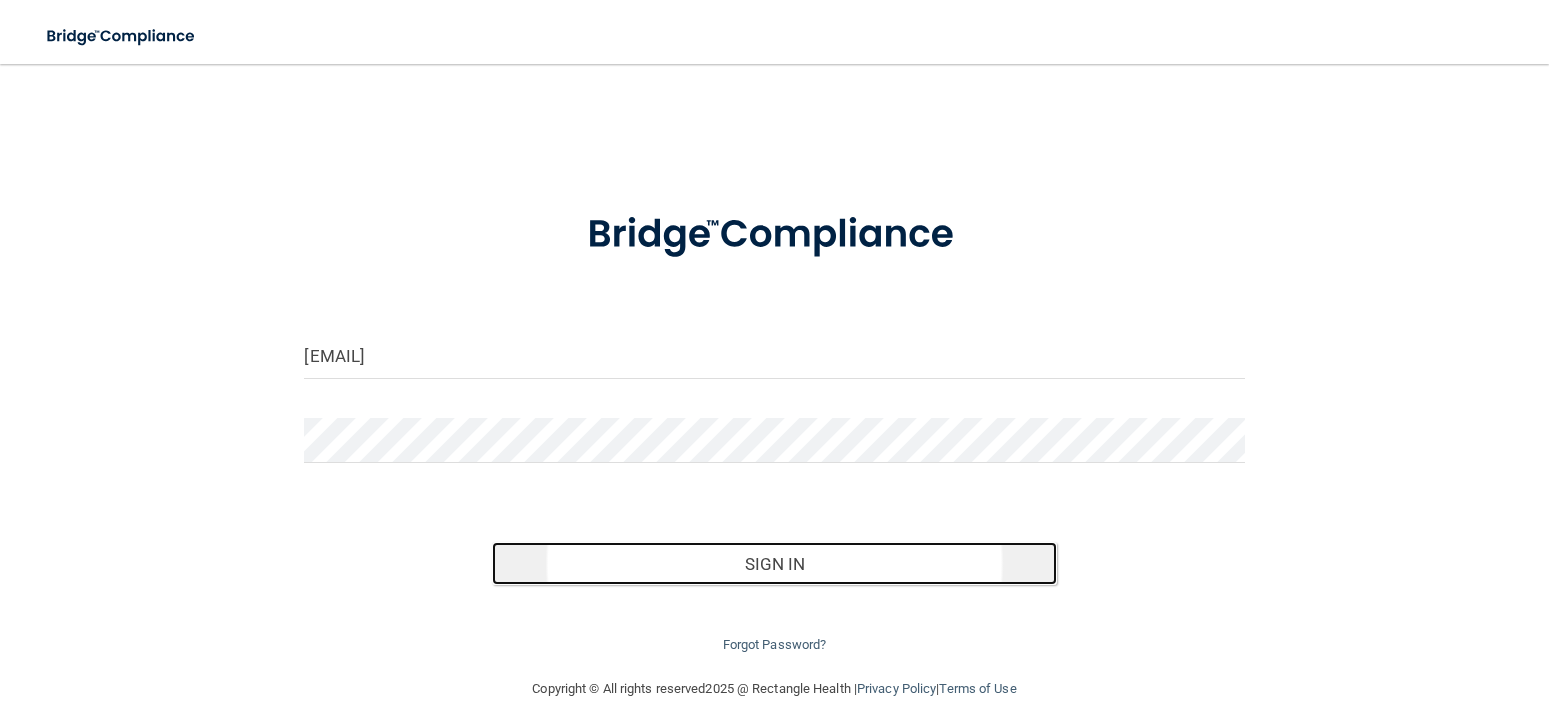 click on "Sign In" at bounding box center [774, 564] 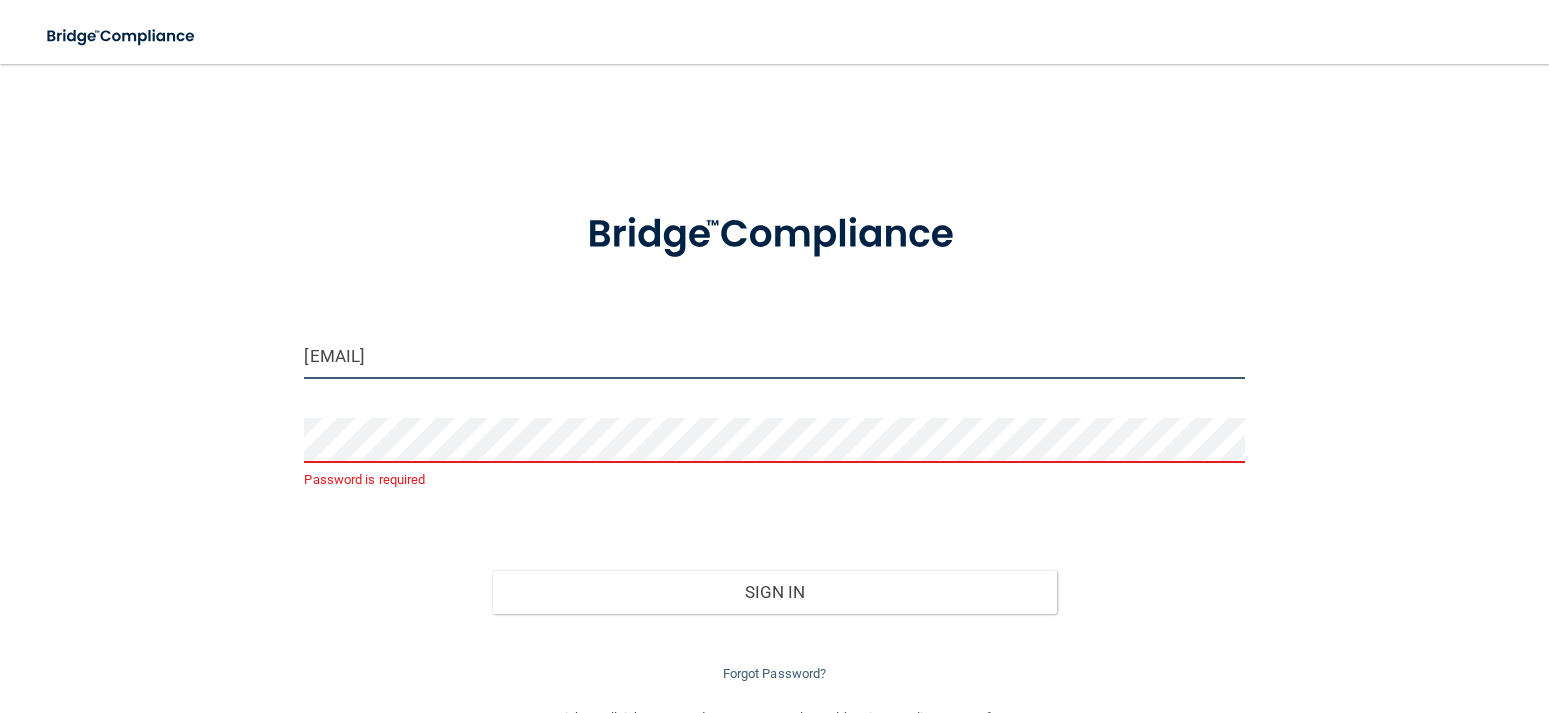 drag, startPoint x: 554, startPoint y: 364, endPoint x: 252, endPoint y: 363, distance: 302.00165 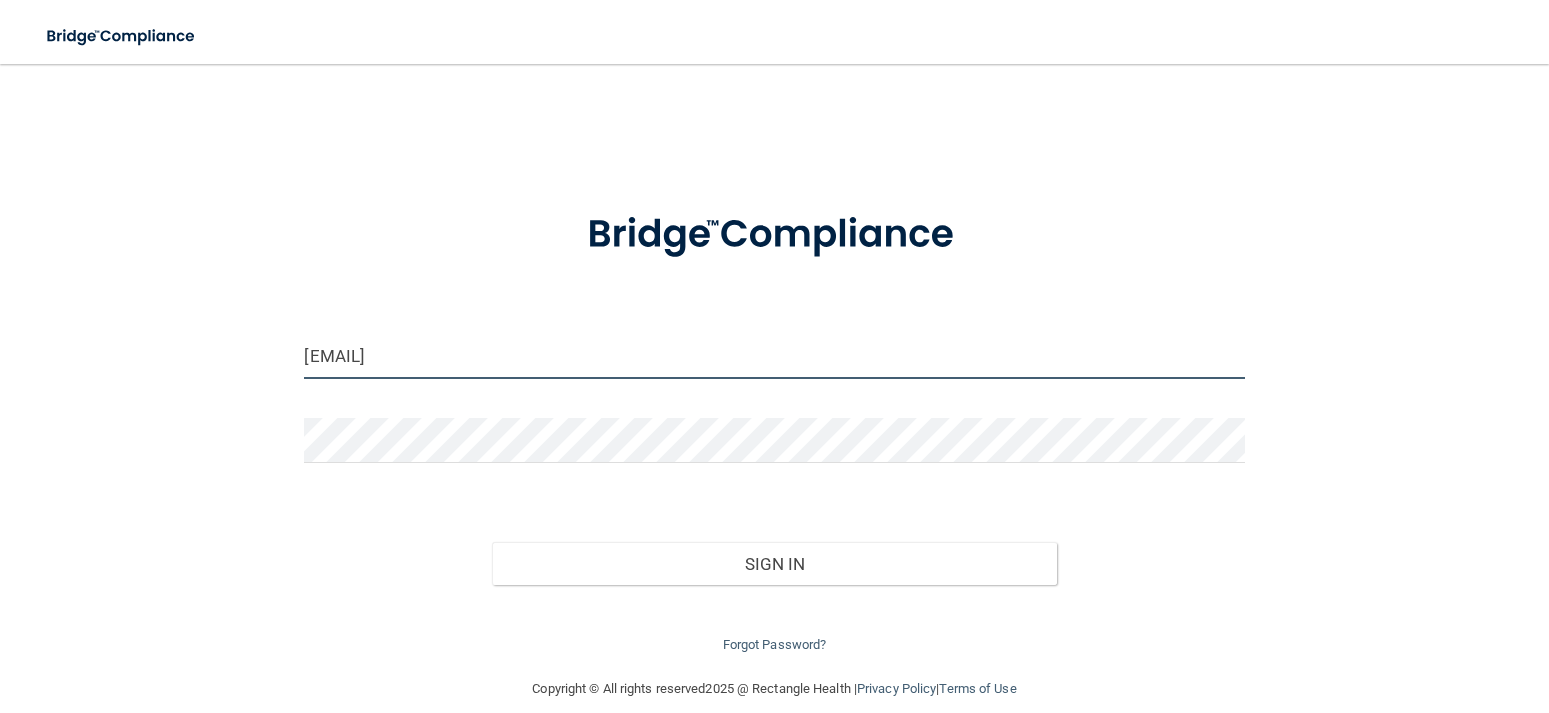 type on "[EMAIL]" 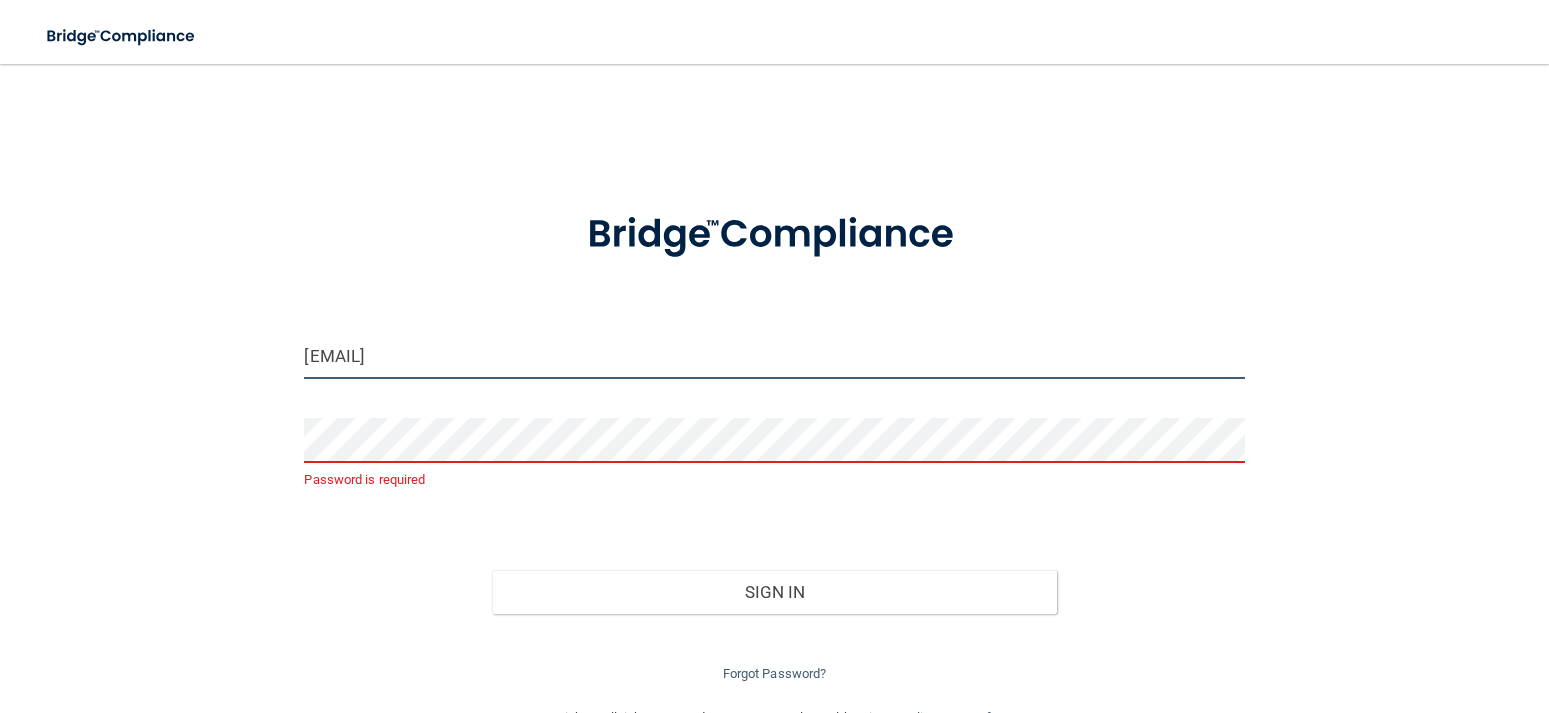 drag, startPoint x: 540, startPoint y: 362, endPoint x: 209, endPoint y: 353, distance: 331.12234 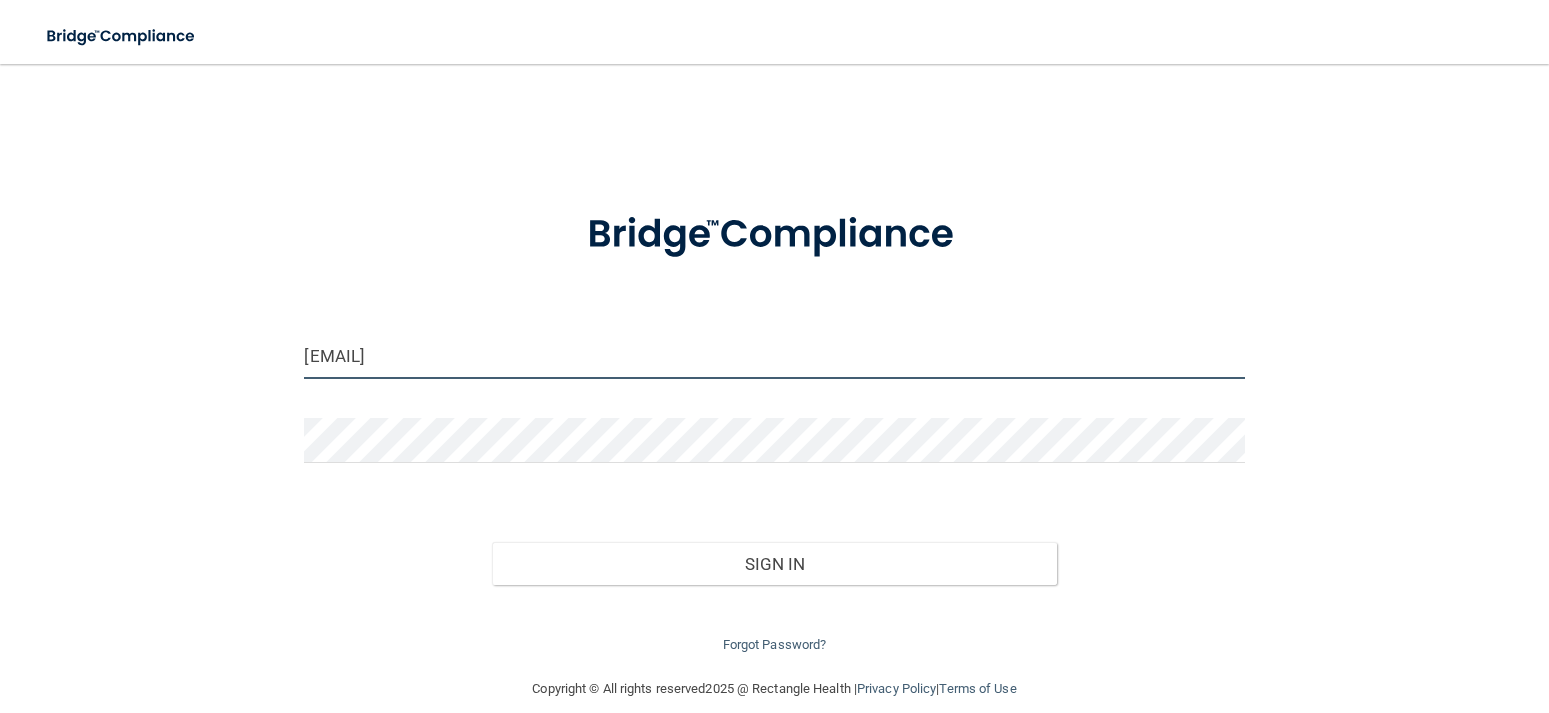 type on "colbyelizabeth1@outlook.com" 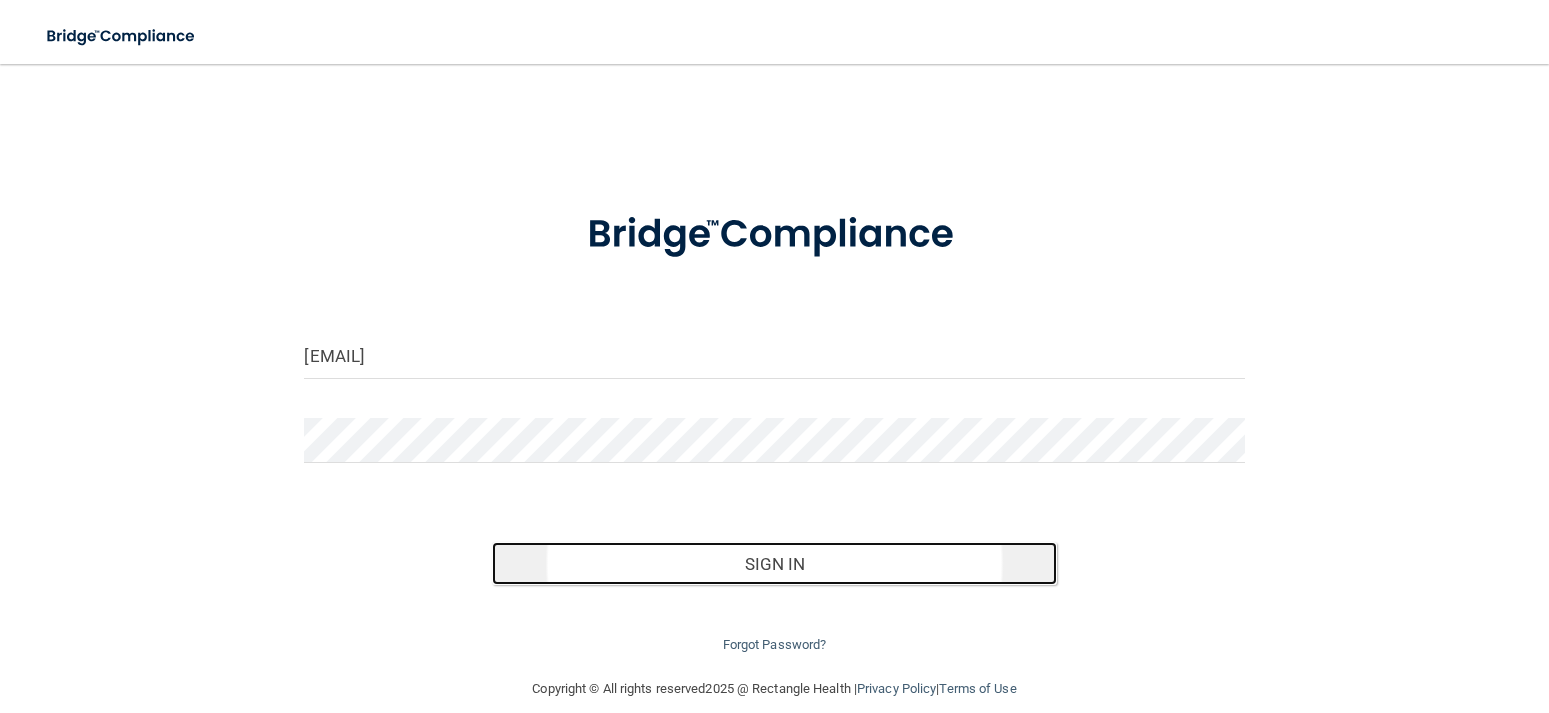click on "Sign In" at bounding box center (774, 564) 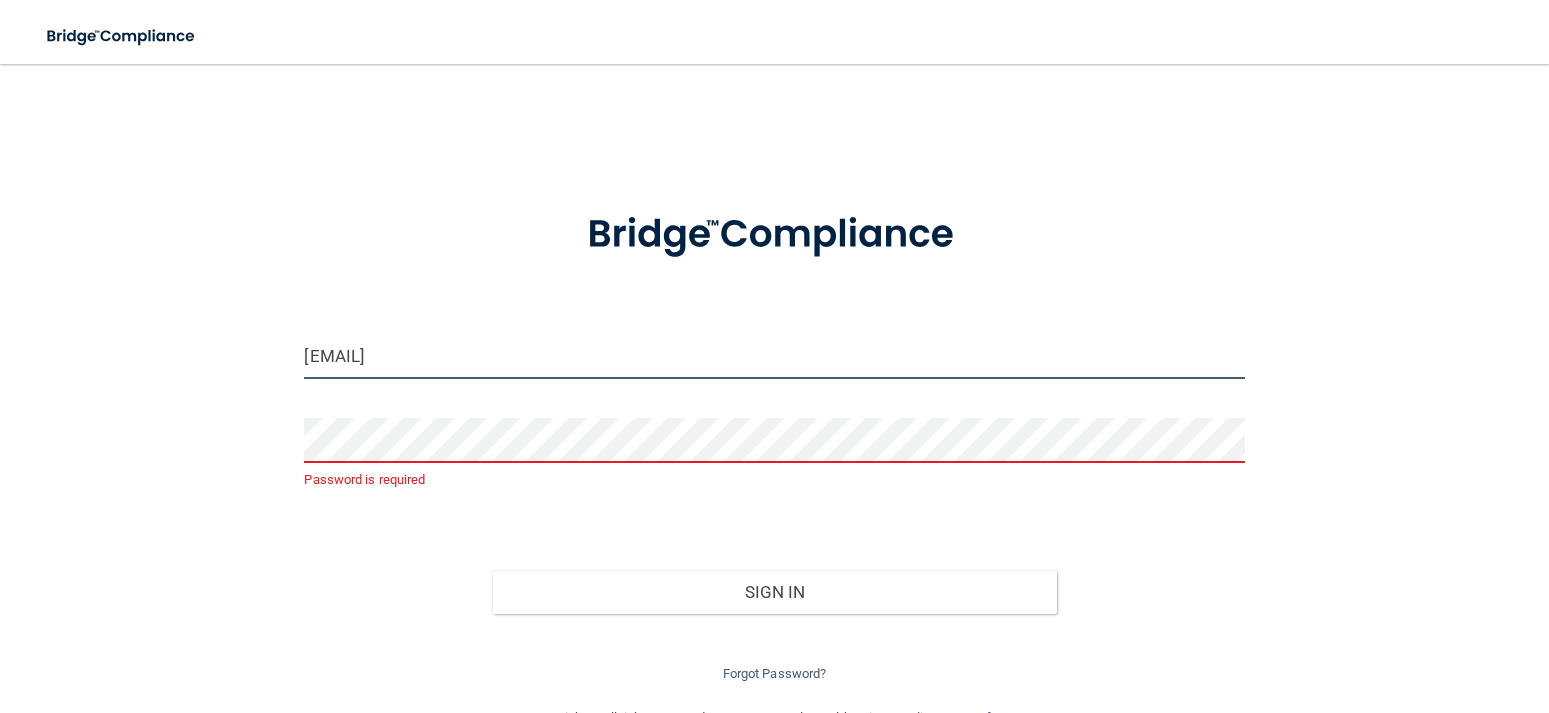drag, startPoint x: 615, startPoint y: 351, endPoint x: 28, endPoint y: 345, distance: 587.03064 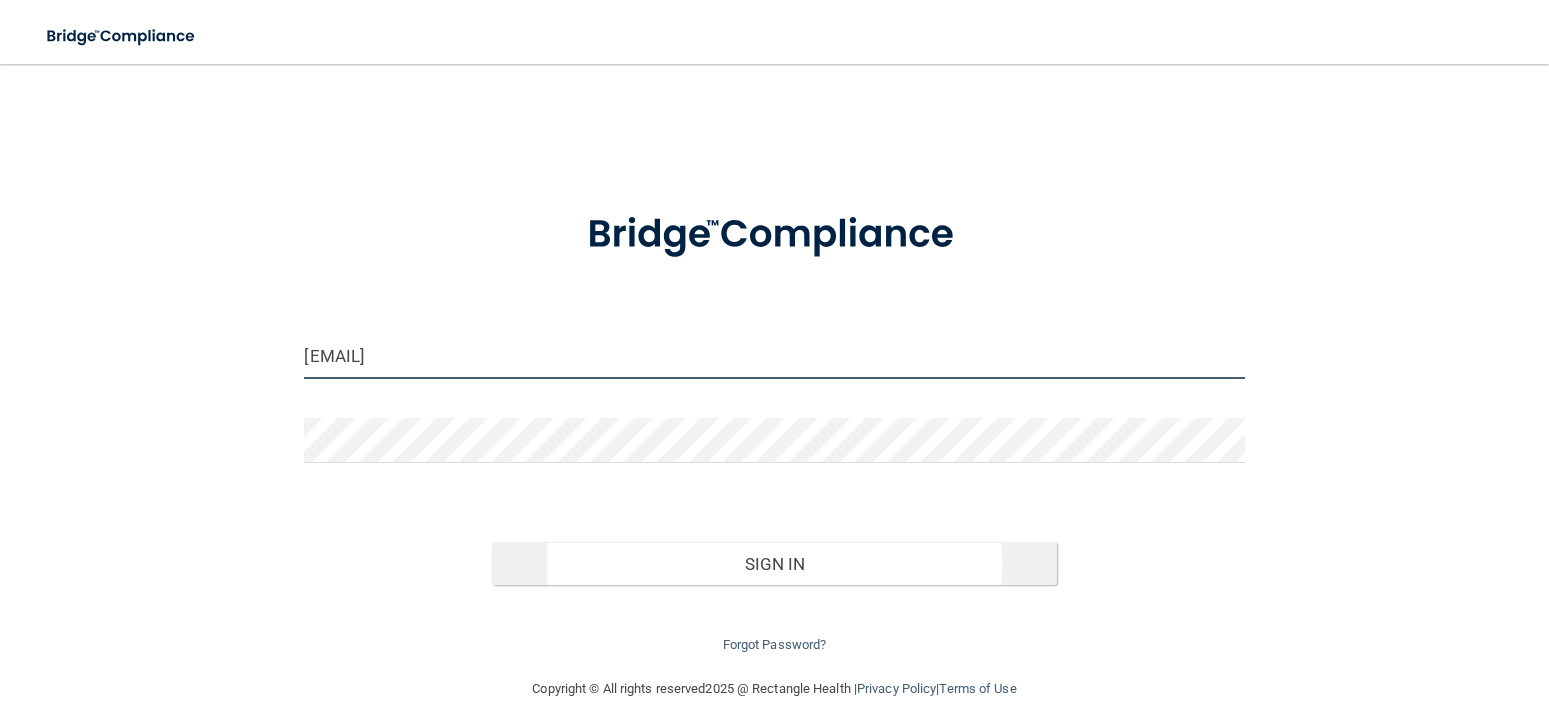 type on "[EMAIL]" 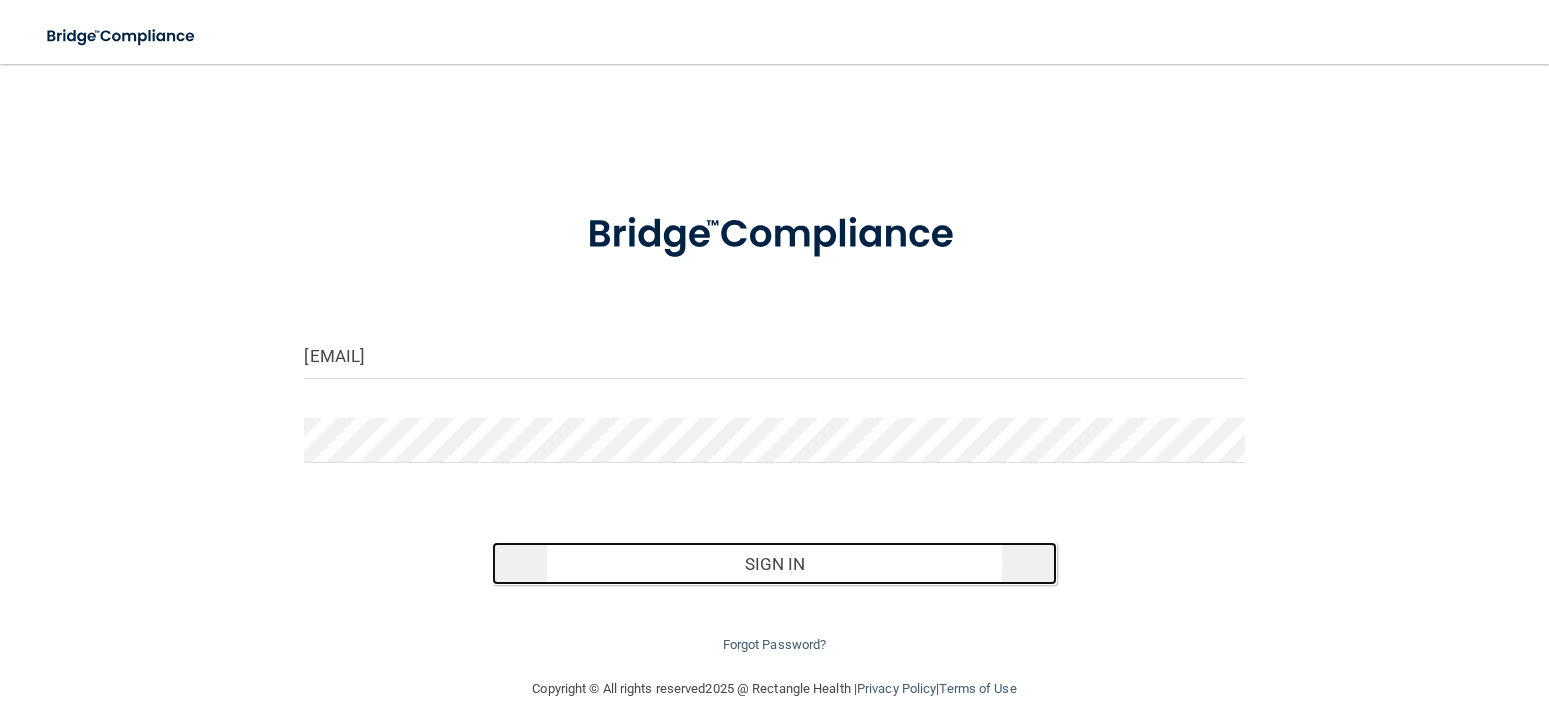 click on "Sign In" at bounding box center [774, 564] 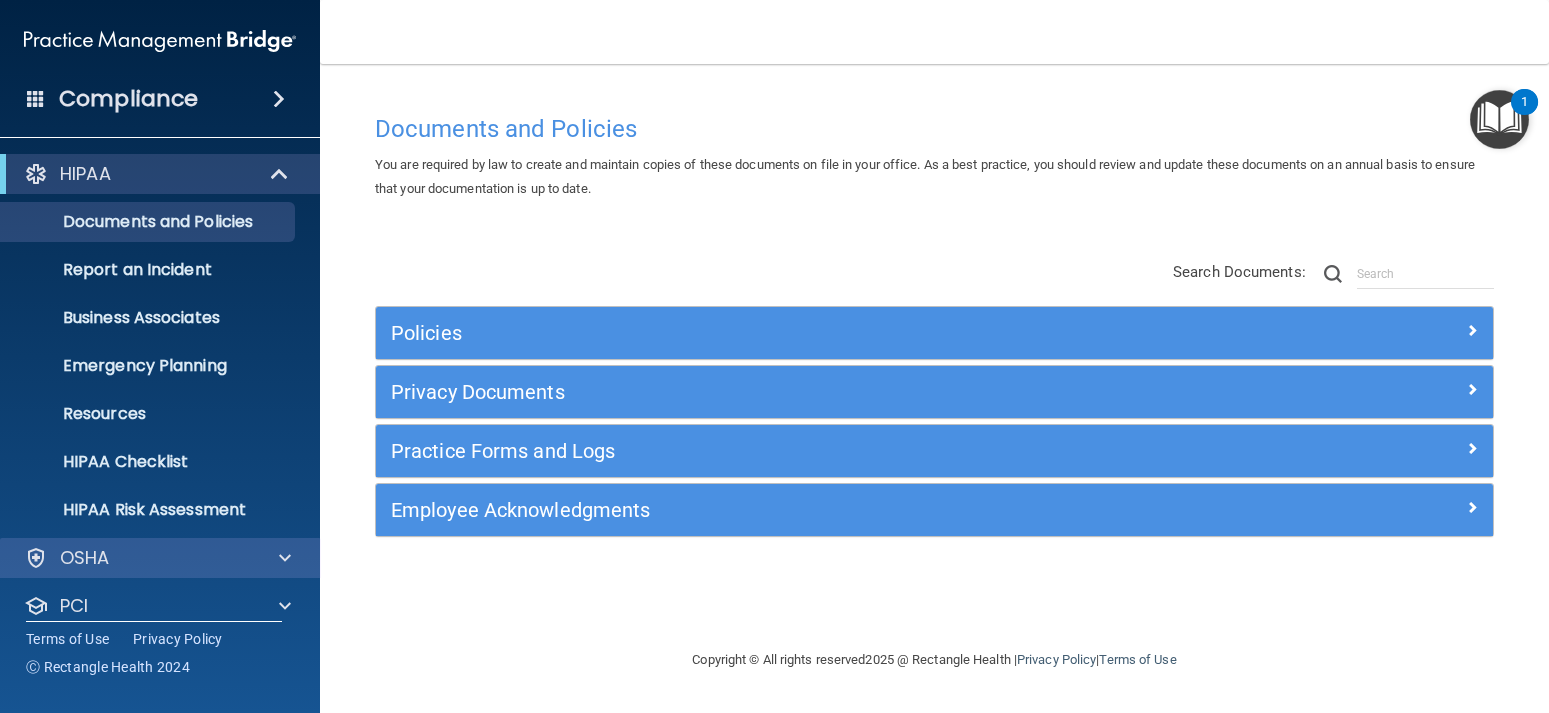 scroll, scrollTop: 117, scrollLeft: 0, axis: vertical 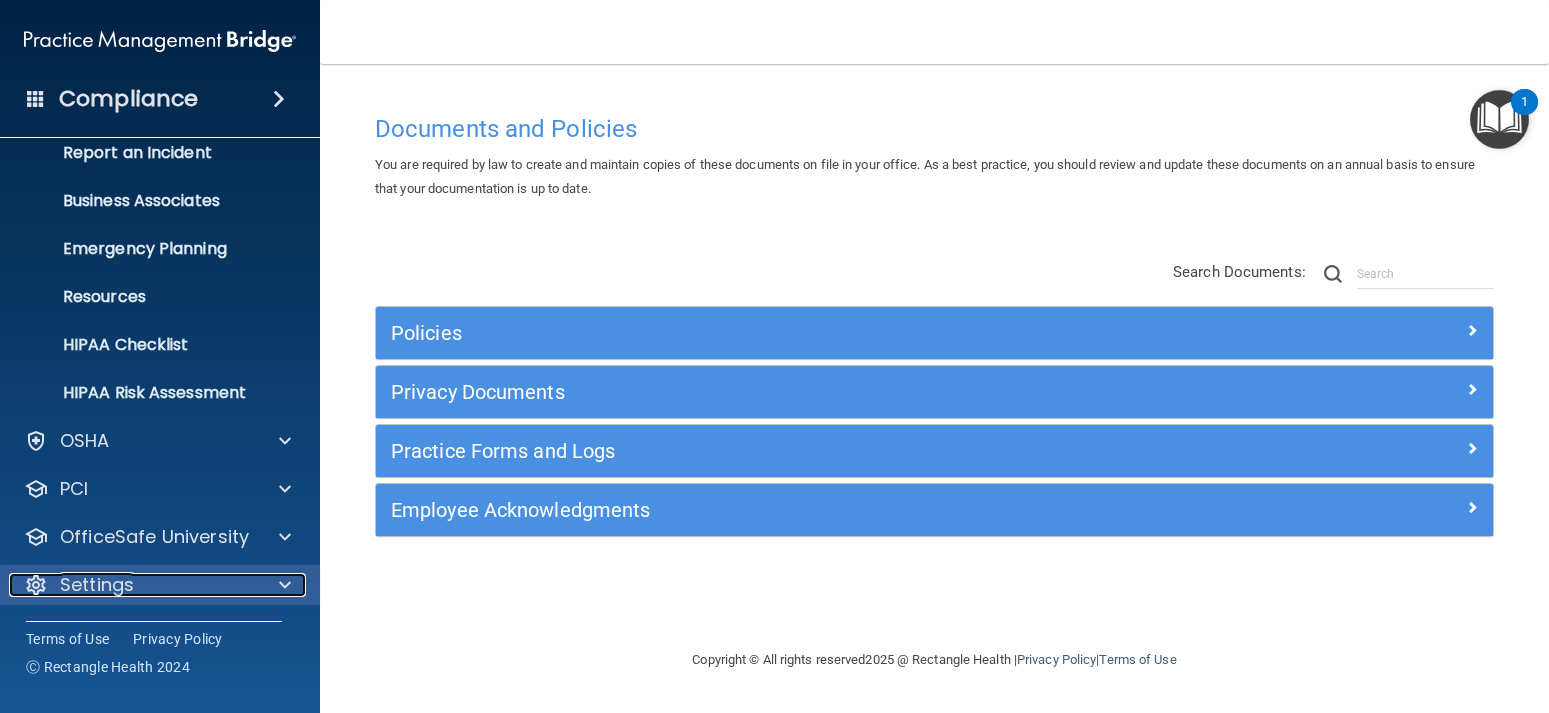 click at bounding box center (282, 585) 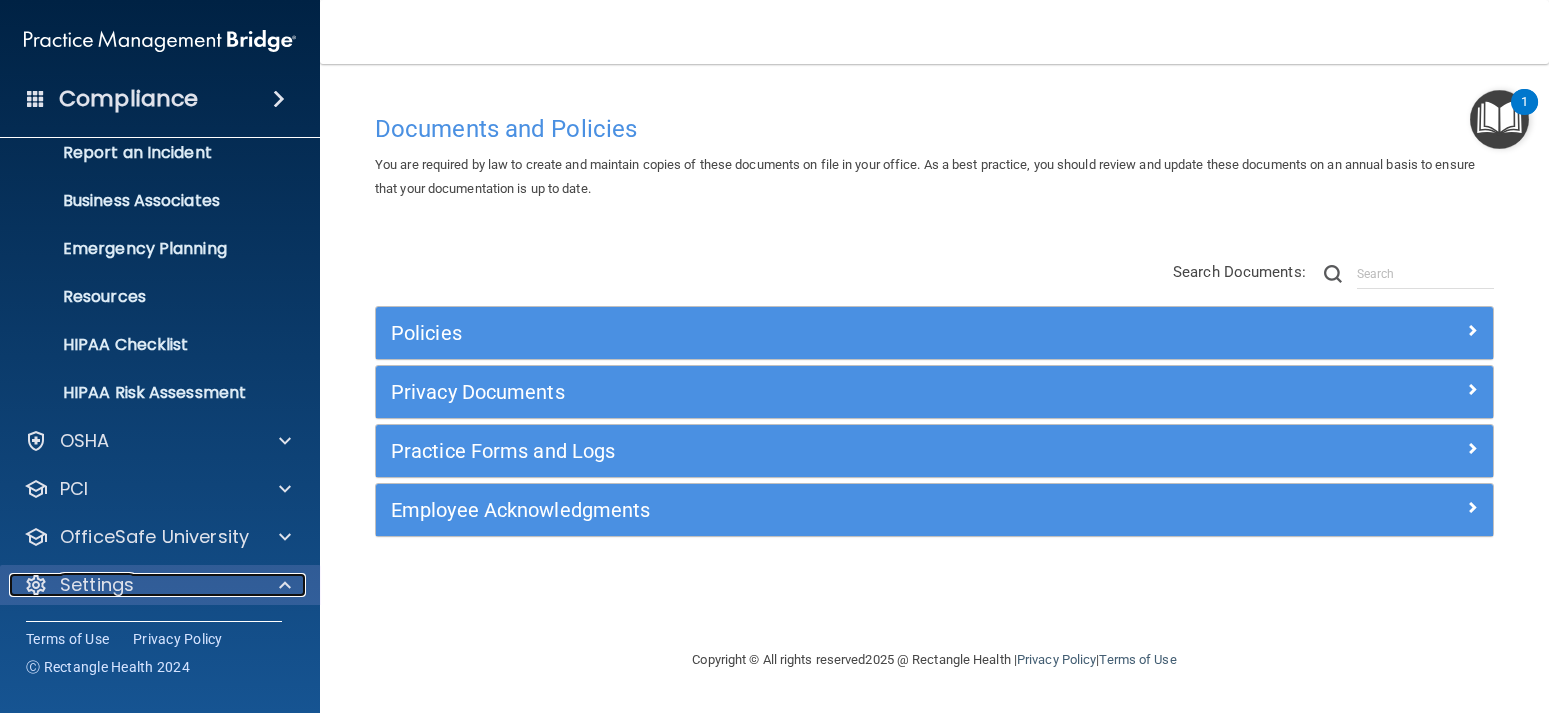 scroll, scrollTop: 297, scrollLeft: 0, axis: vertical 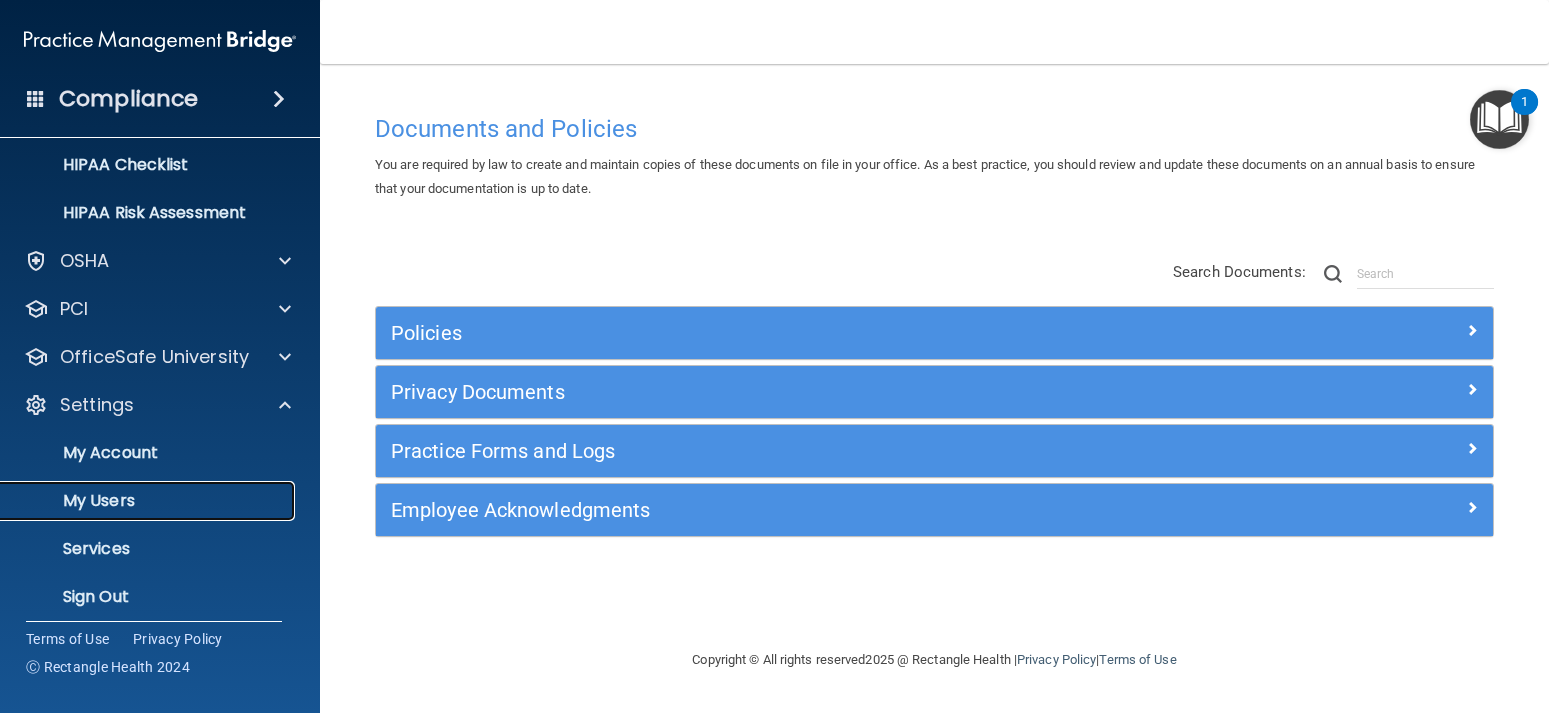 click on "My Users" at bounding box center (149, 501) 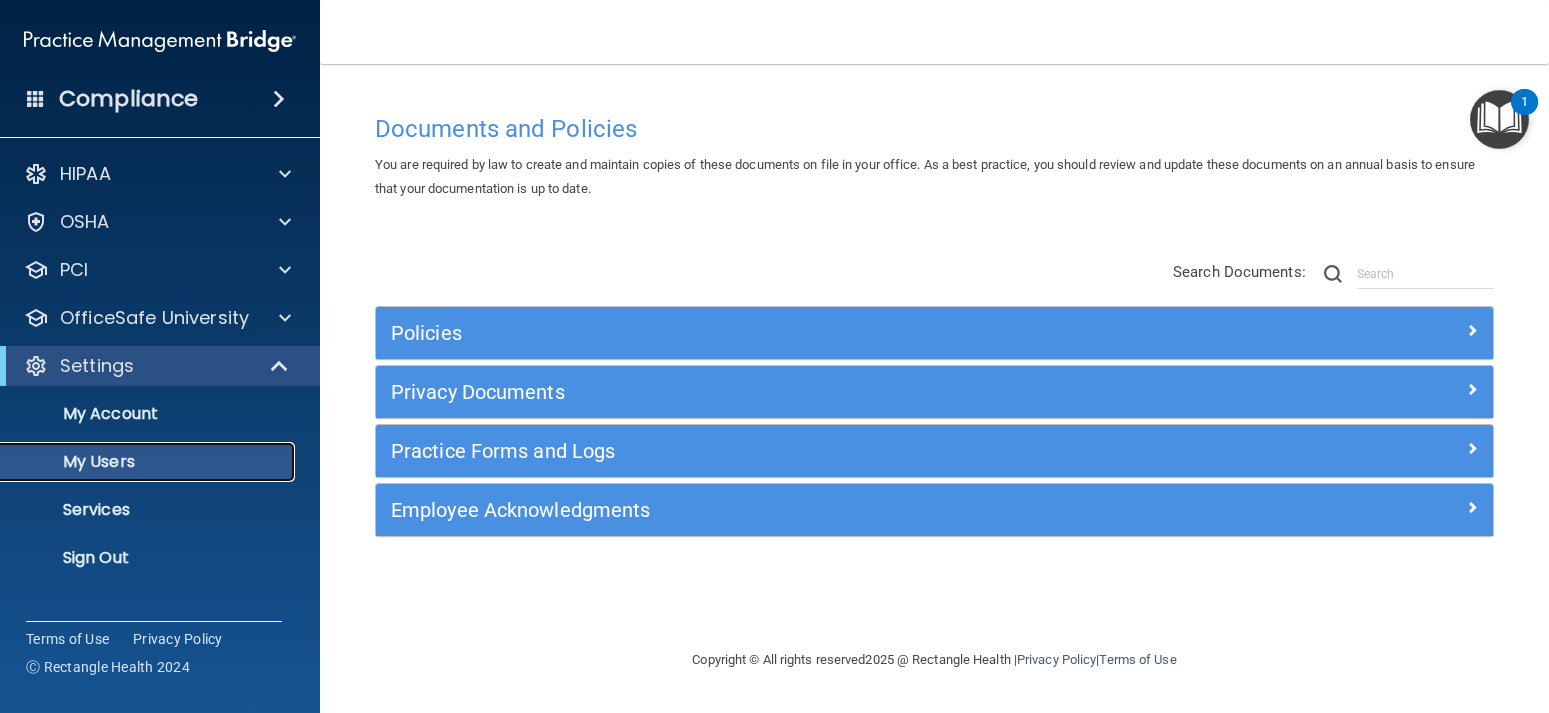 scroll, scrollTop: 0, scrollLeft: 0, axis: both 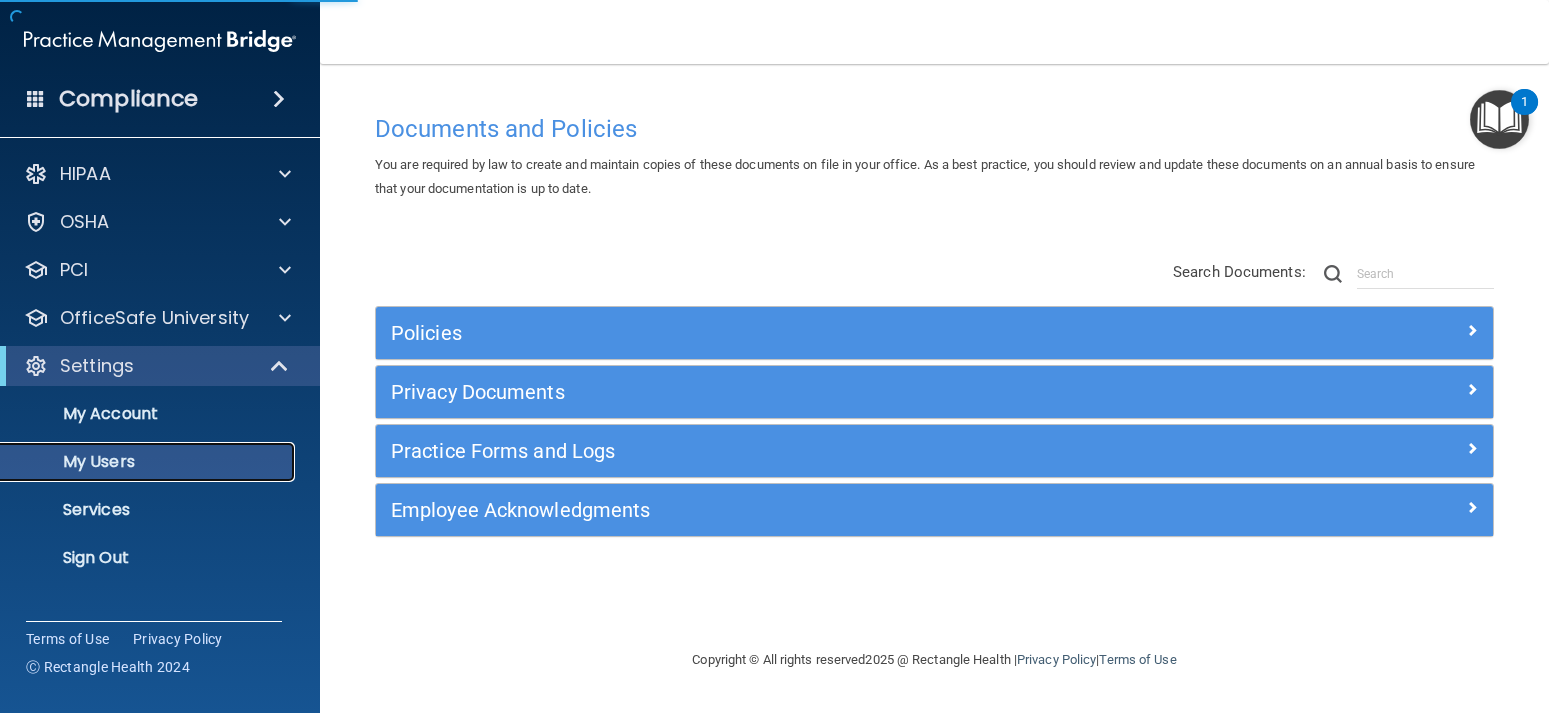 select on "20" 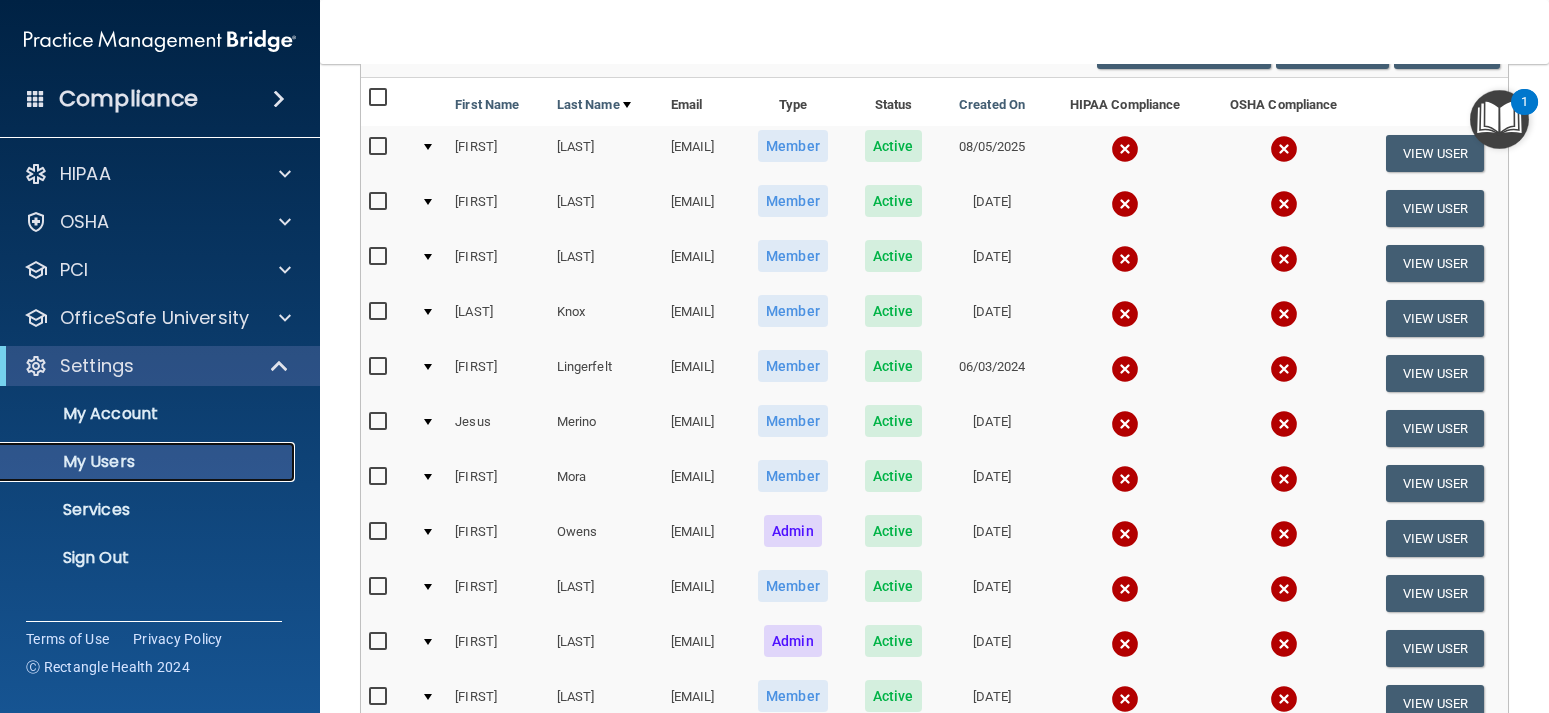 scroll, scrollTop: 360, scrollLeft: 0, axis: vertical 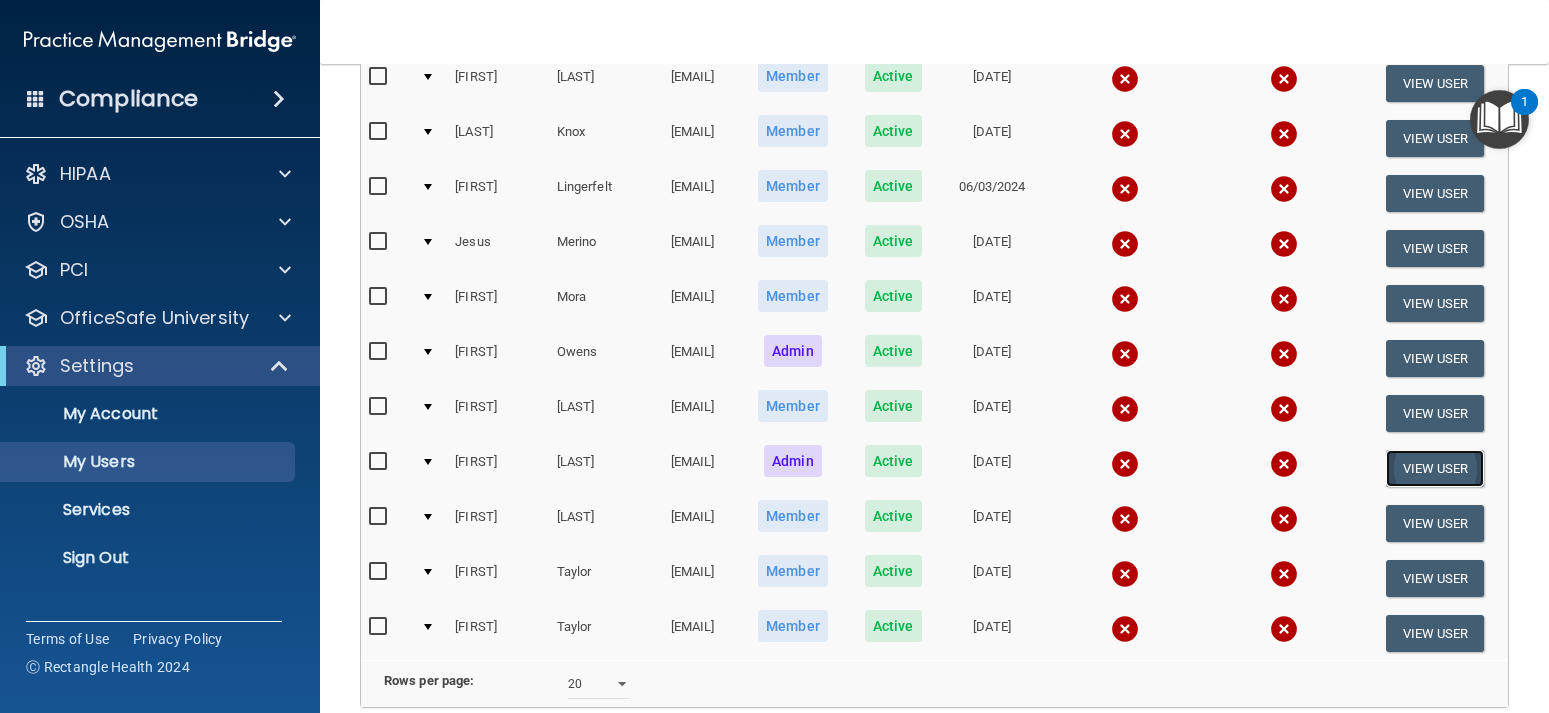 click on "View User" at bounding box center (1435, 468) 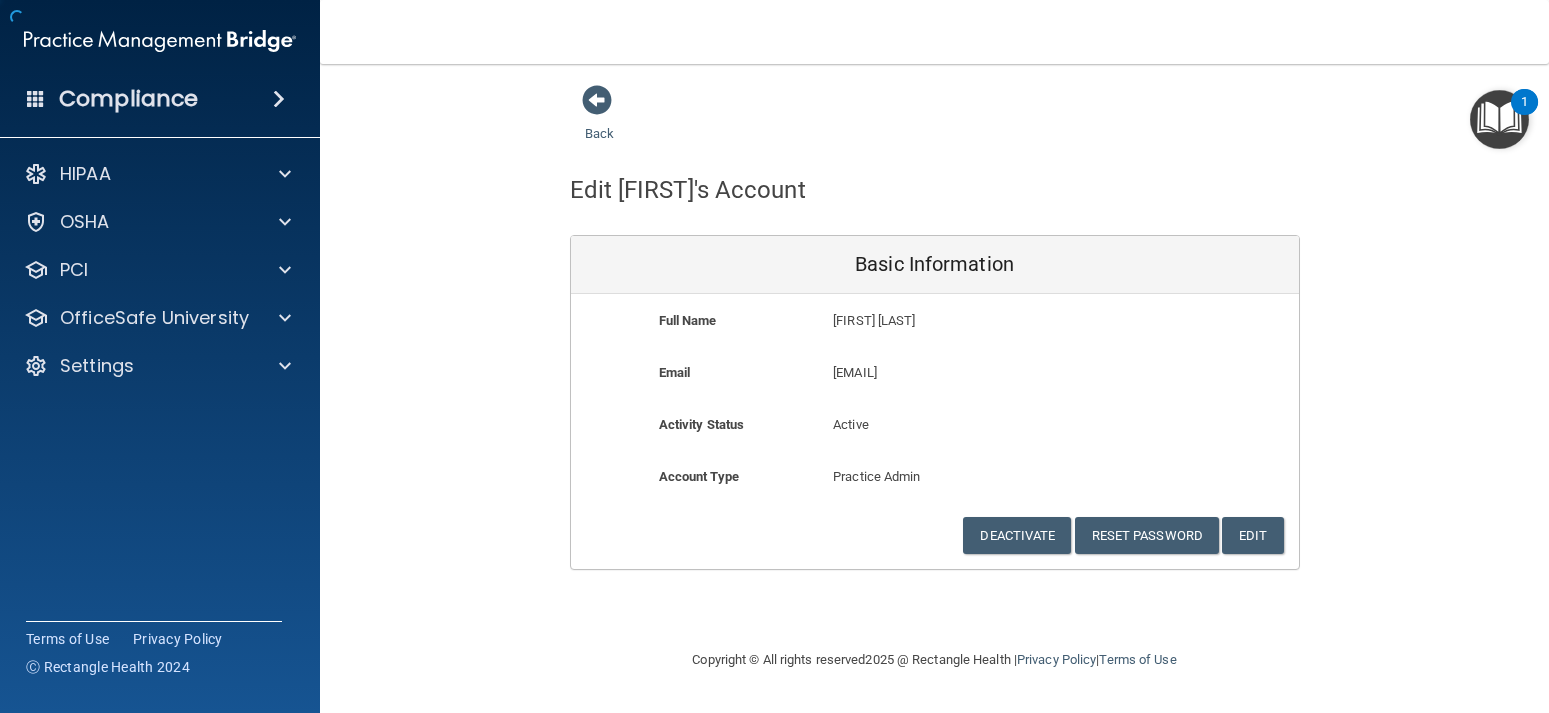 scroll, scrollTop: 0, scrollLeft: 0, axis: both 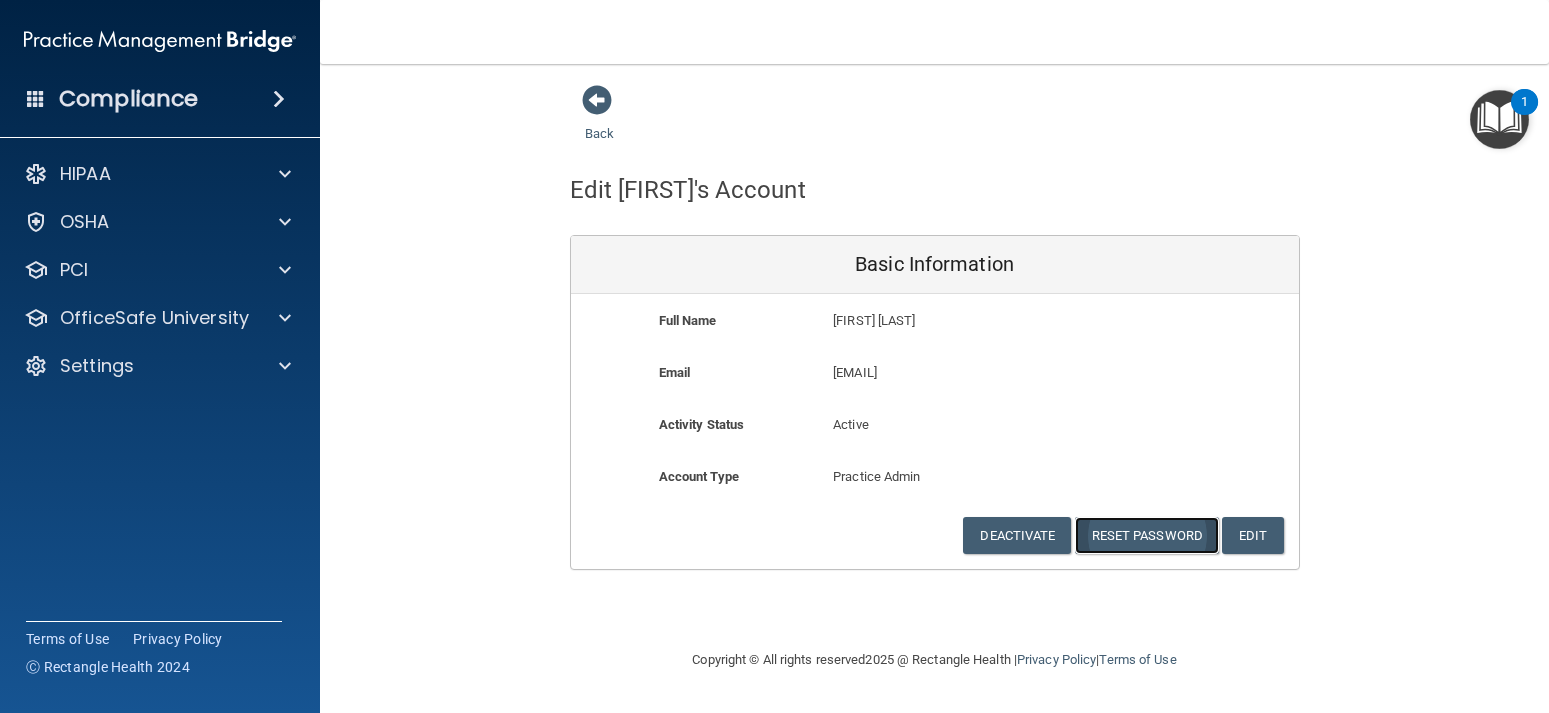 click on "Reset Password" at bounding box center [1147, 535] 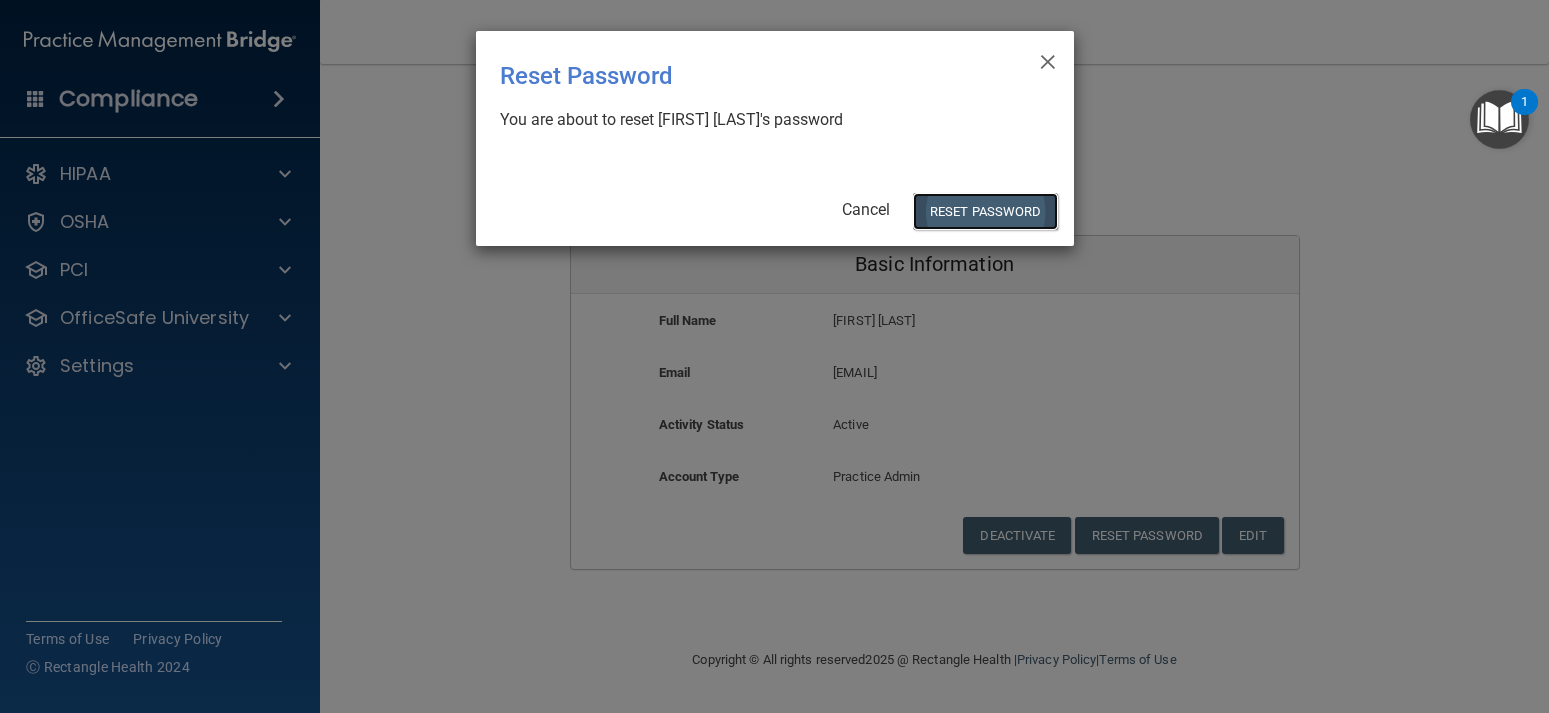 click on "Reset Password" at bounding box center (985, 211) 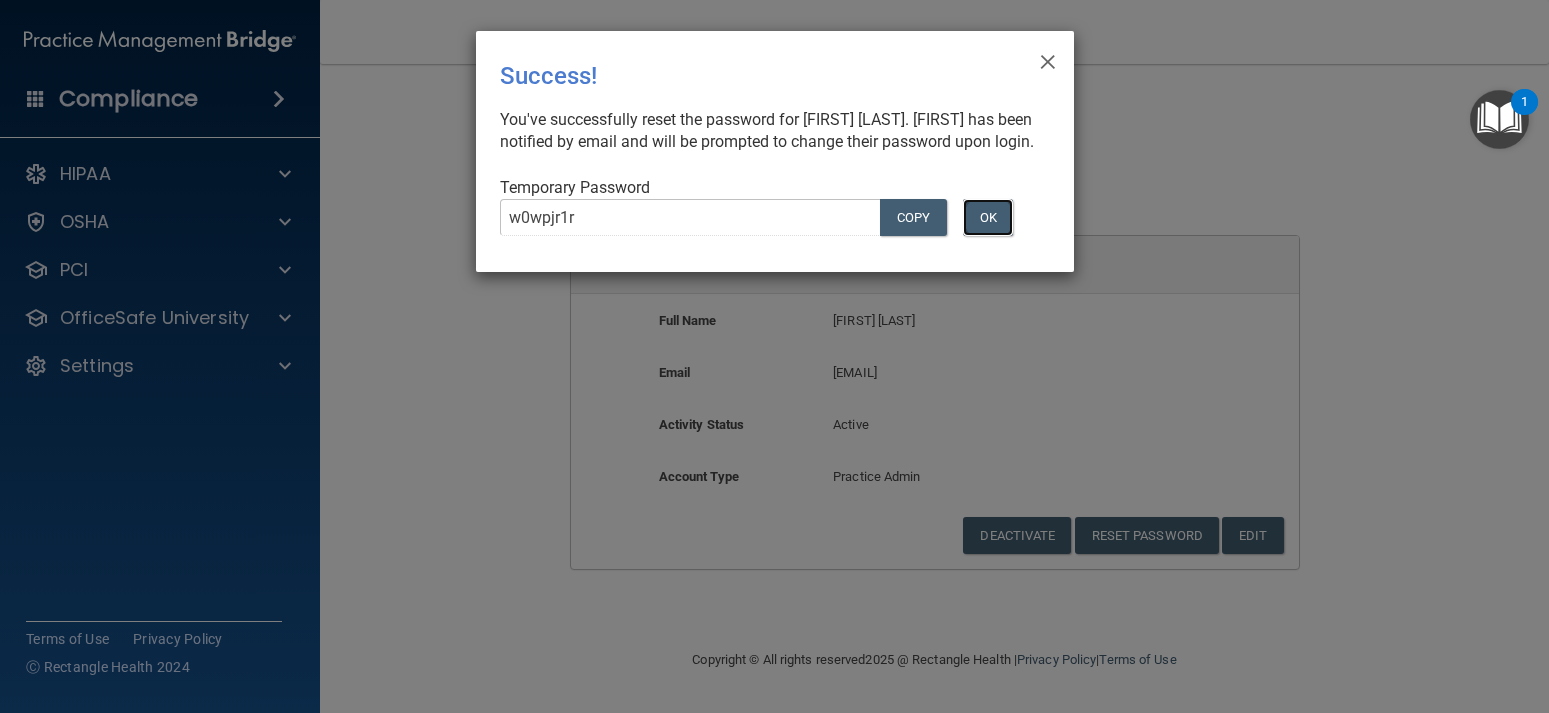 click on "OK" at bounding box center [988, 217] 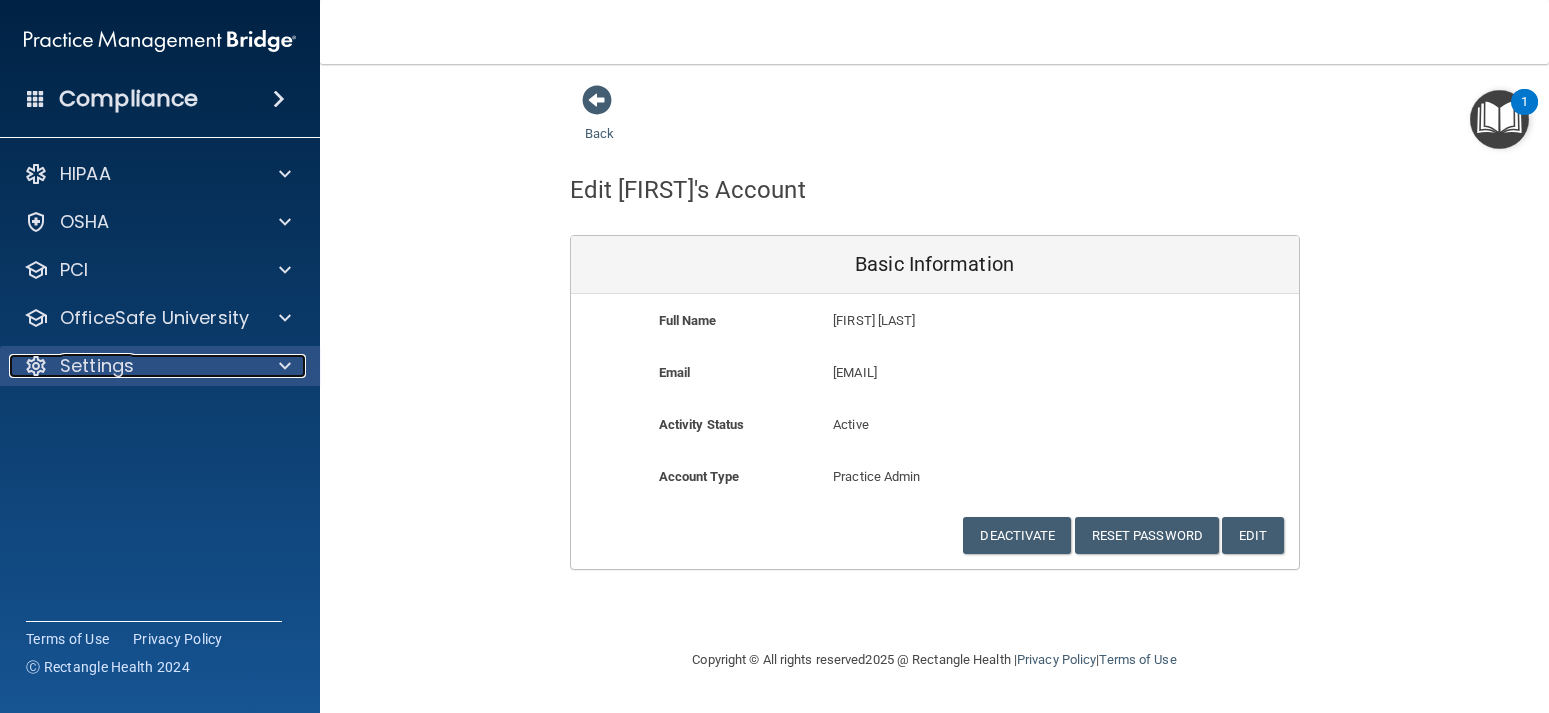 click at bounding box center [285, 366] 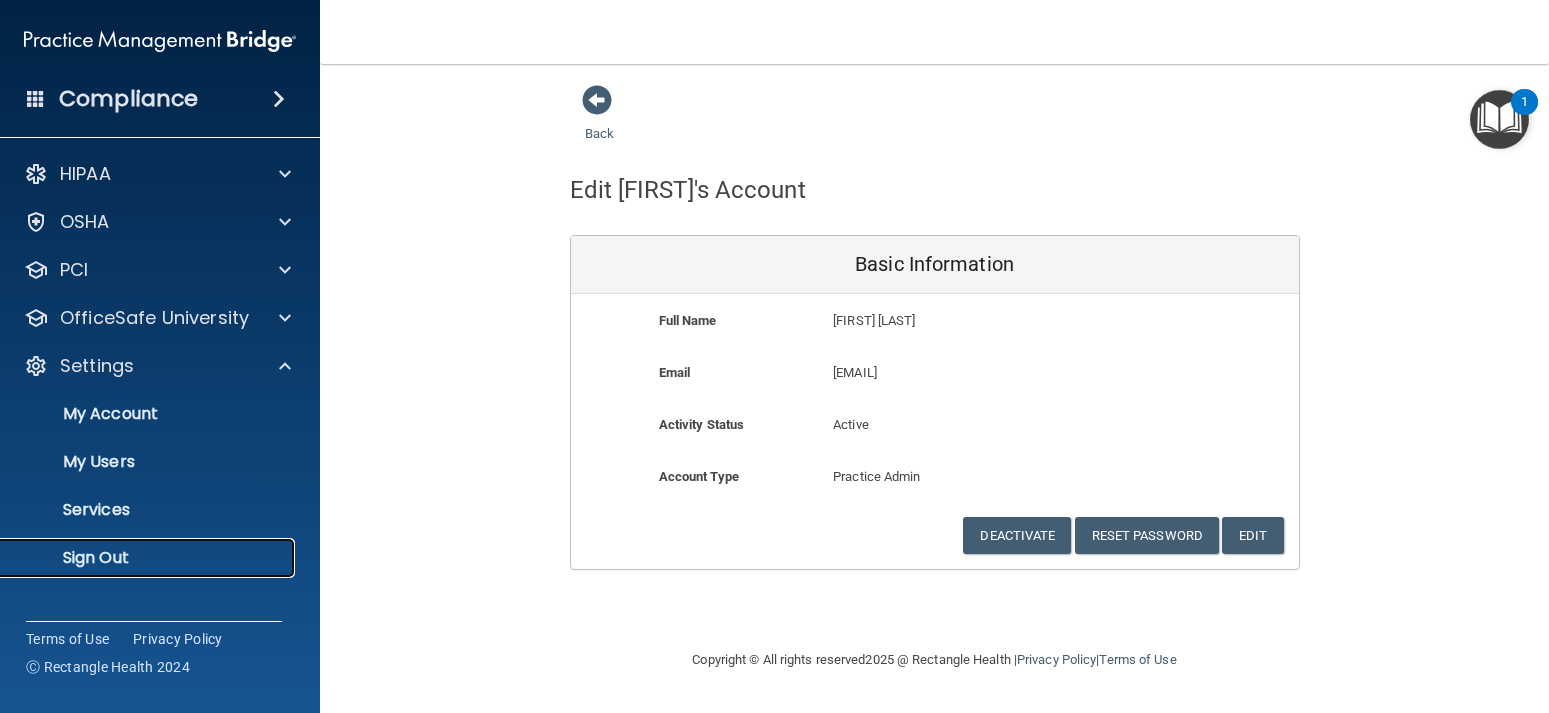 click on "Sign Out" at bounding box center [149, 558] 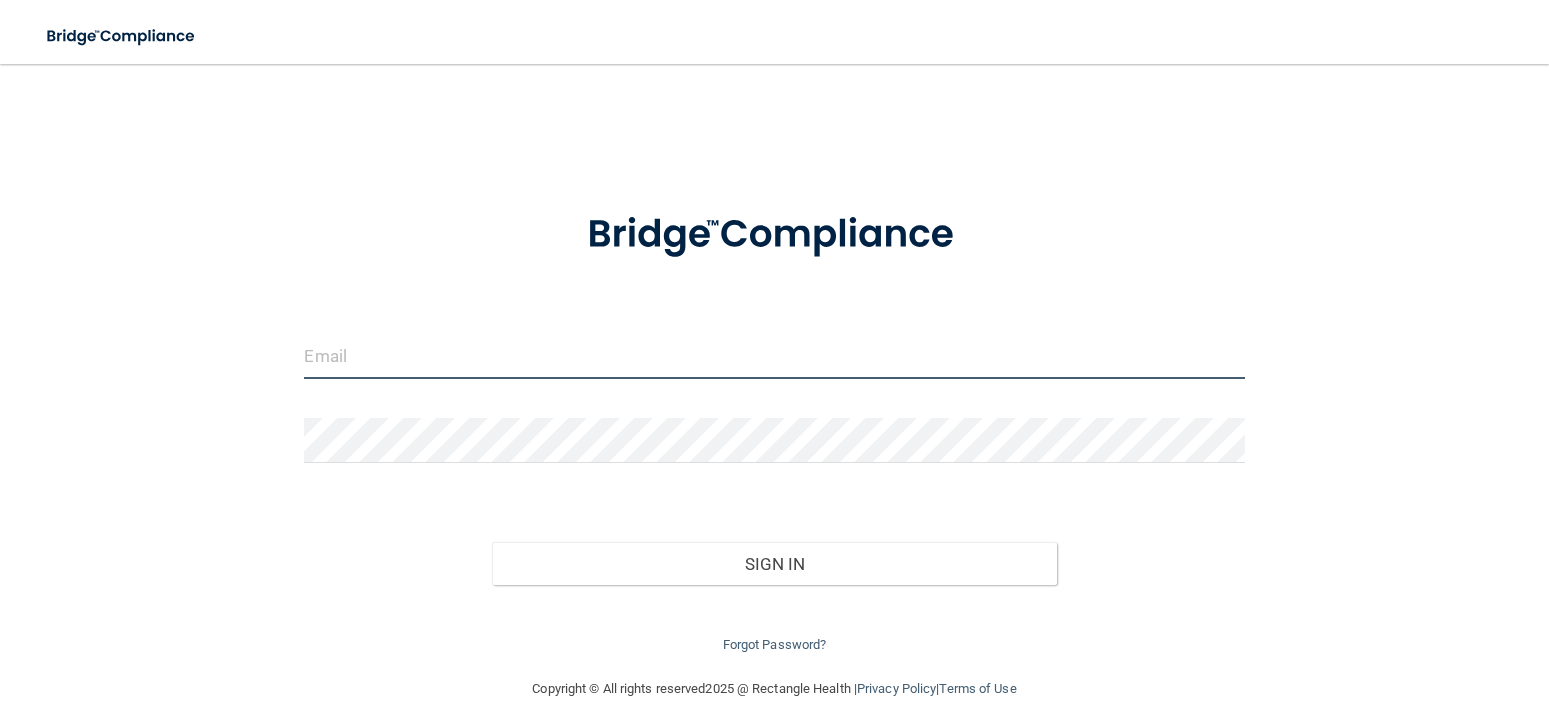 click at bounding box center [774, 356] 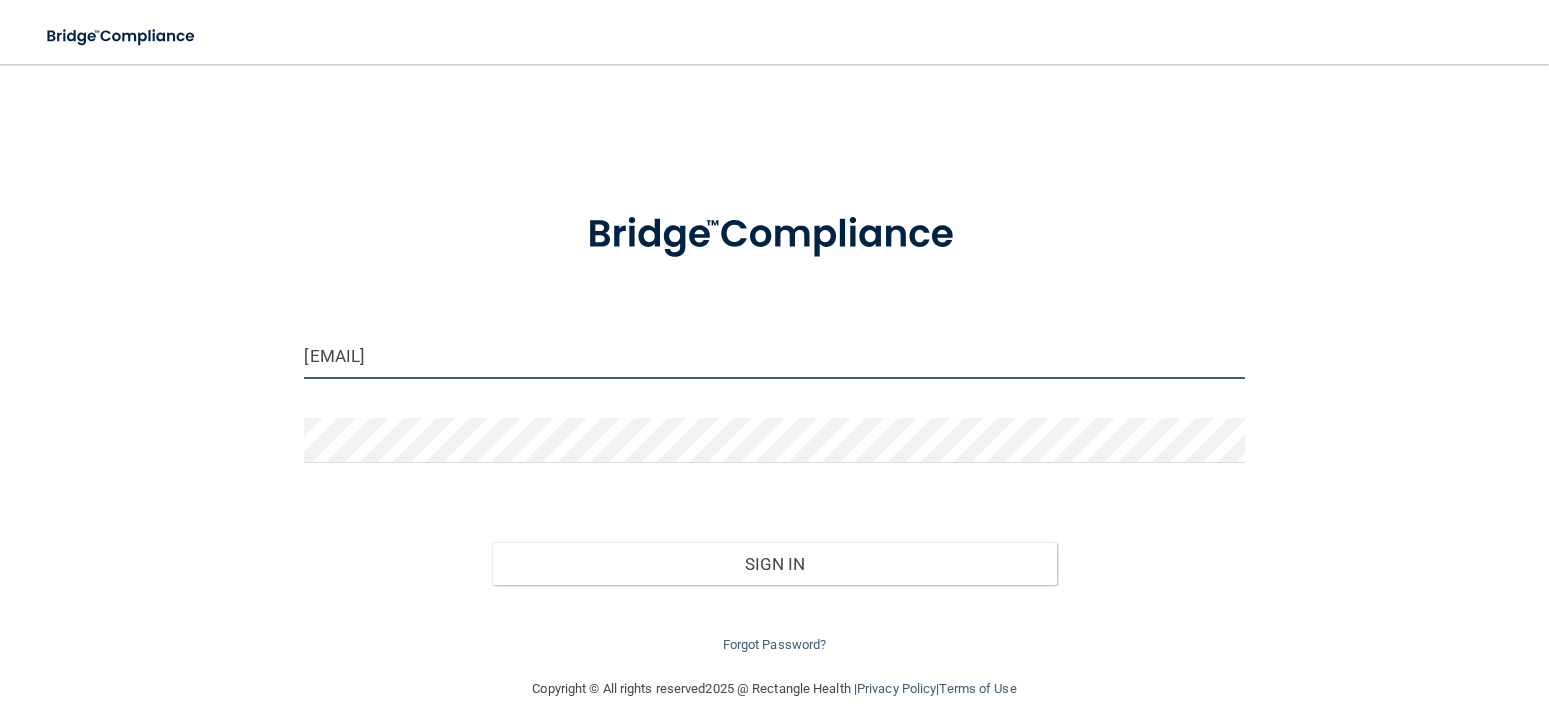 type on "colbyelizabeth1@outlook.com" 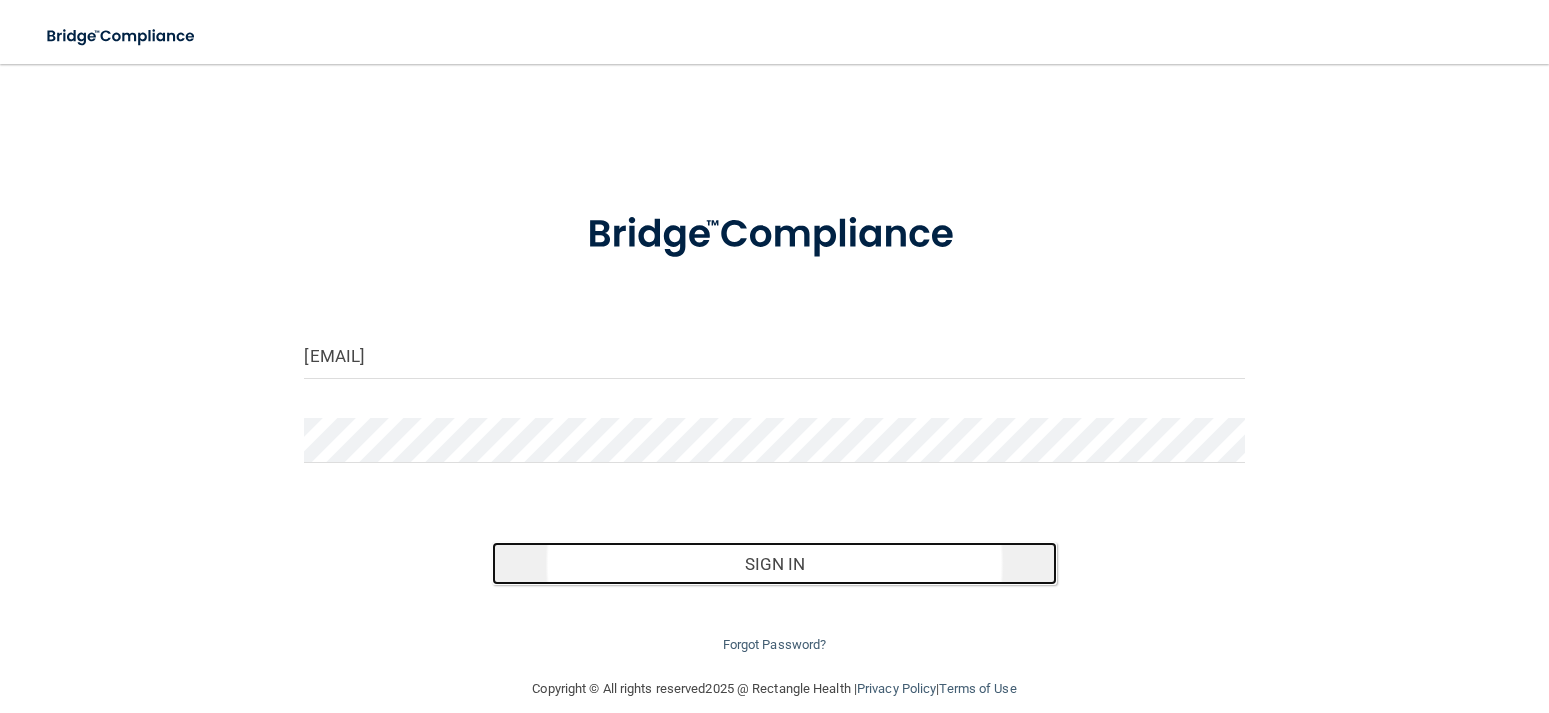 click on "Sign In" at bounding box center (774, 564) 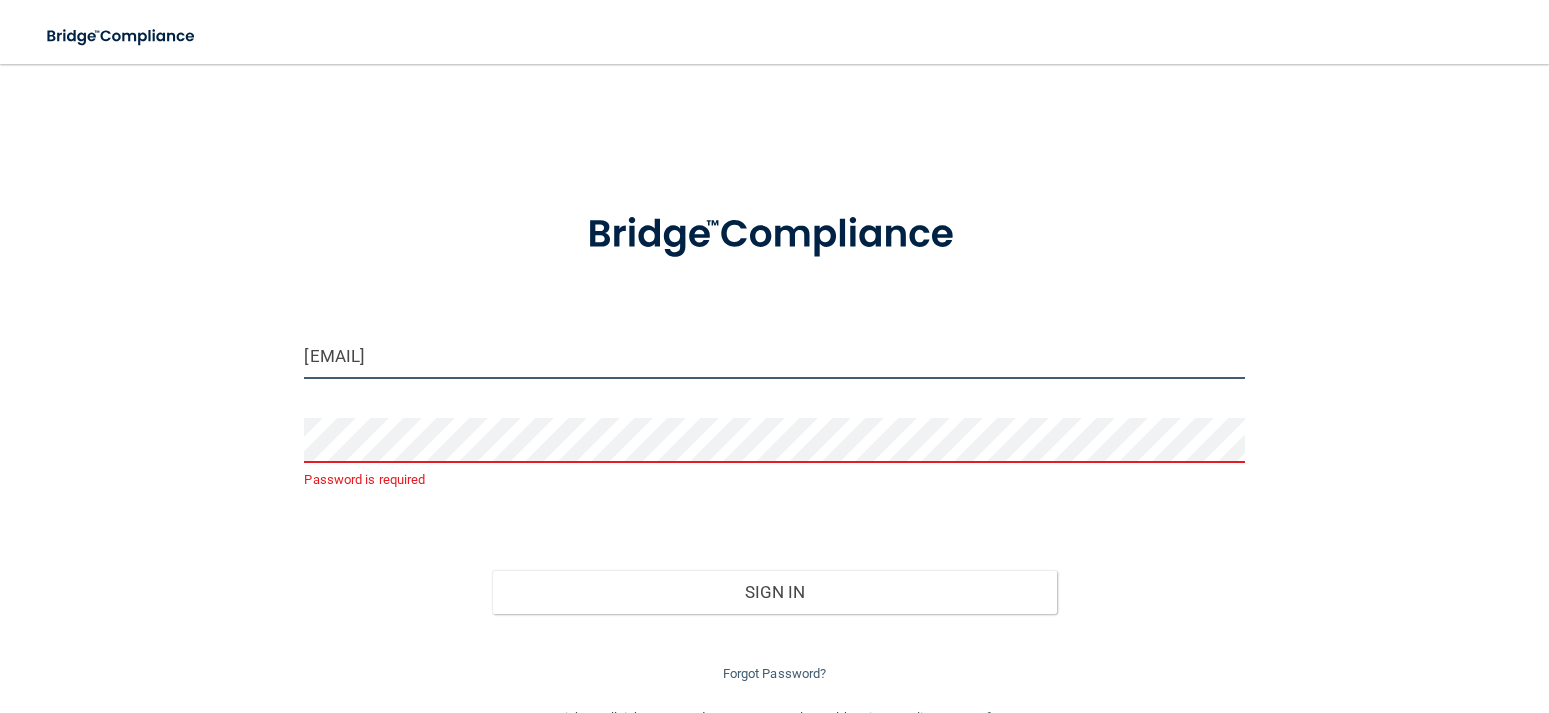 drag, startPoint x: 569, startPoint y: 363, endPoint x: 224, endPoint y: 330, distance: 346.57468 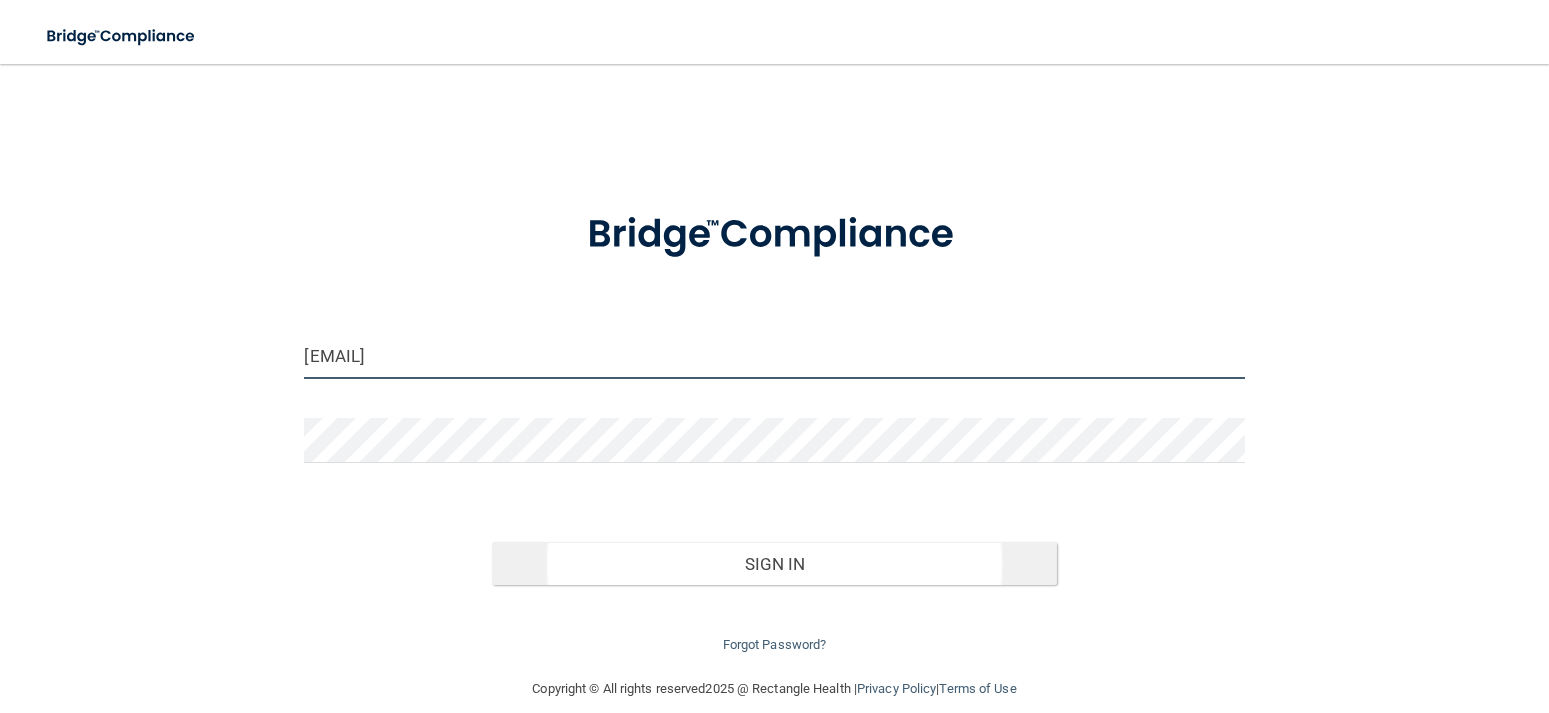 type on "[EMAIL]" 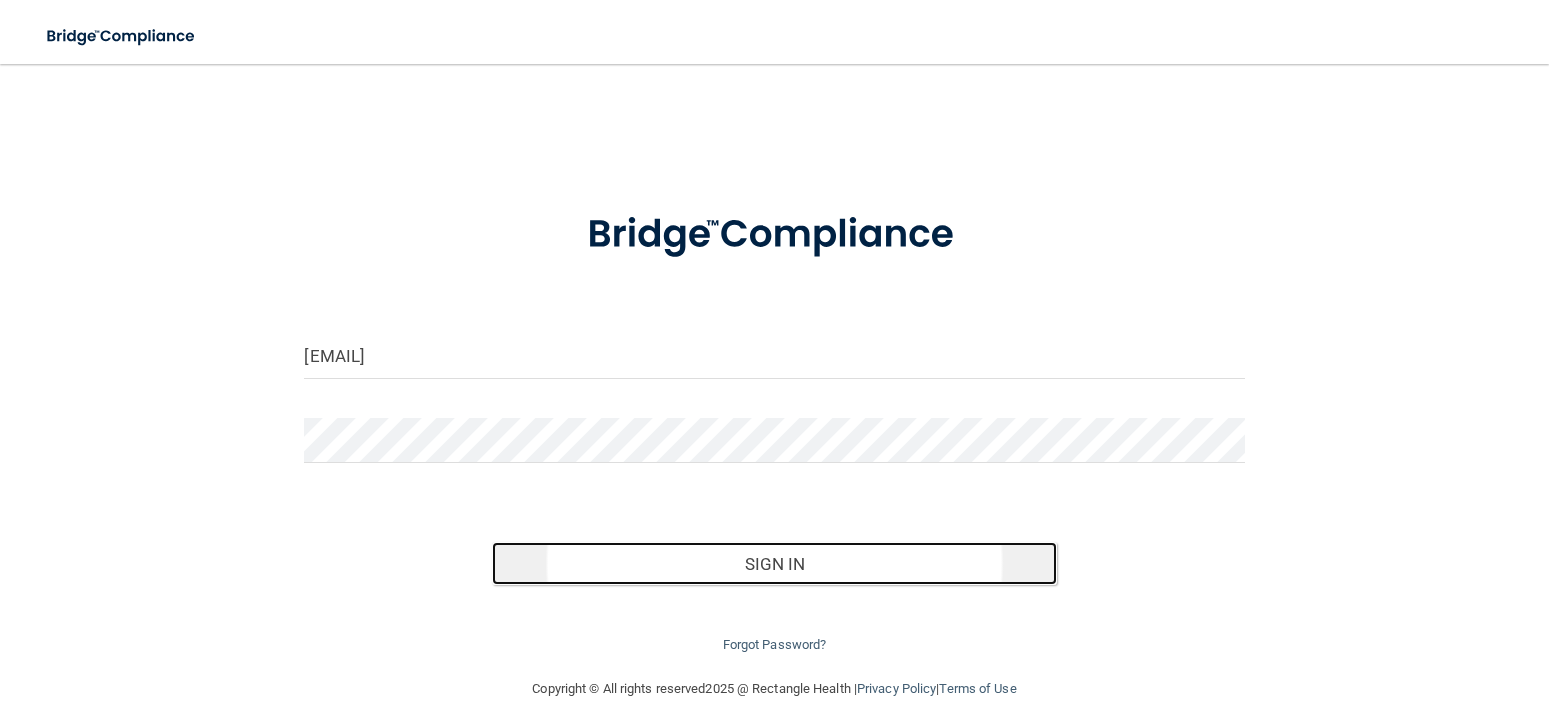 click on "Sign In" at bounding box center (774, 564) 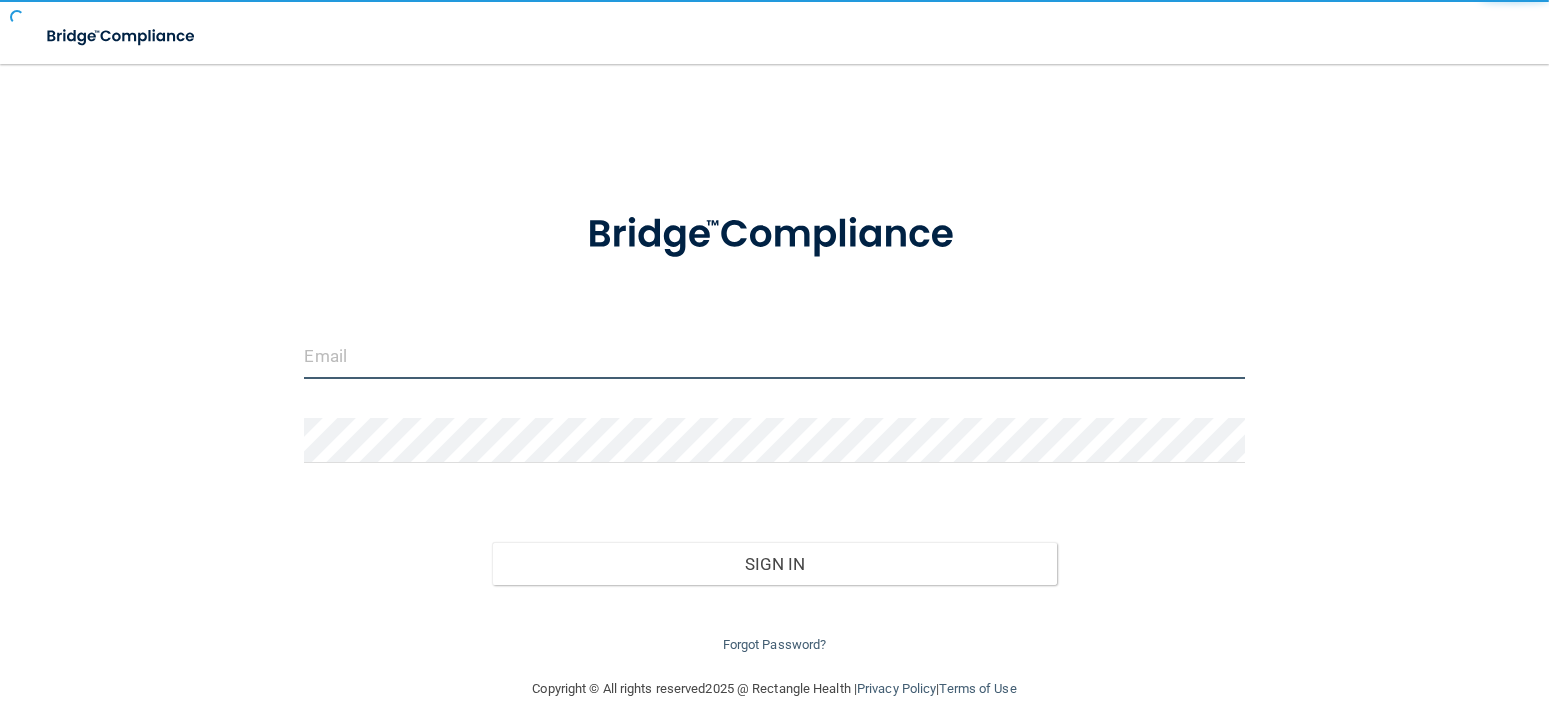 click at bounding box center [774, 356] 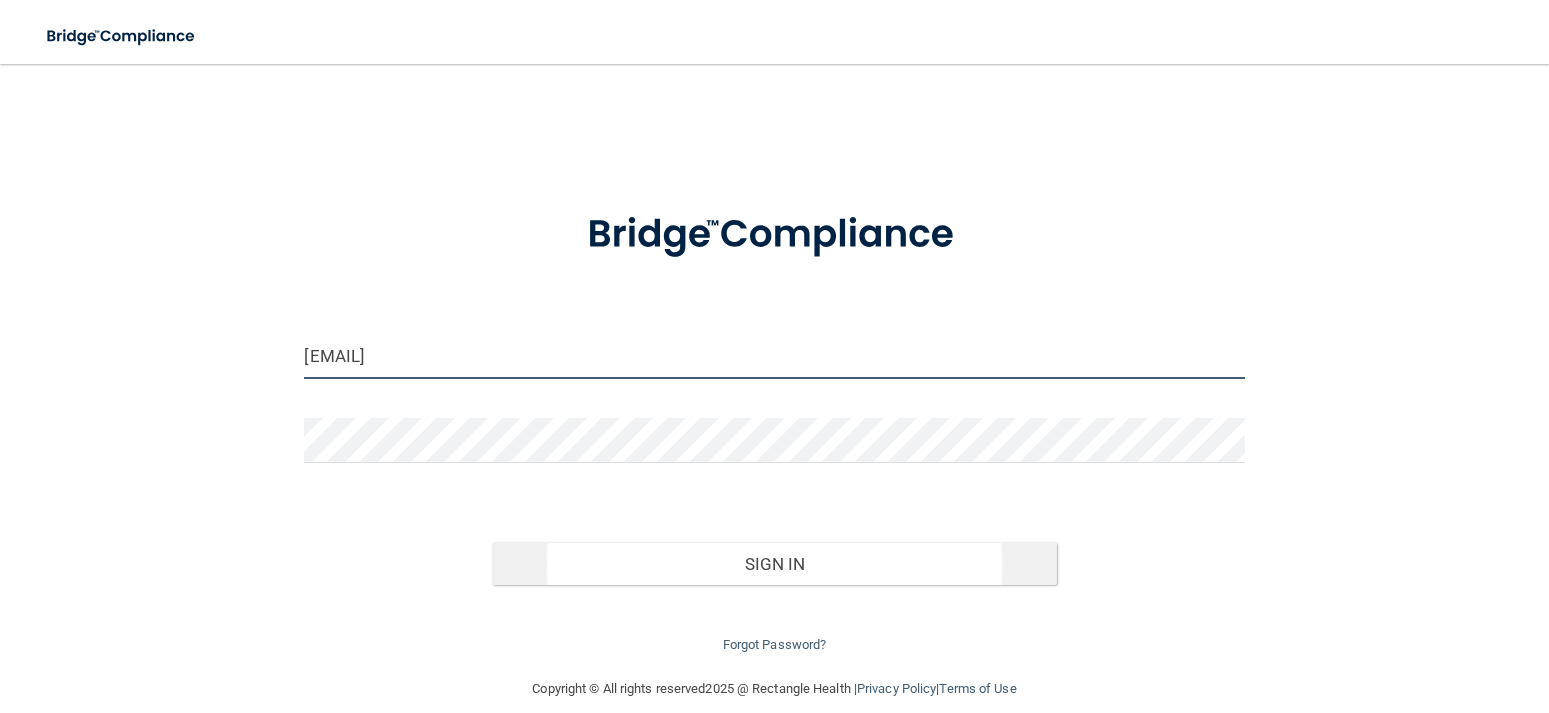 type on "colbyelizabeth1@outlook.com" 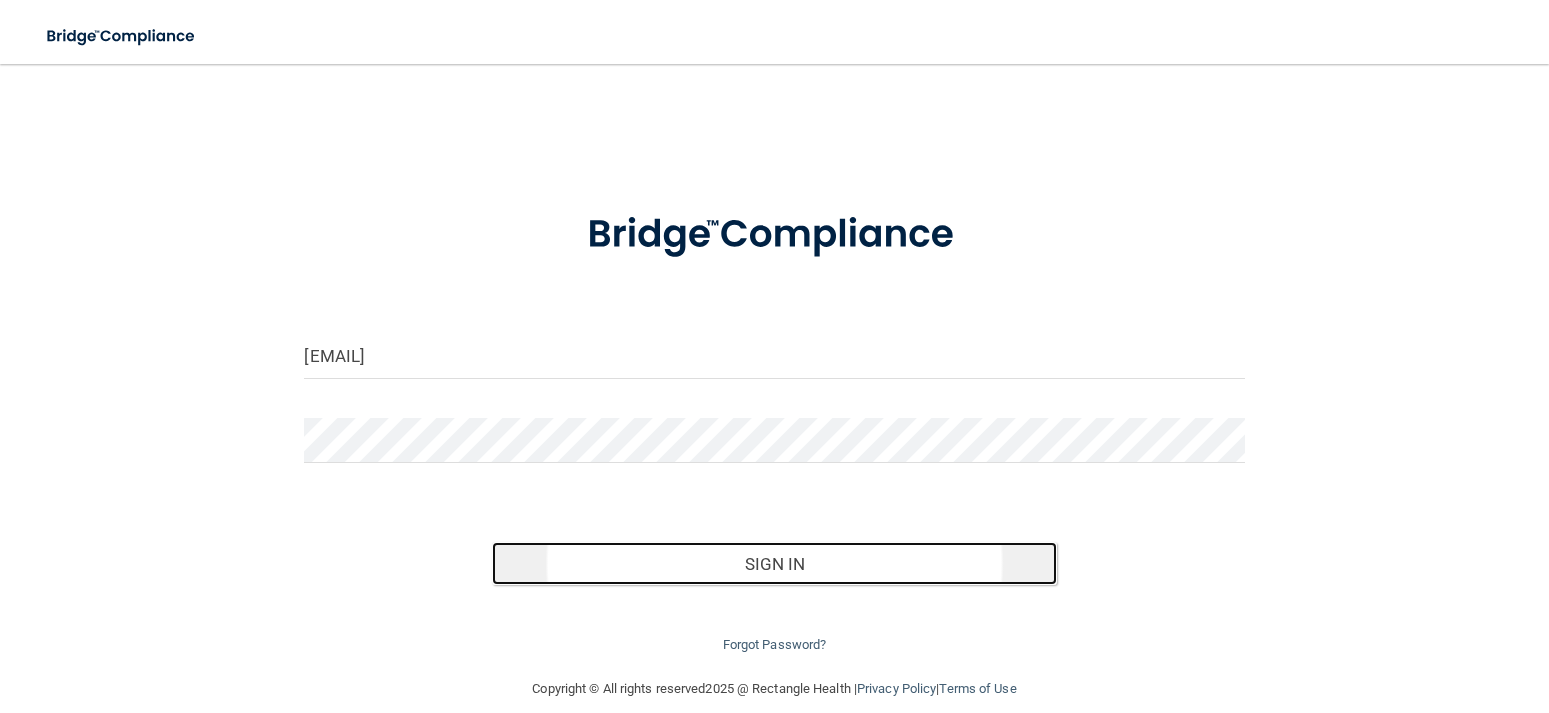 click on "Sign In" at bounding box center (774, 564) 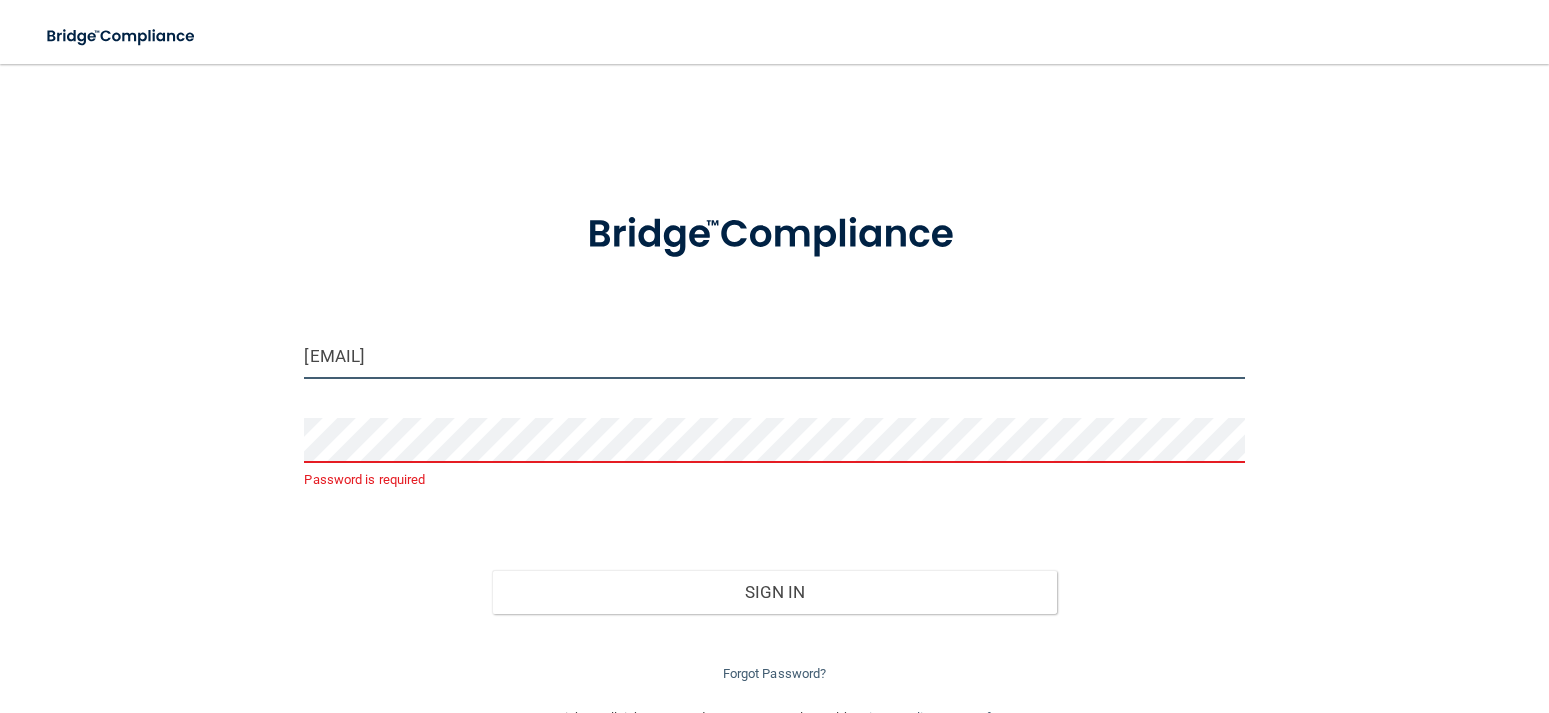 drag, startPoint x: 613, startPoint y: 360, endPoint x: 157, endPoint y: 351, distance: 456.0888 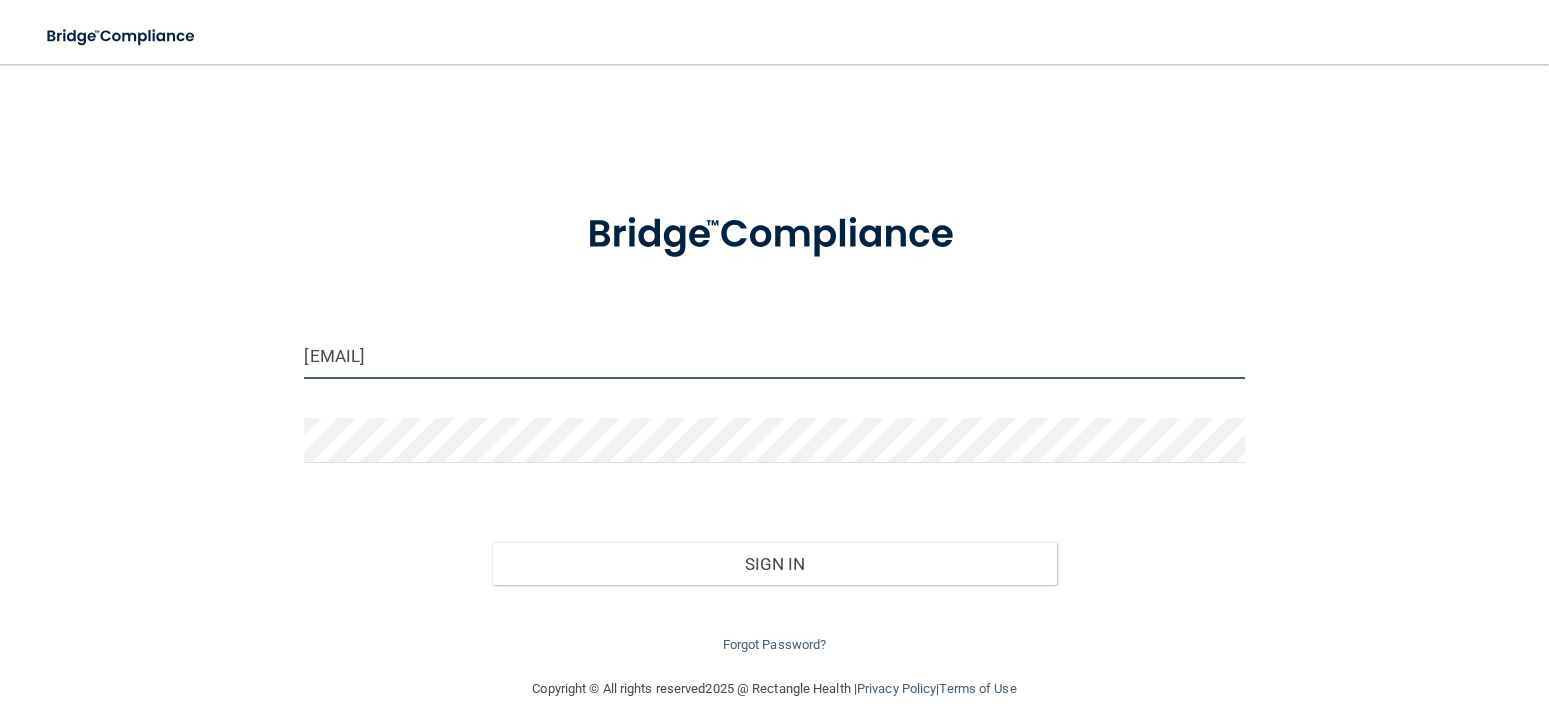 type on "[EMAIL]" 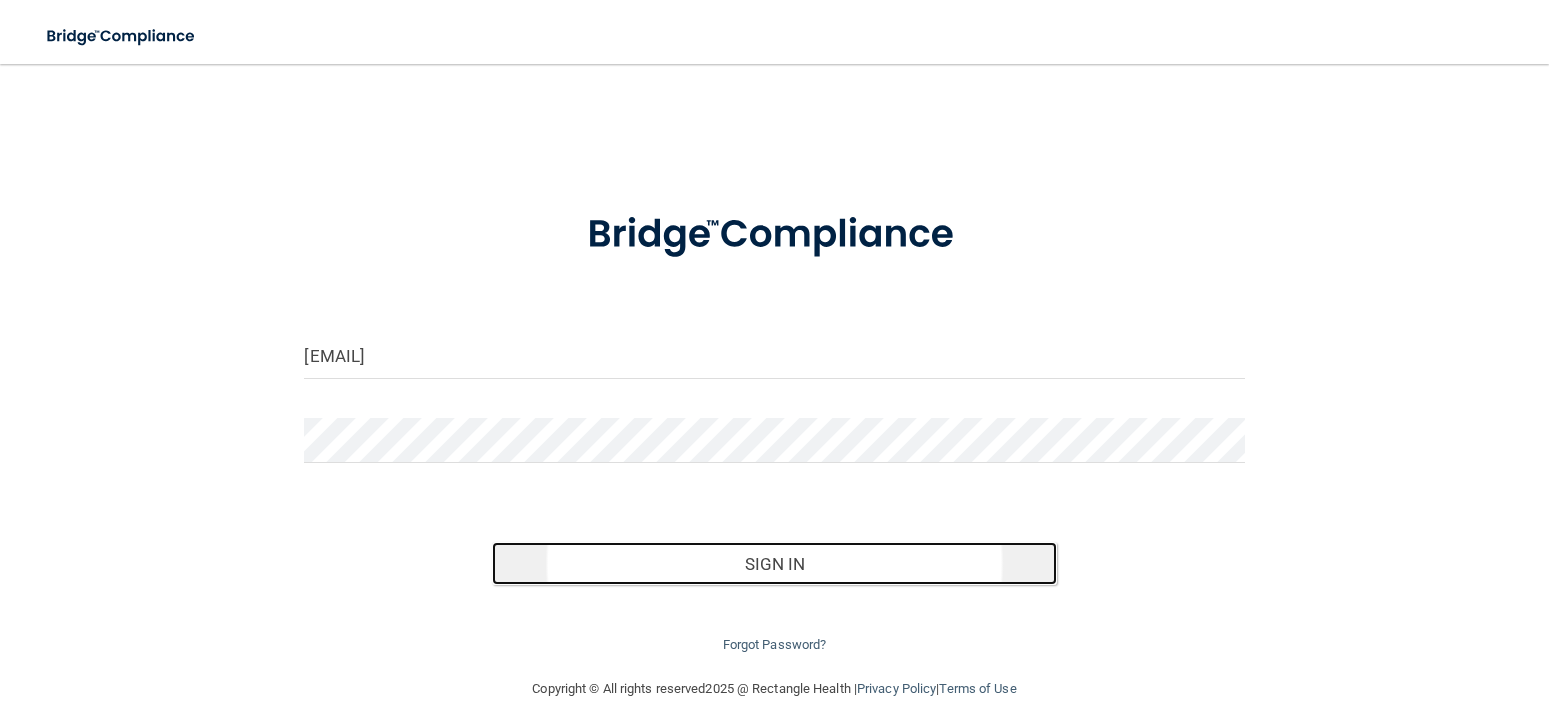 click on "Sign In" at bounding box center [774, 564] 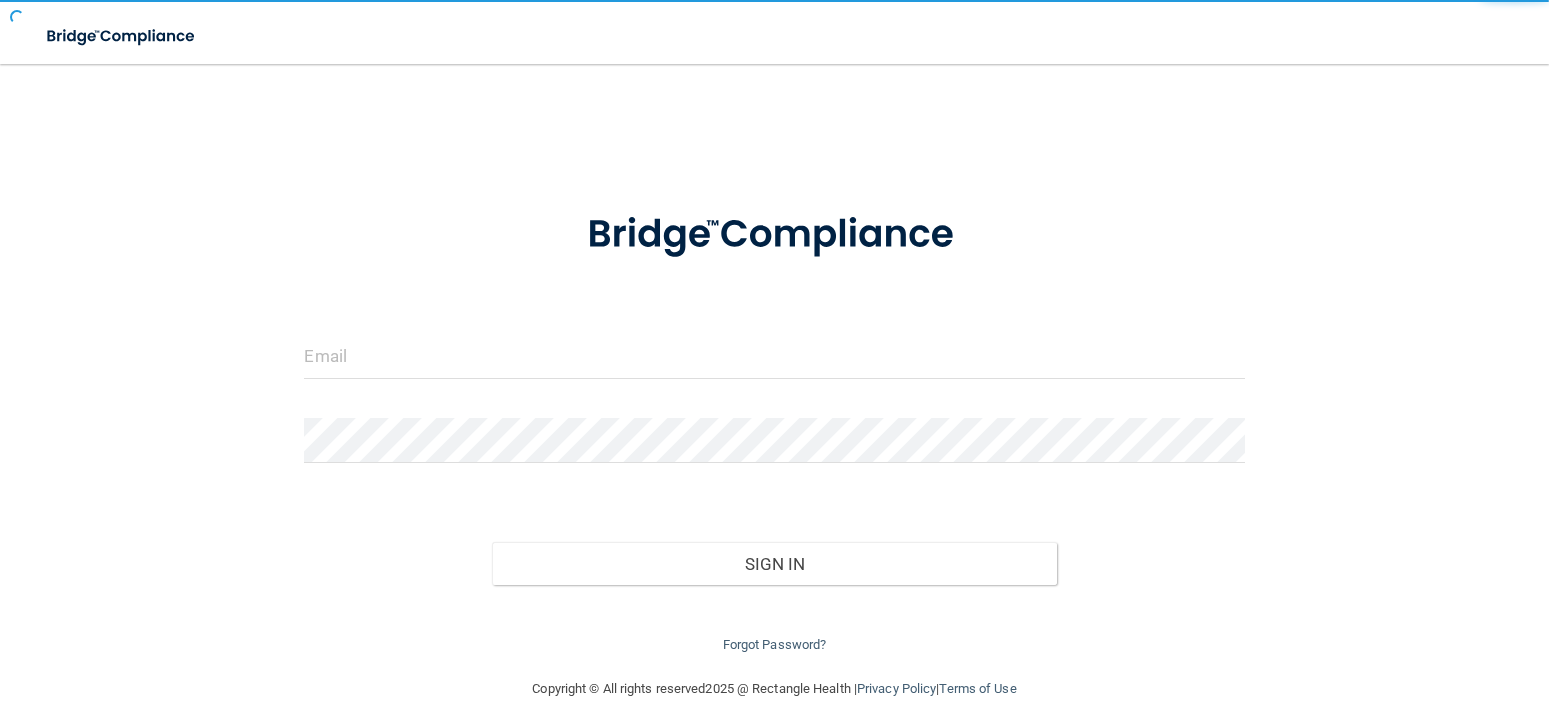 scroll, scrollTop: 0, scrollLeft: 0, axis: both 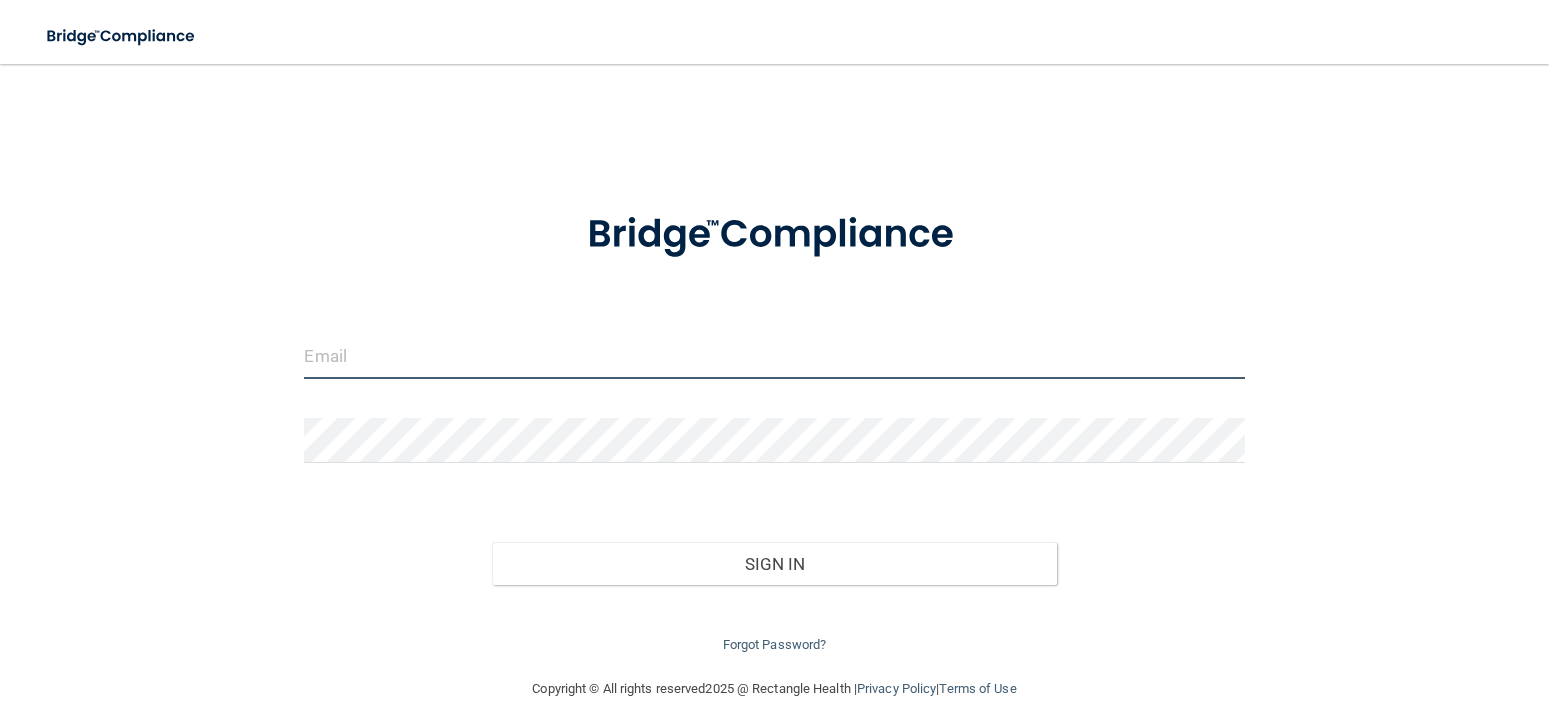 click at bounding box center (774, 356) 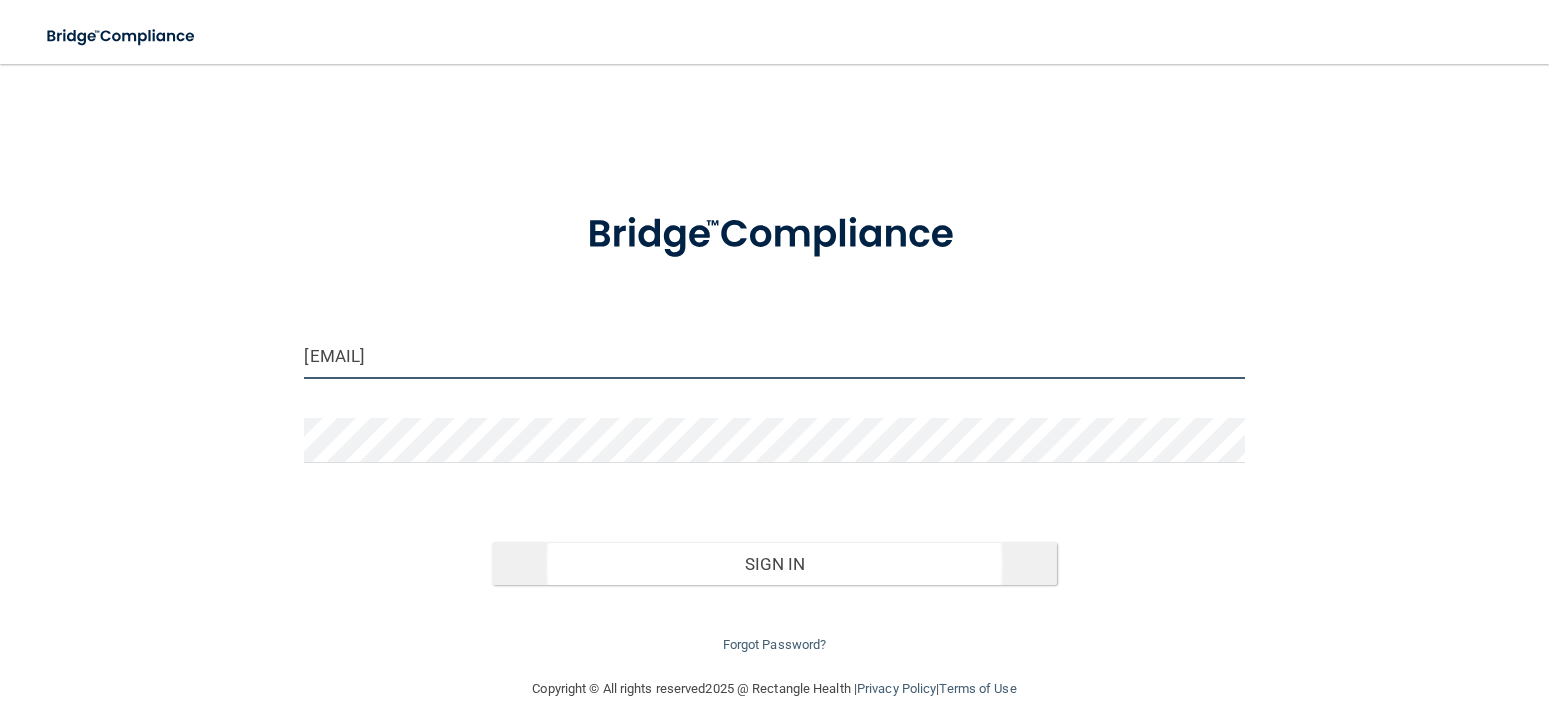 type on "[EMAIL]" 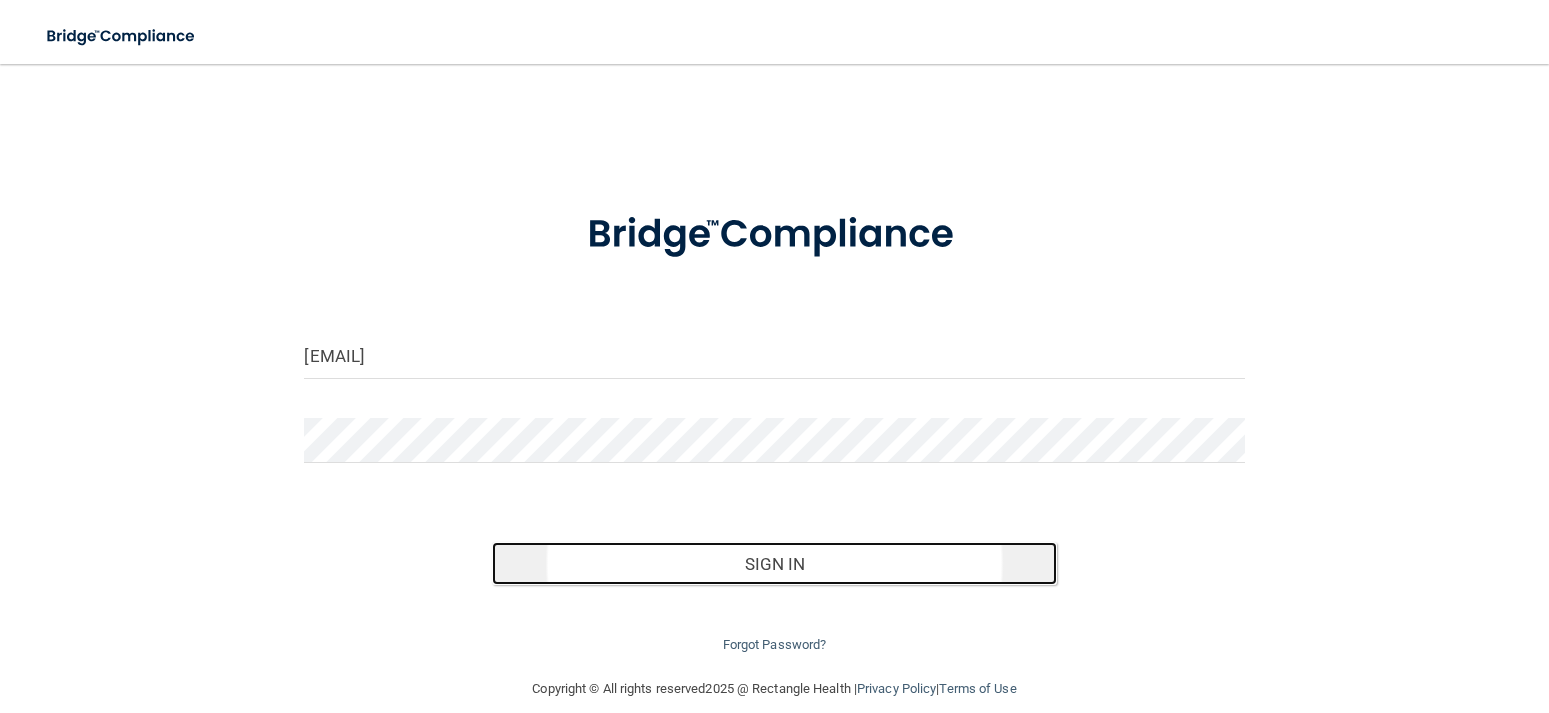 click on "Sign In" at bounding box center (774, 564) 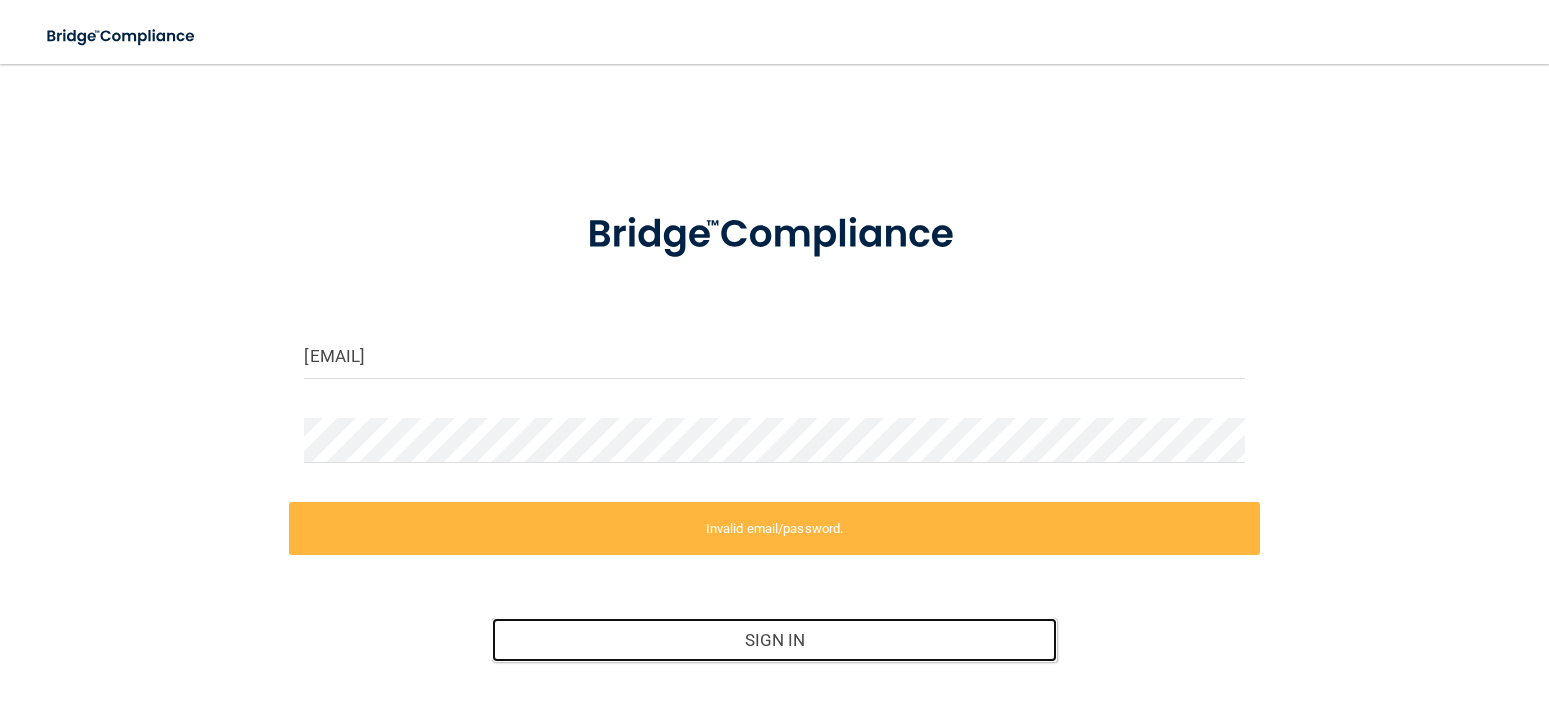 scroll, scrollTop: 101, scrollLeft: 0, axis: vertical 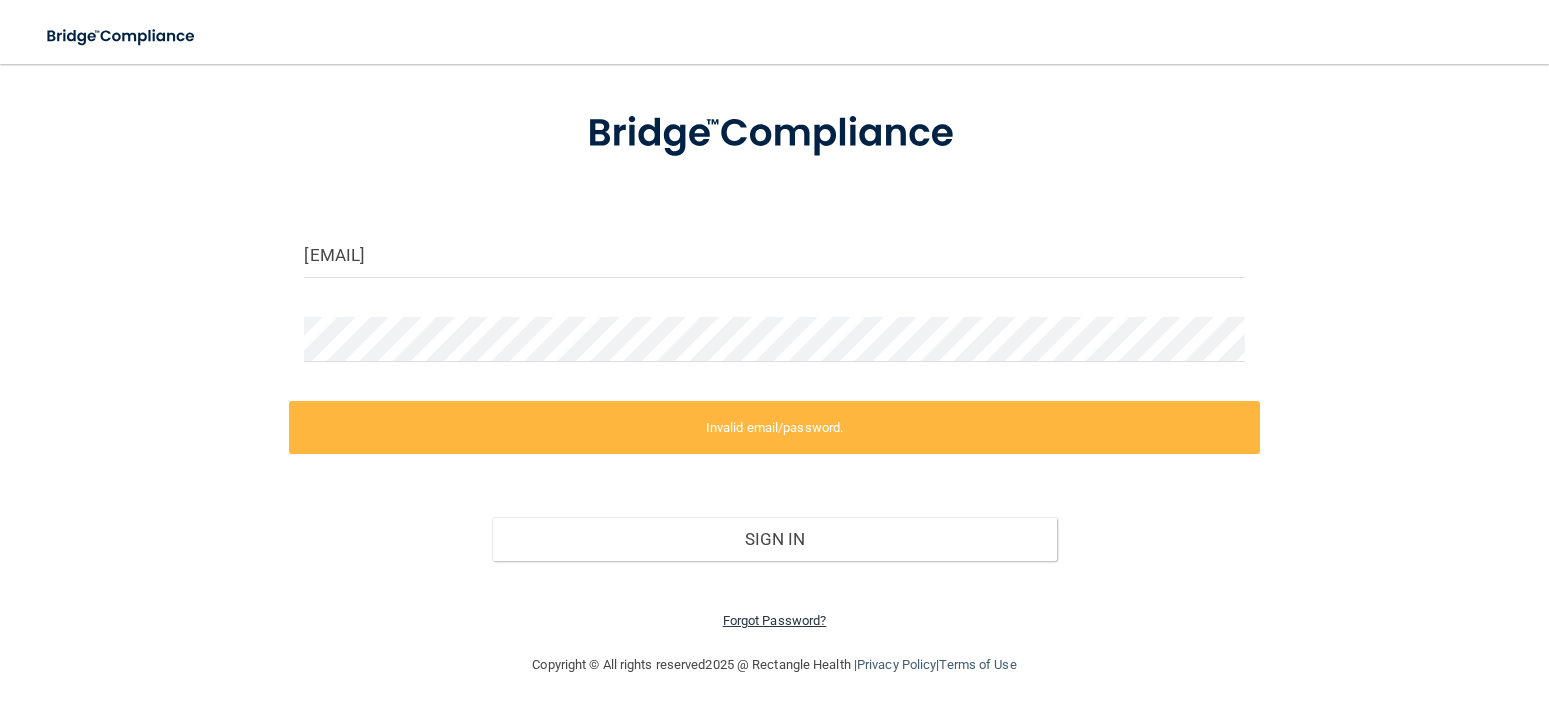 click on "Forgot Password?" at bounding box center (775, 620) 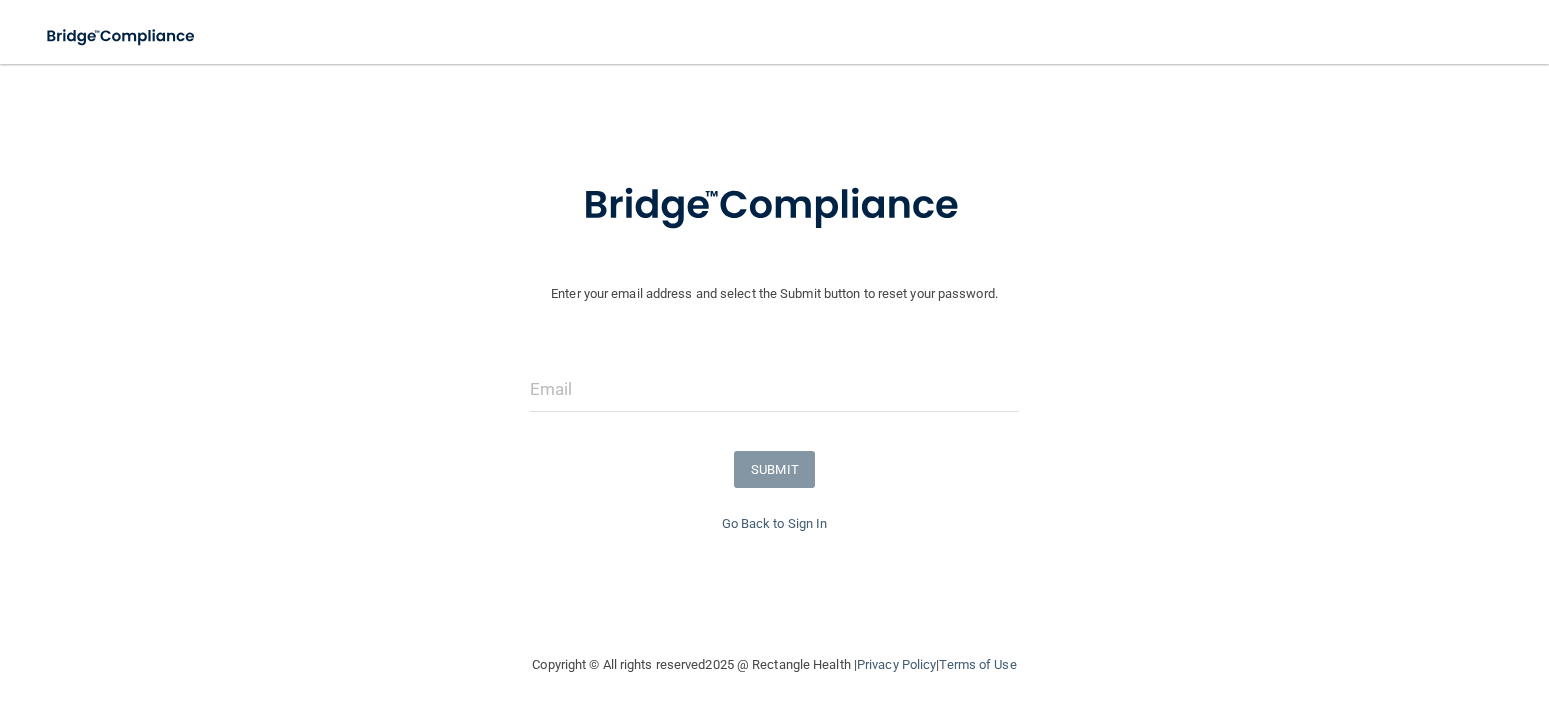 scroll, scrollTop: 30, scrollLeft: 0, axis: vertical 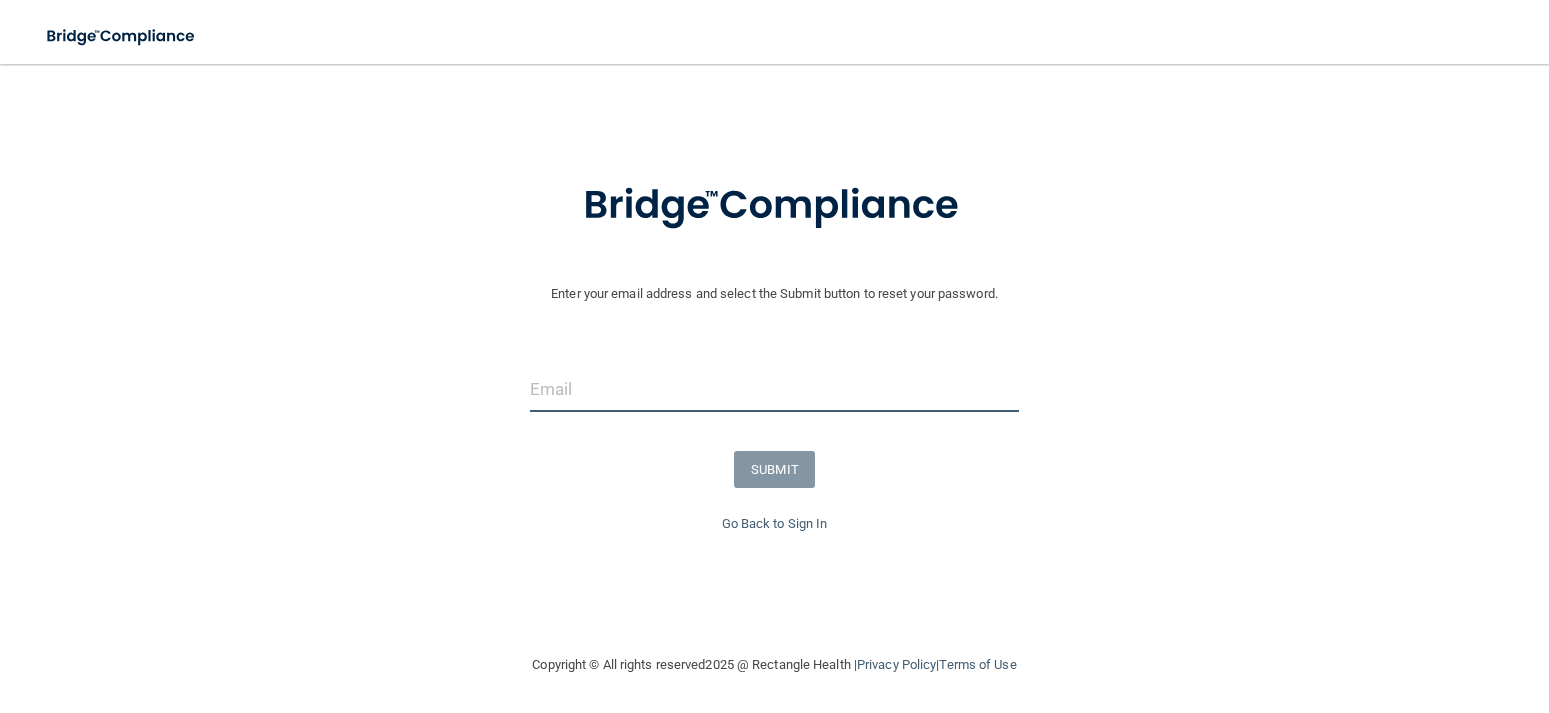 click at bounding box center (775, 389) 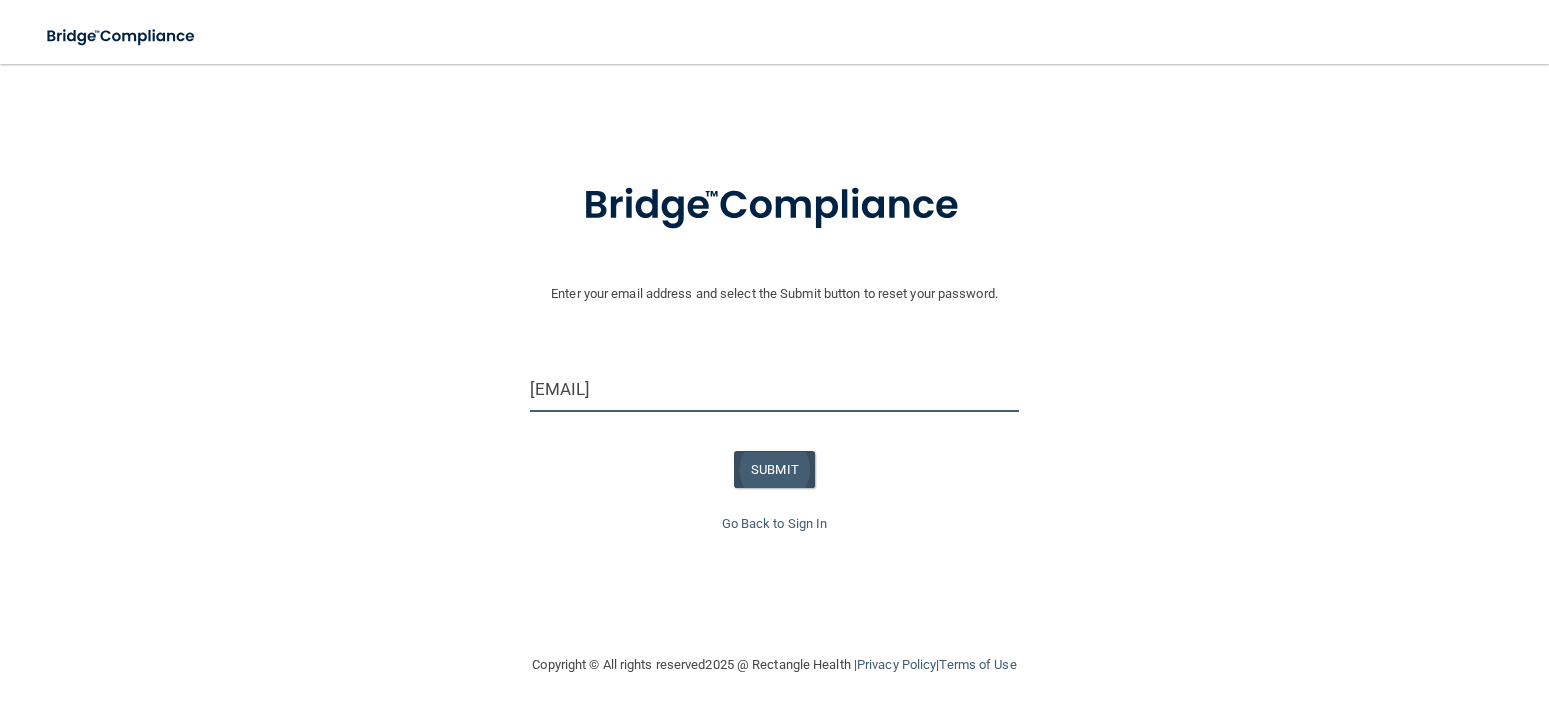 type on "[EMAIL]" 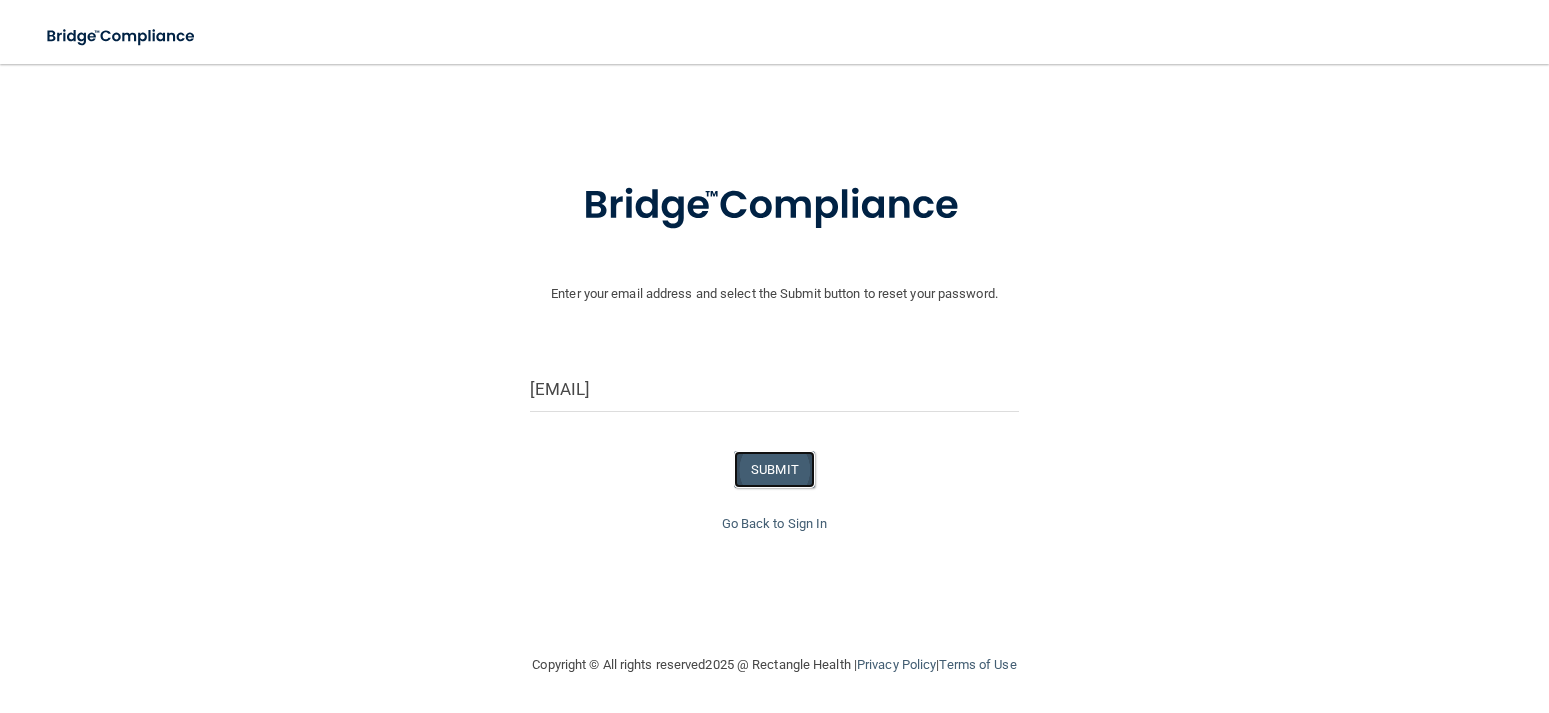 click on "SUBMIT" at bounding box center (774, 469) 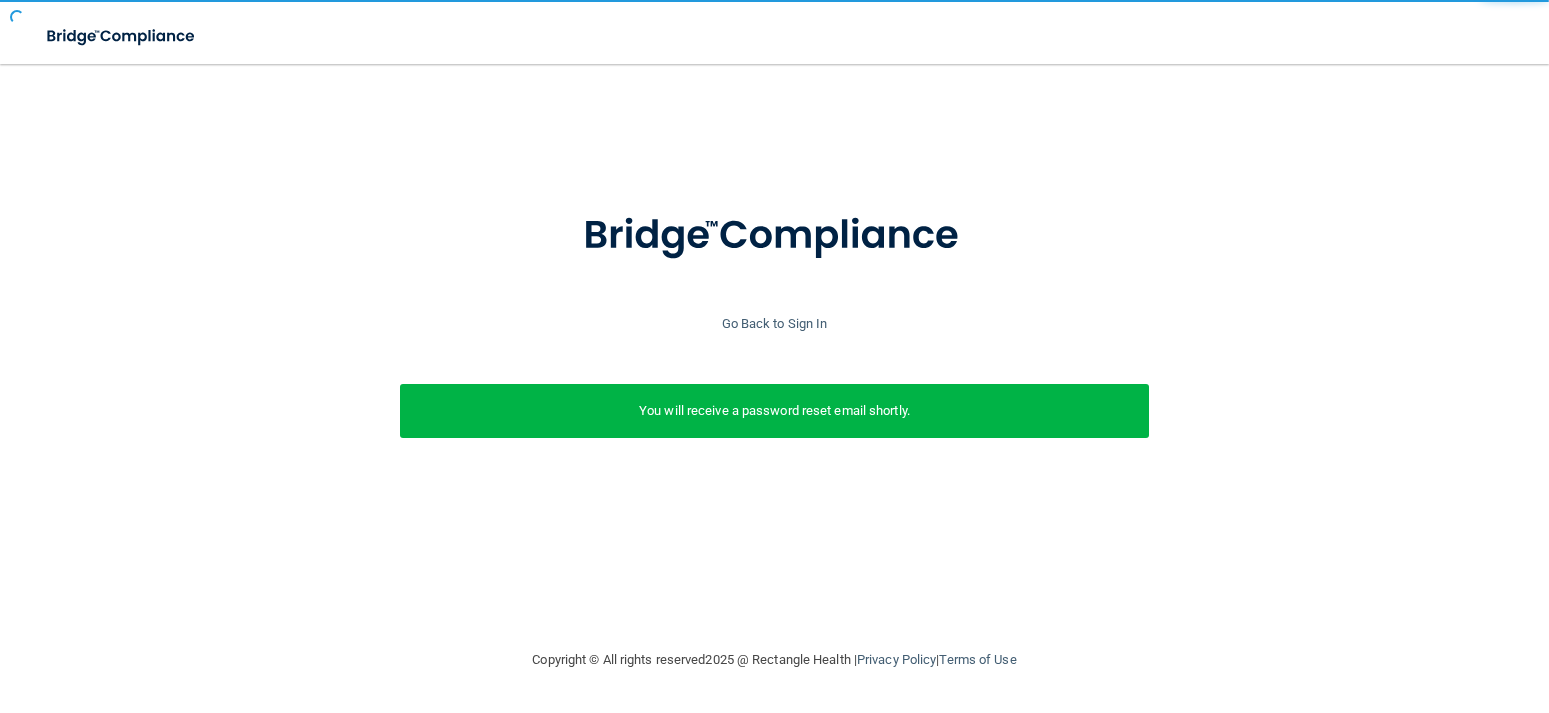 scroll, scrollTop: 0, scrollLeft: 0, axis: both 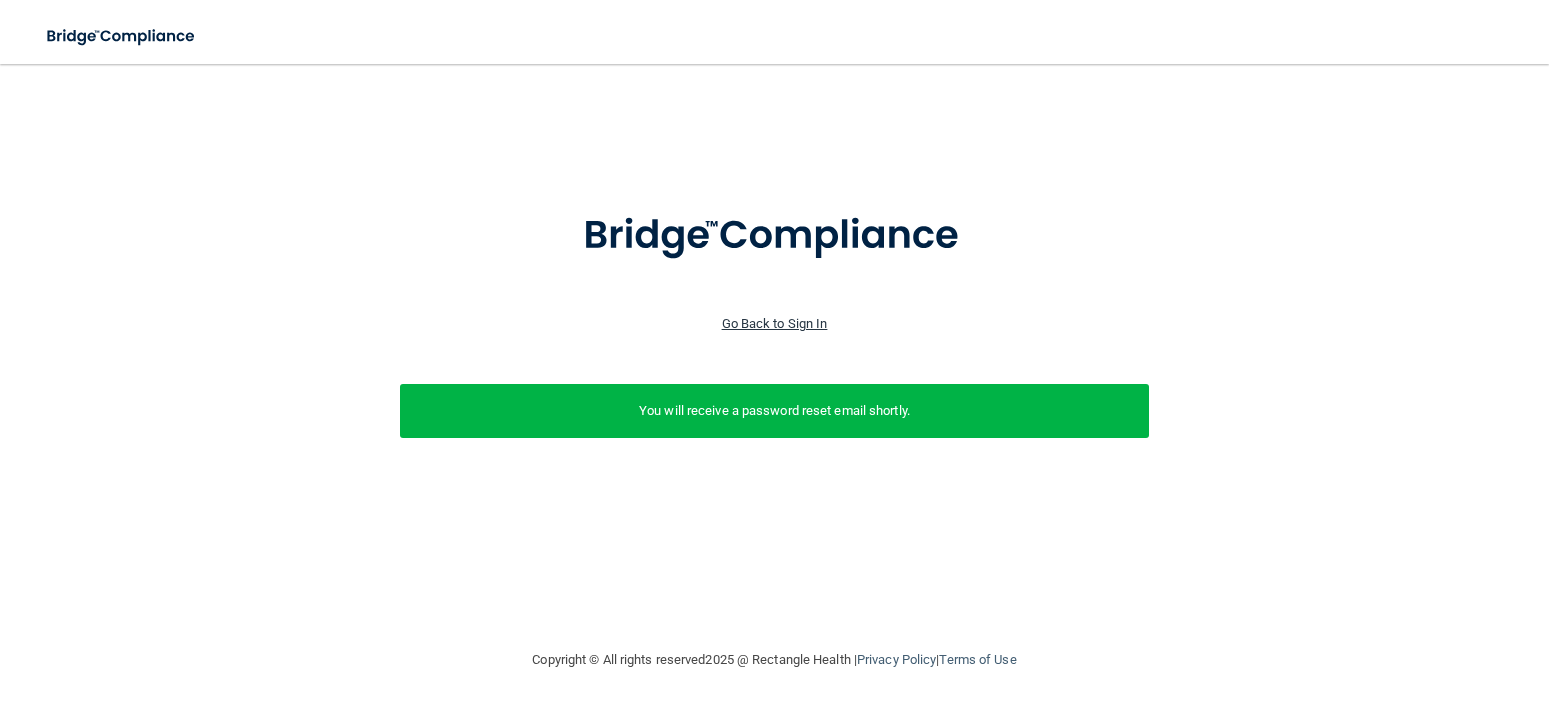 click on "Go Back to Sign In" at bounding box center [775, 323] 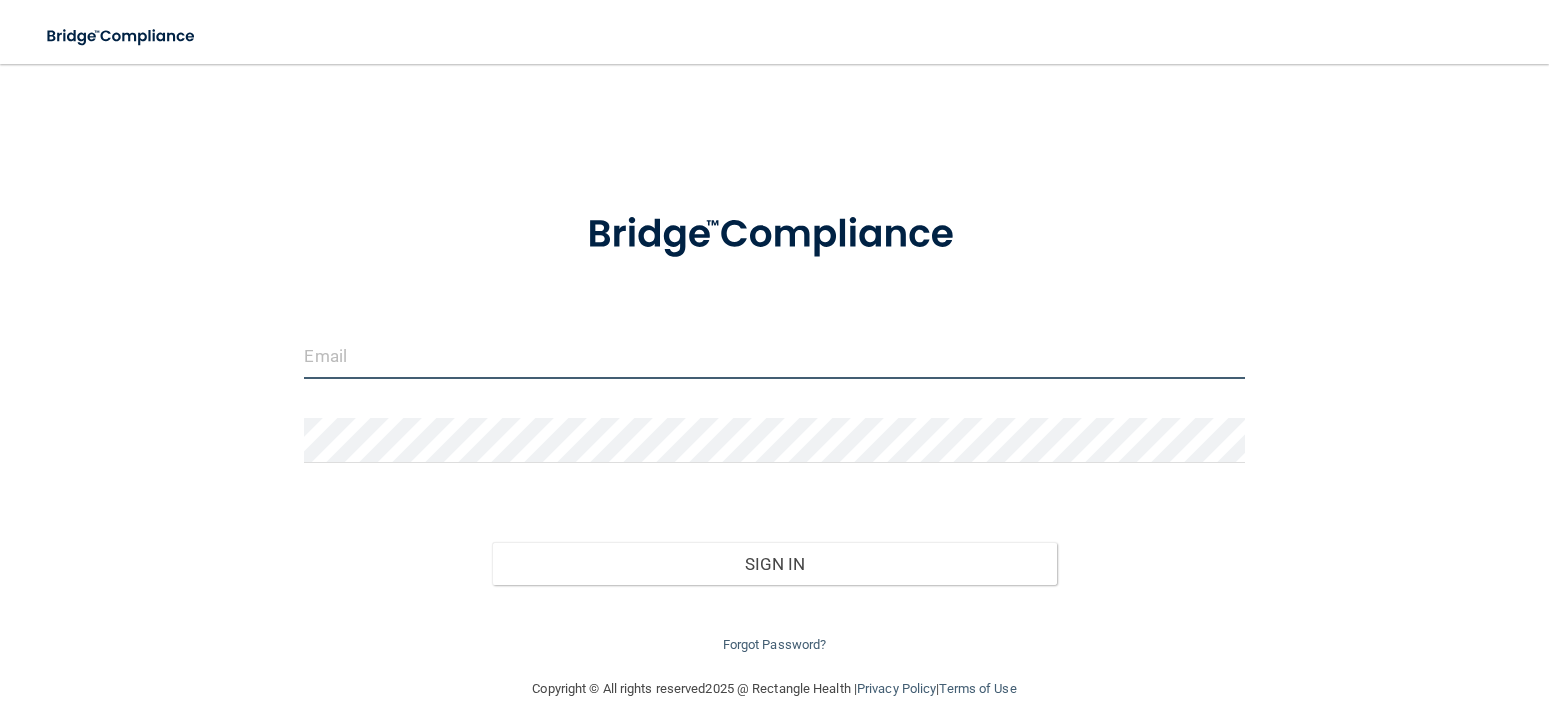 click at bounding box center [774, 356] 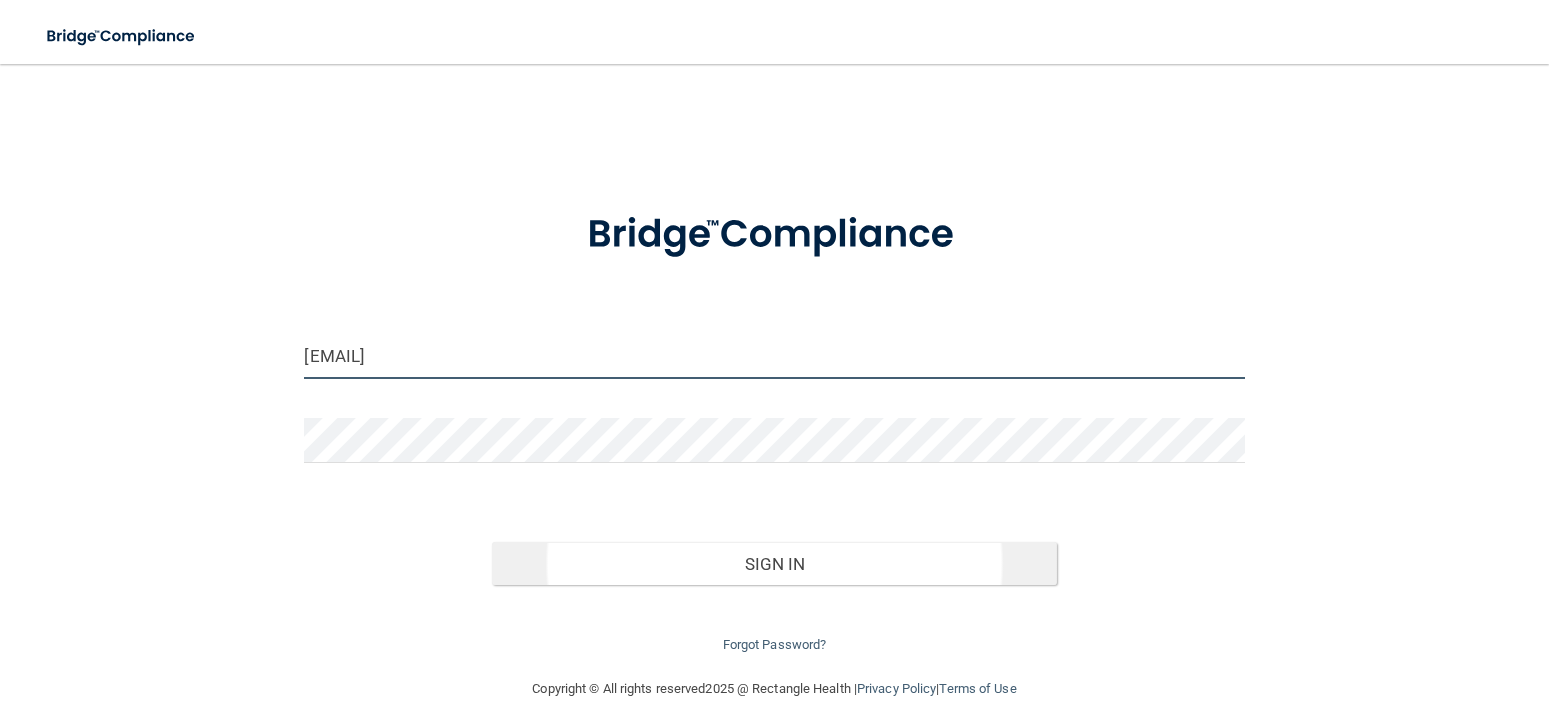 type on "[EMAIL]" 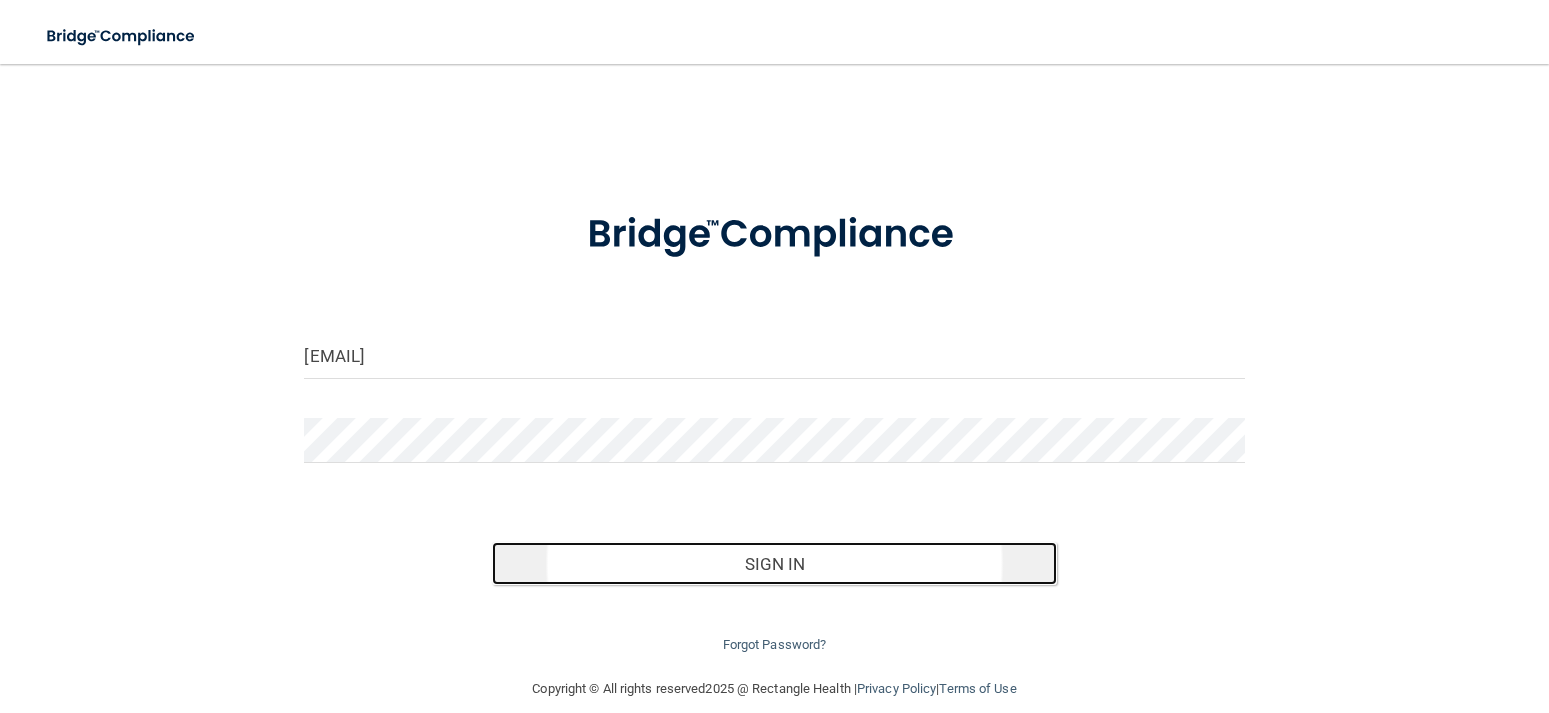 click on "Sign In" at bounding box center [774, 564] 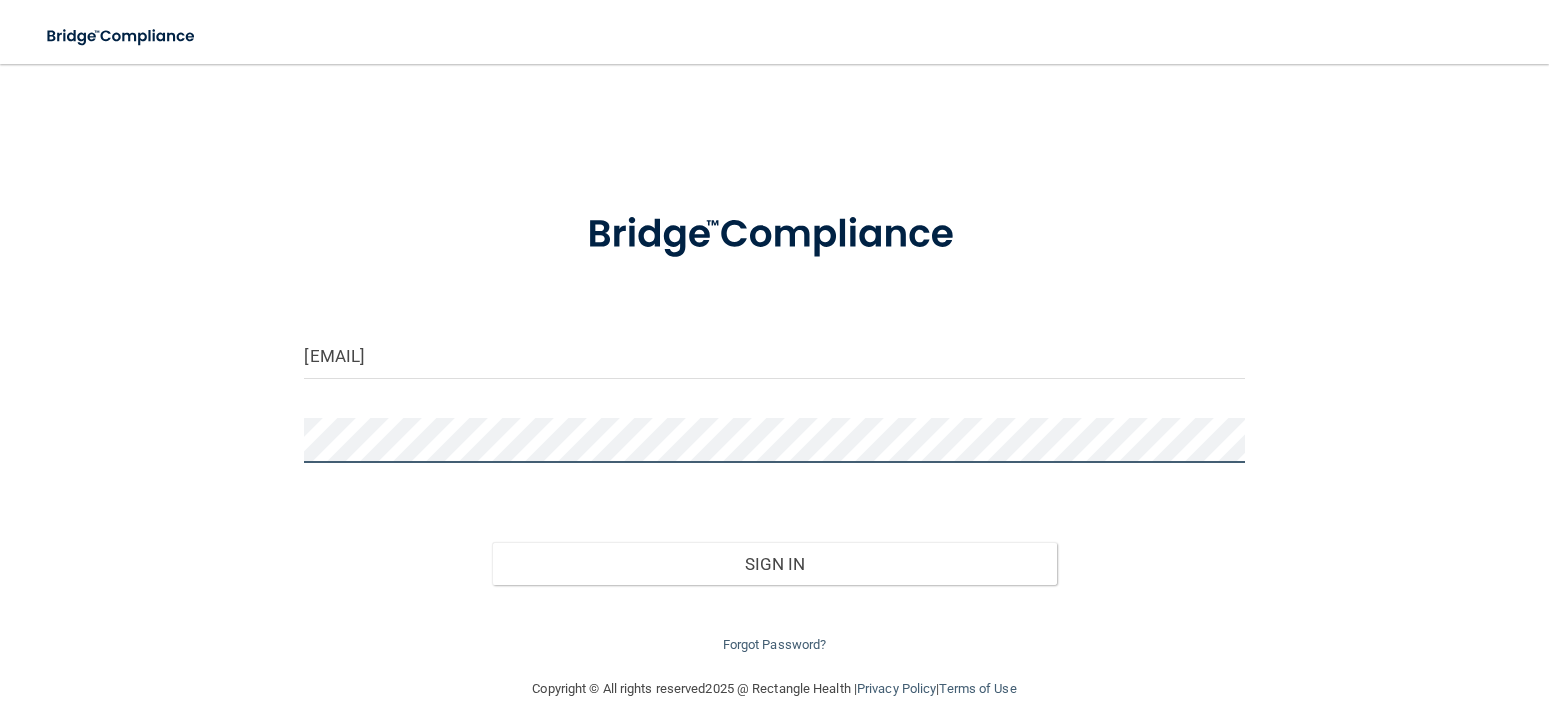 click on "Sign In" at bounding box center [774, 564] 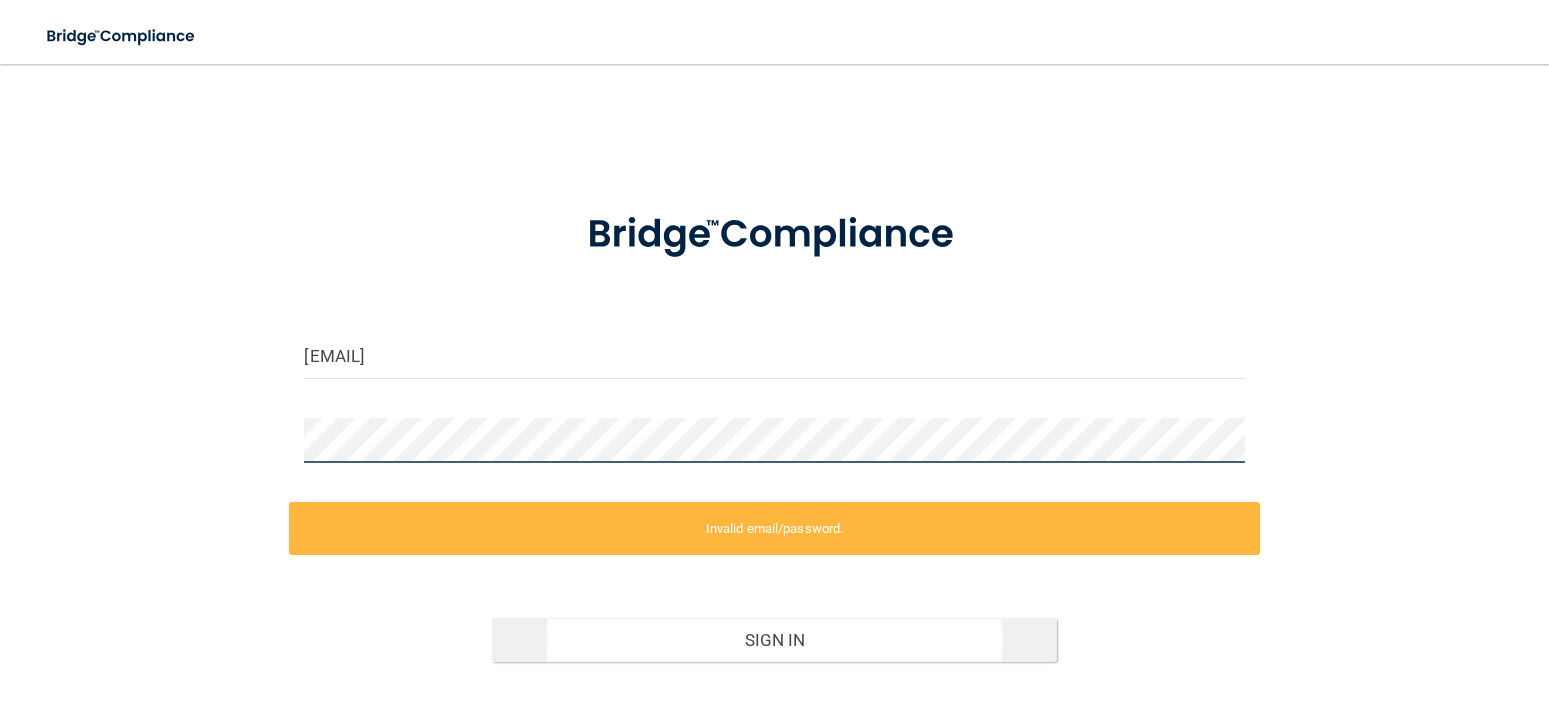 scroll, scrollTop: 101, scrollLeft: 0, axis: vertical 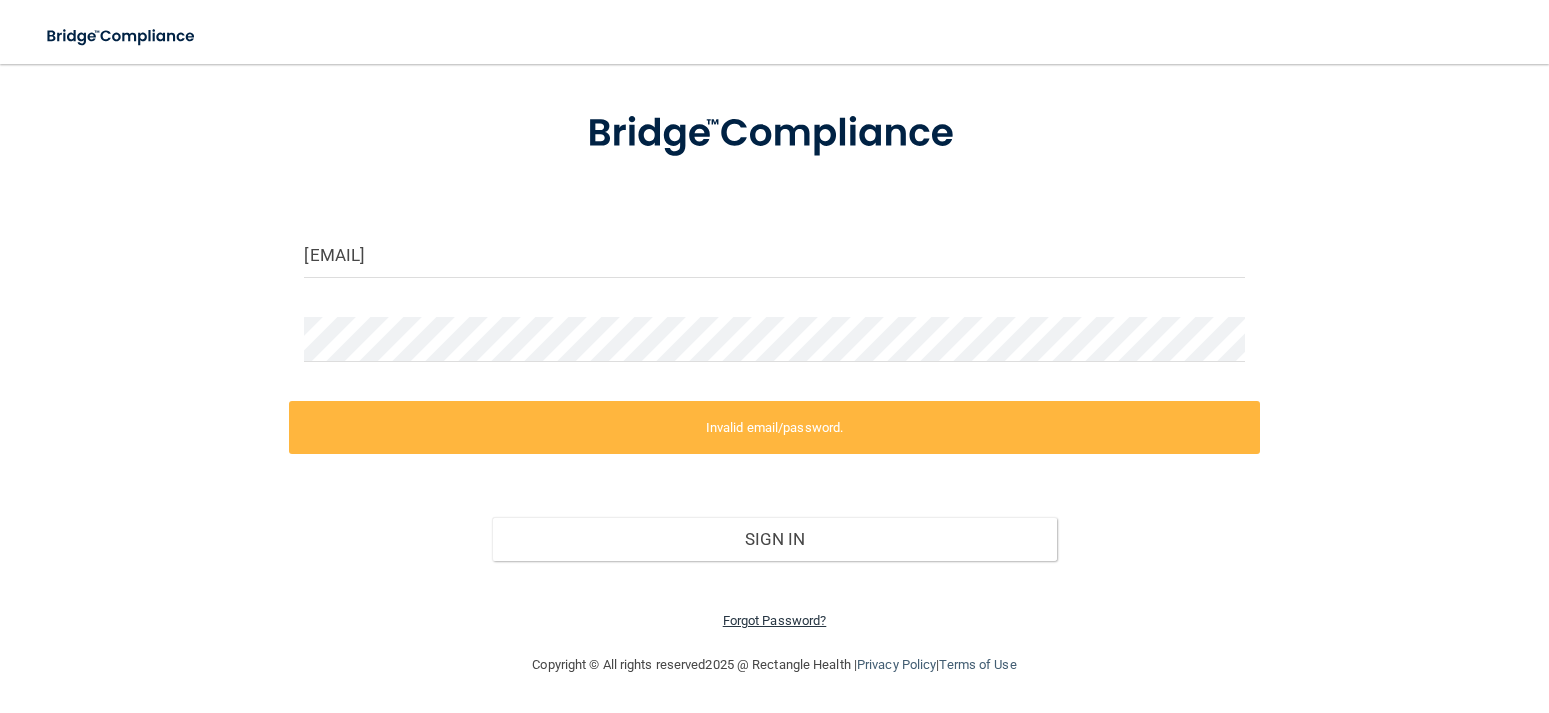 click on "Forgot Password?" at bounding box center [775, 620] 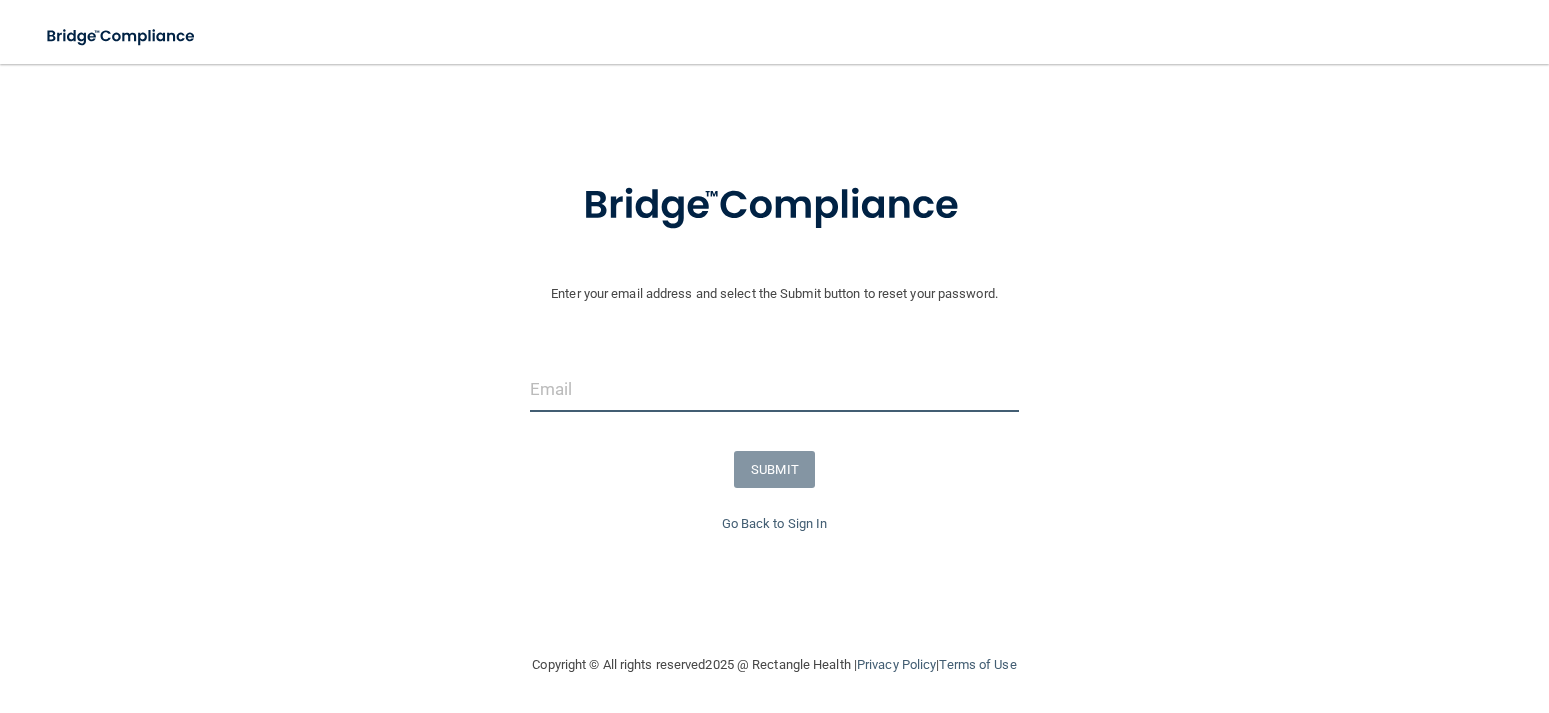 click at bounding box center [775, 389] 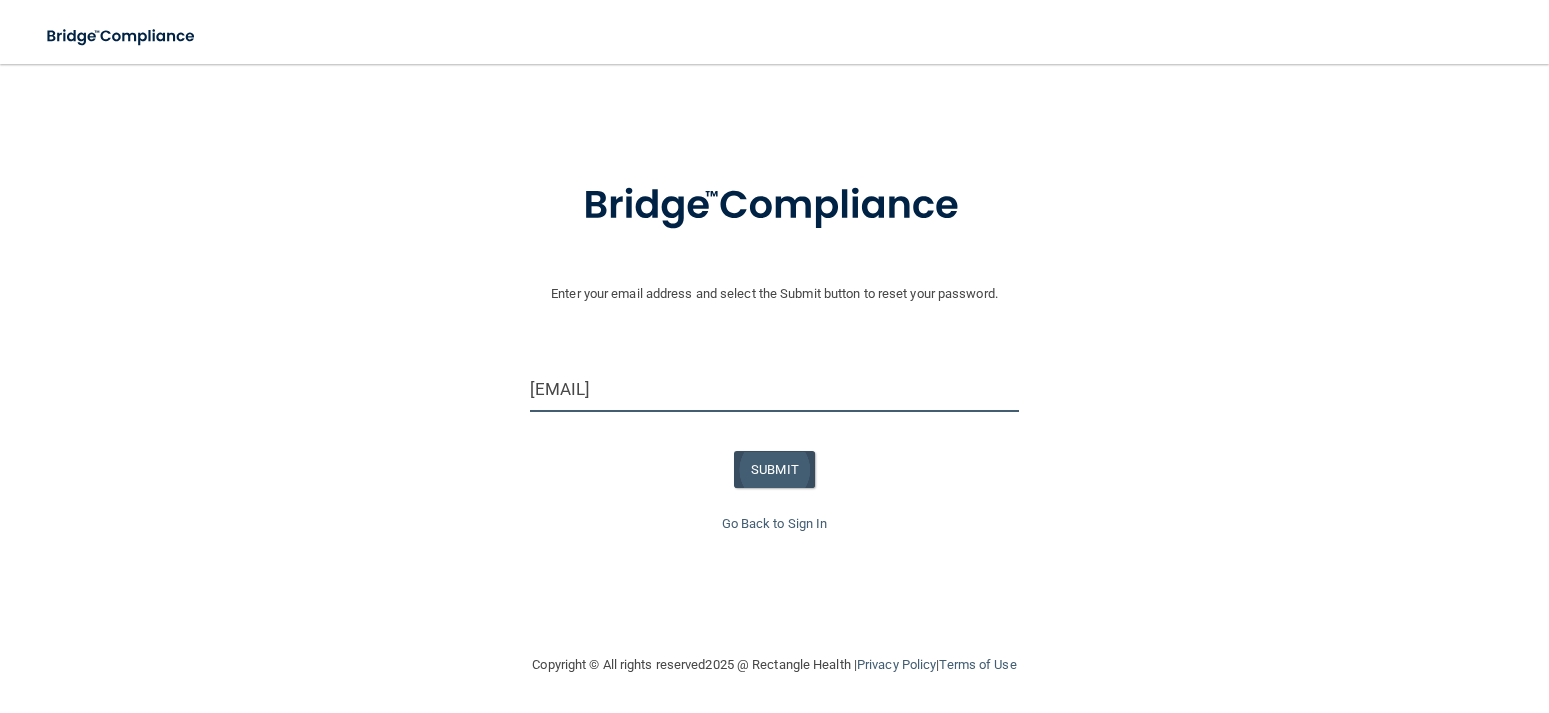type on "[EMAIL]" 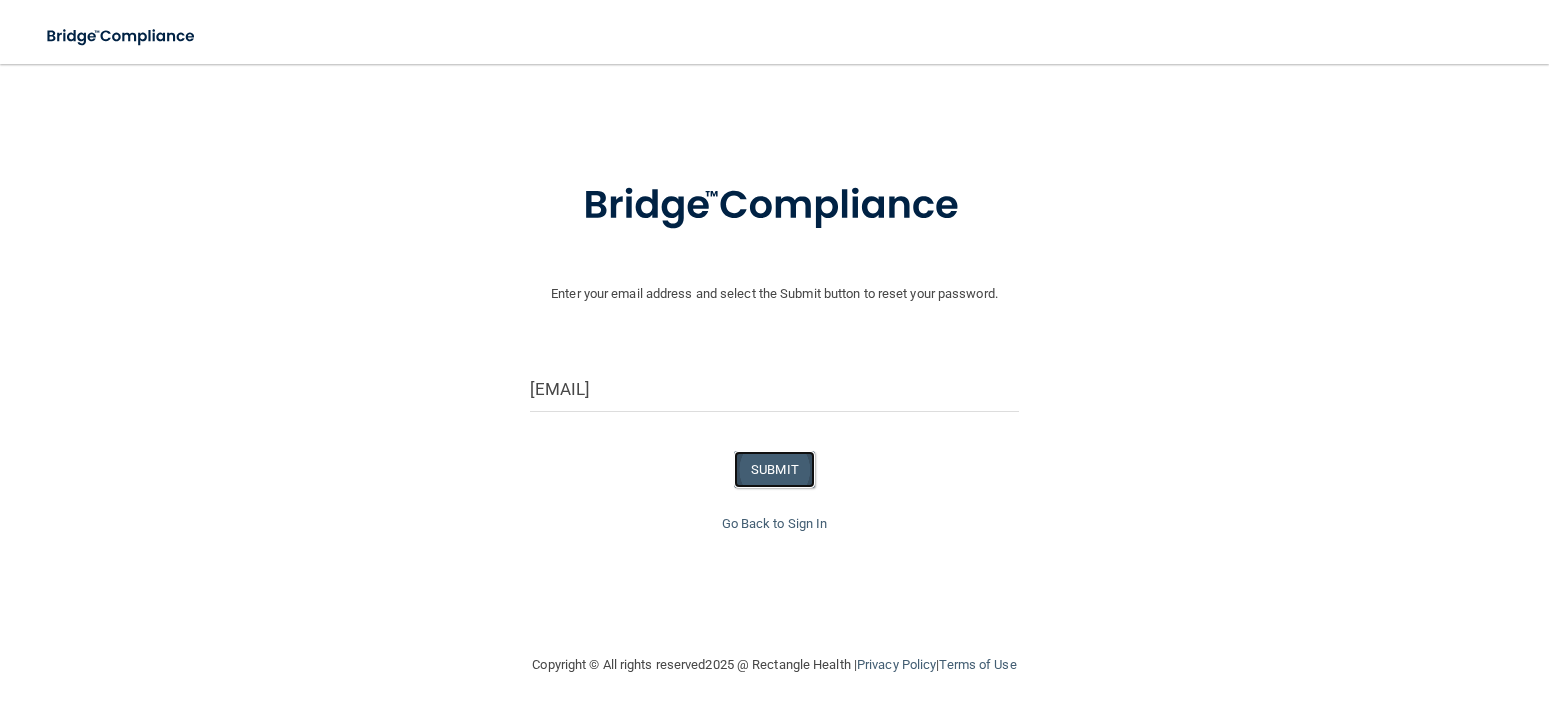 click on "SUBMIT" at bounding box center [774, 469] 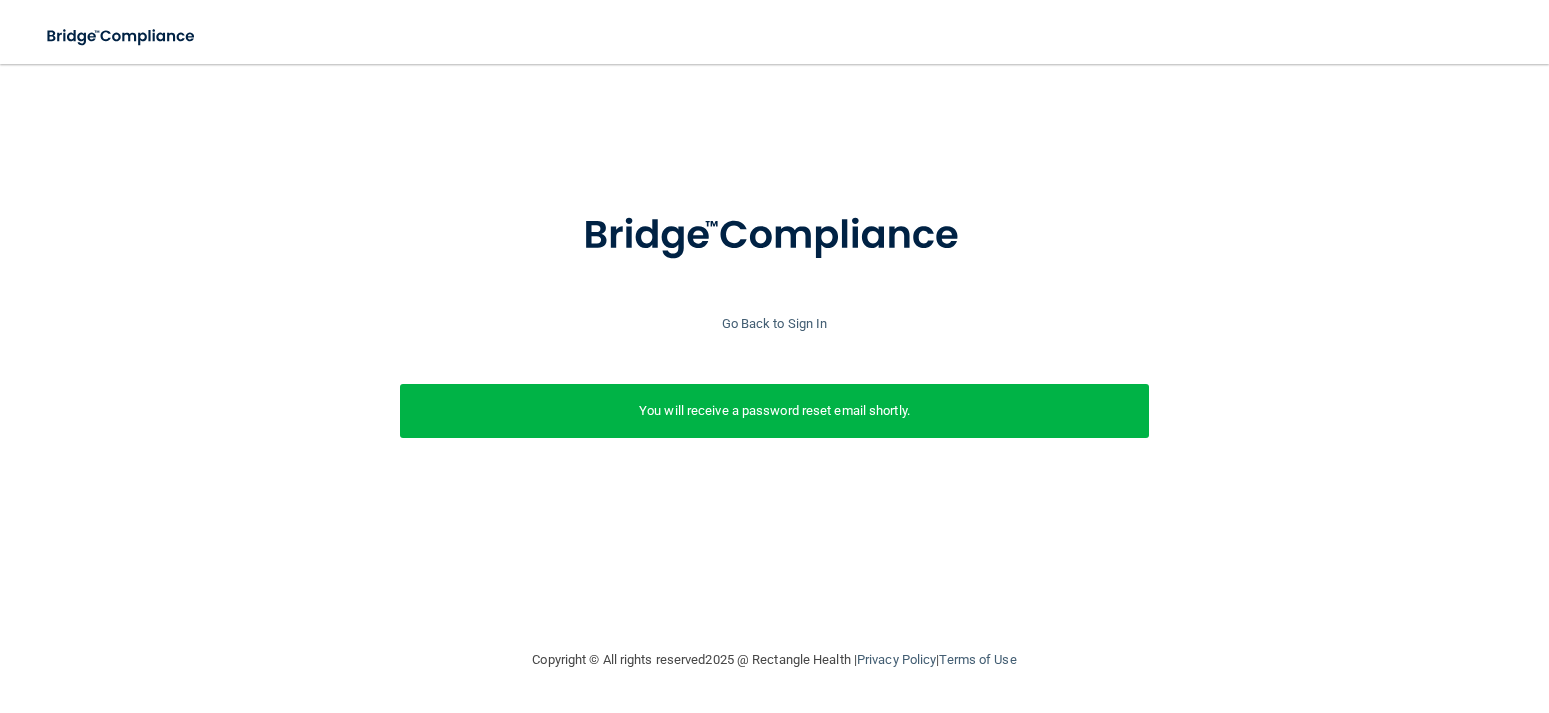 scroll, scrollTop: 0, scrollLeft: 0, axis: both 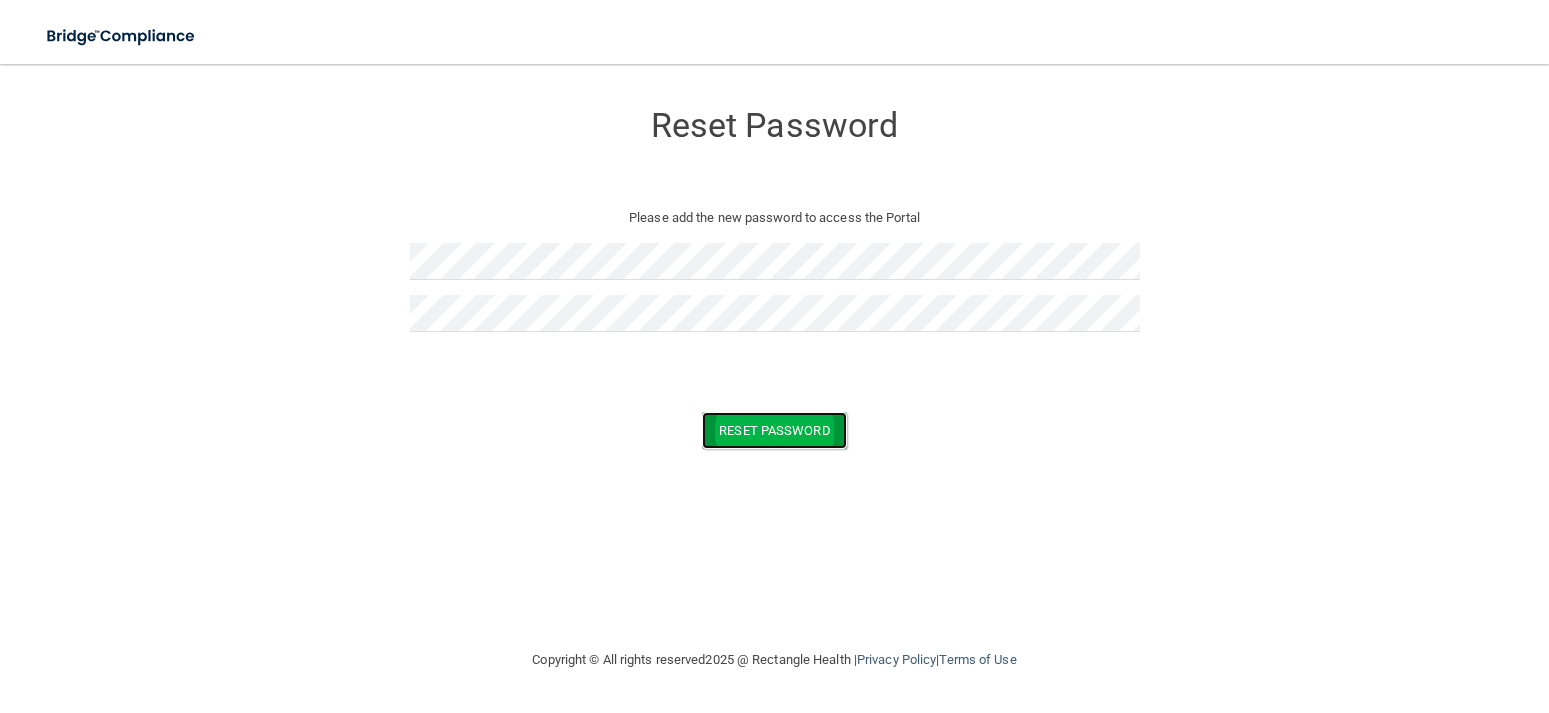 click on "Reset Password" at bounding box center (774, 430) 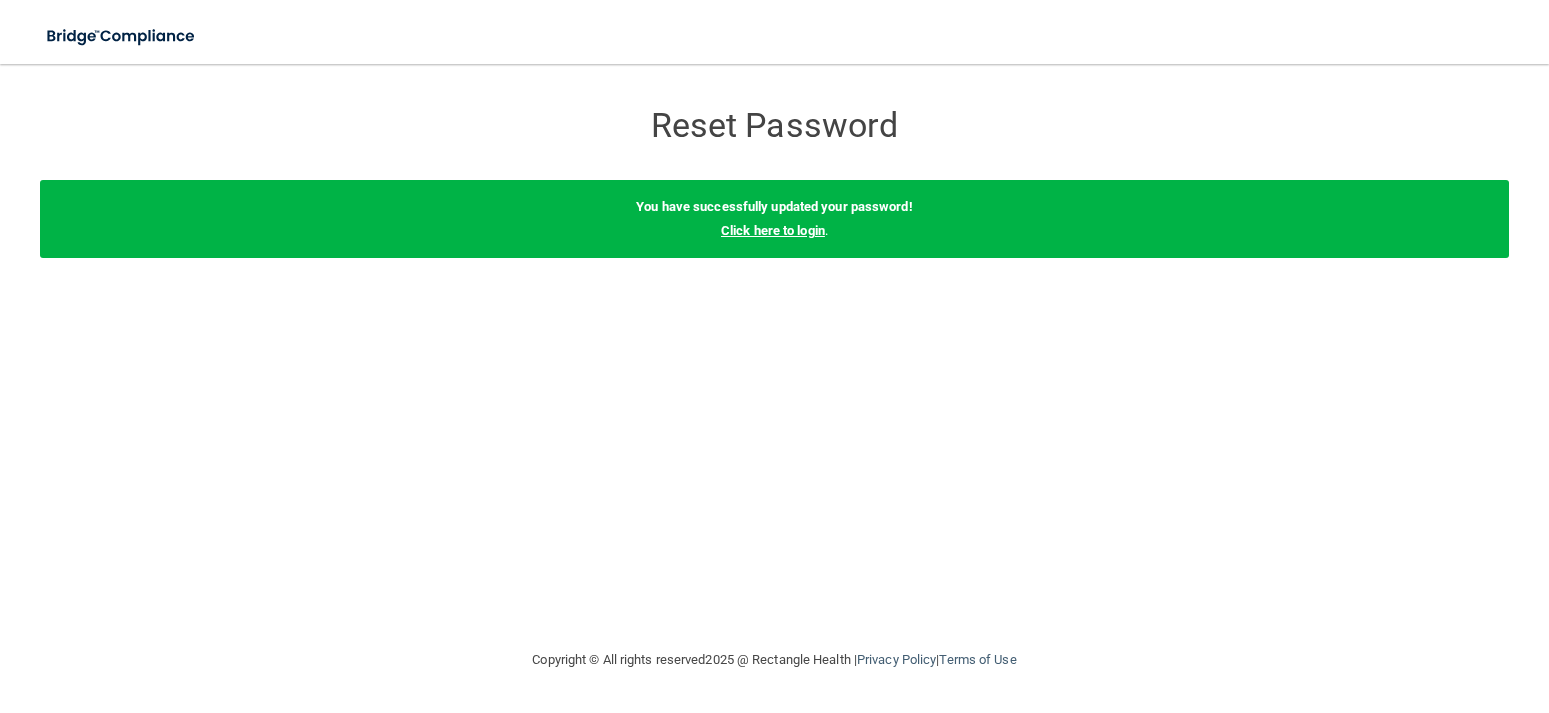 click on "Click here to login" at bounding box center (773, 230) 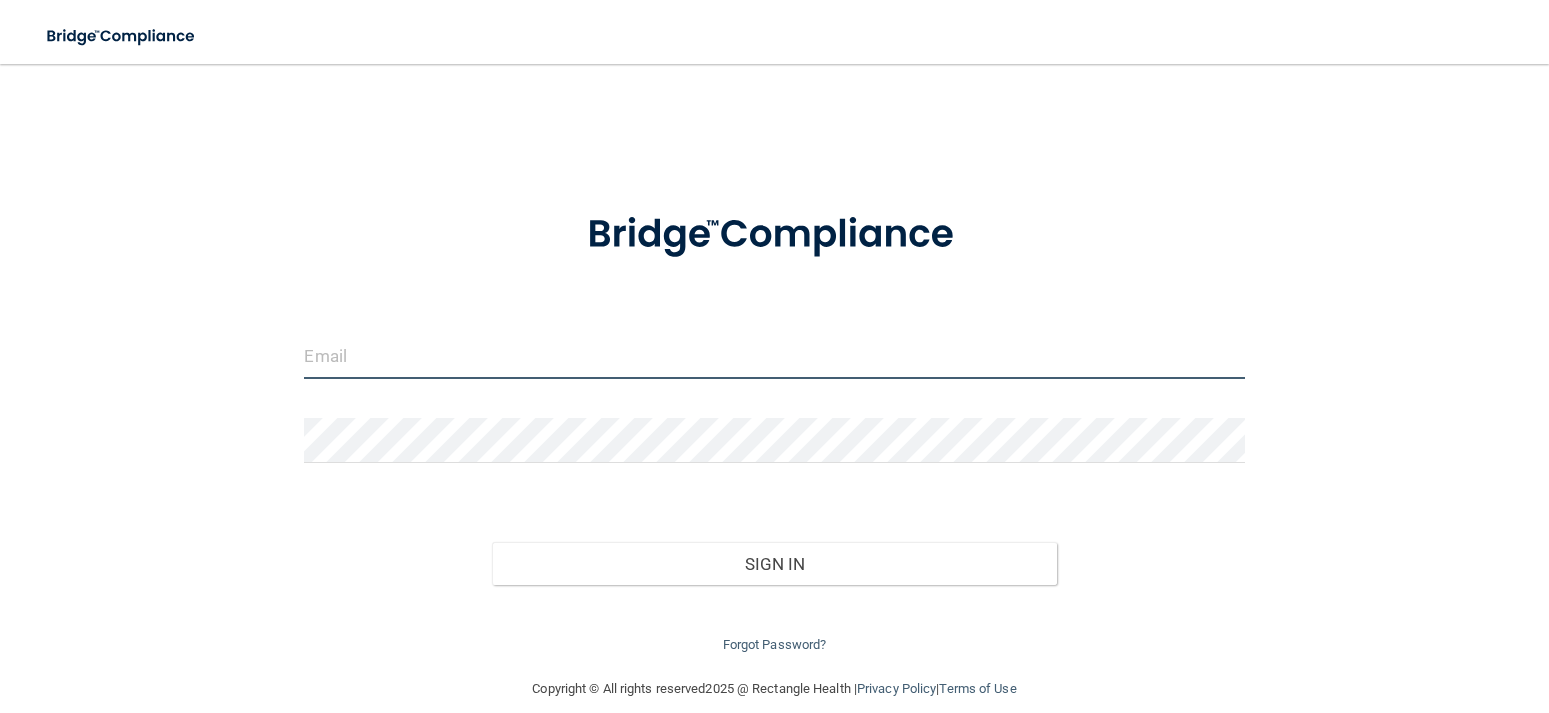 click at bounding box center [774, 356] 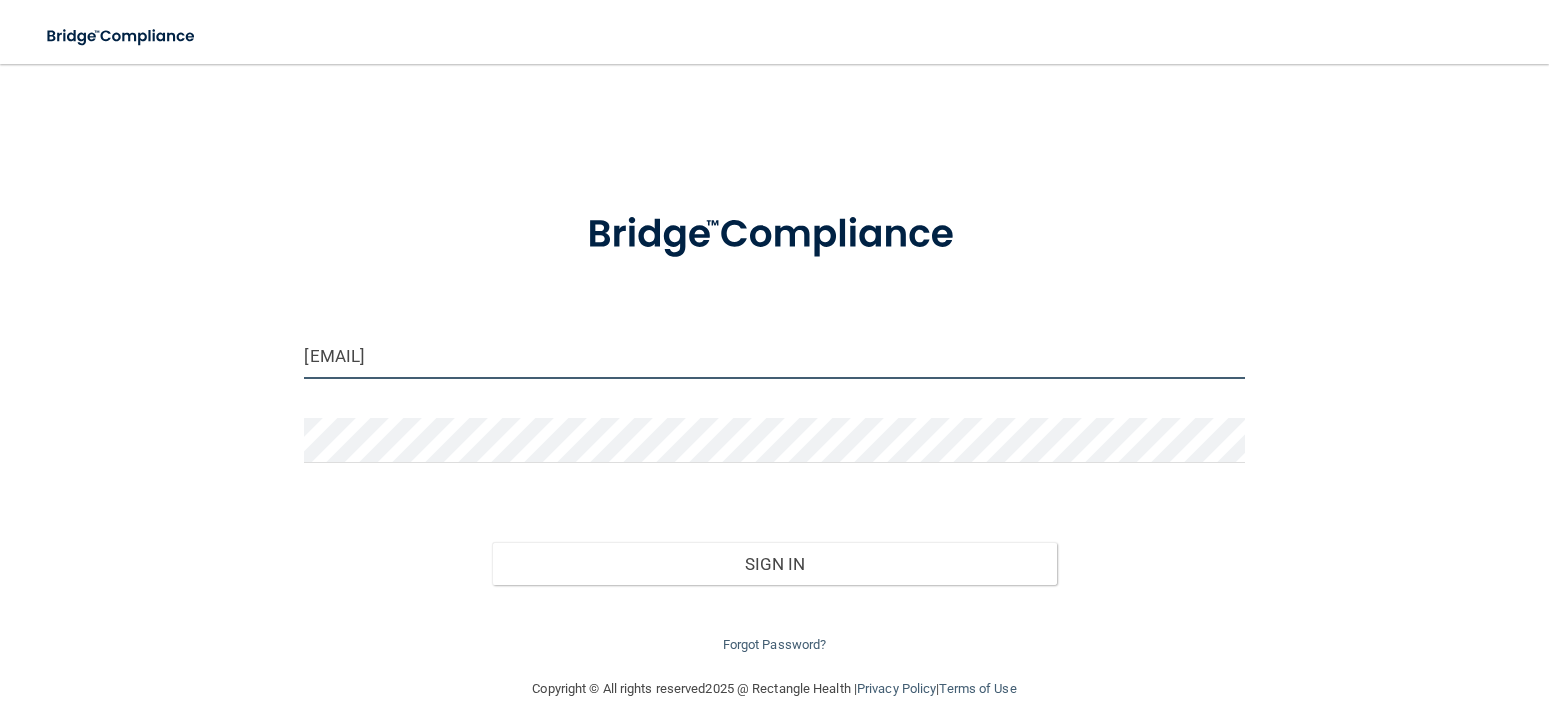 type on "[EMAIL]" 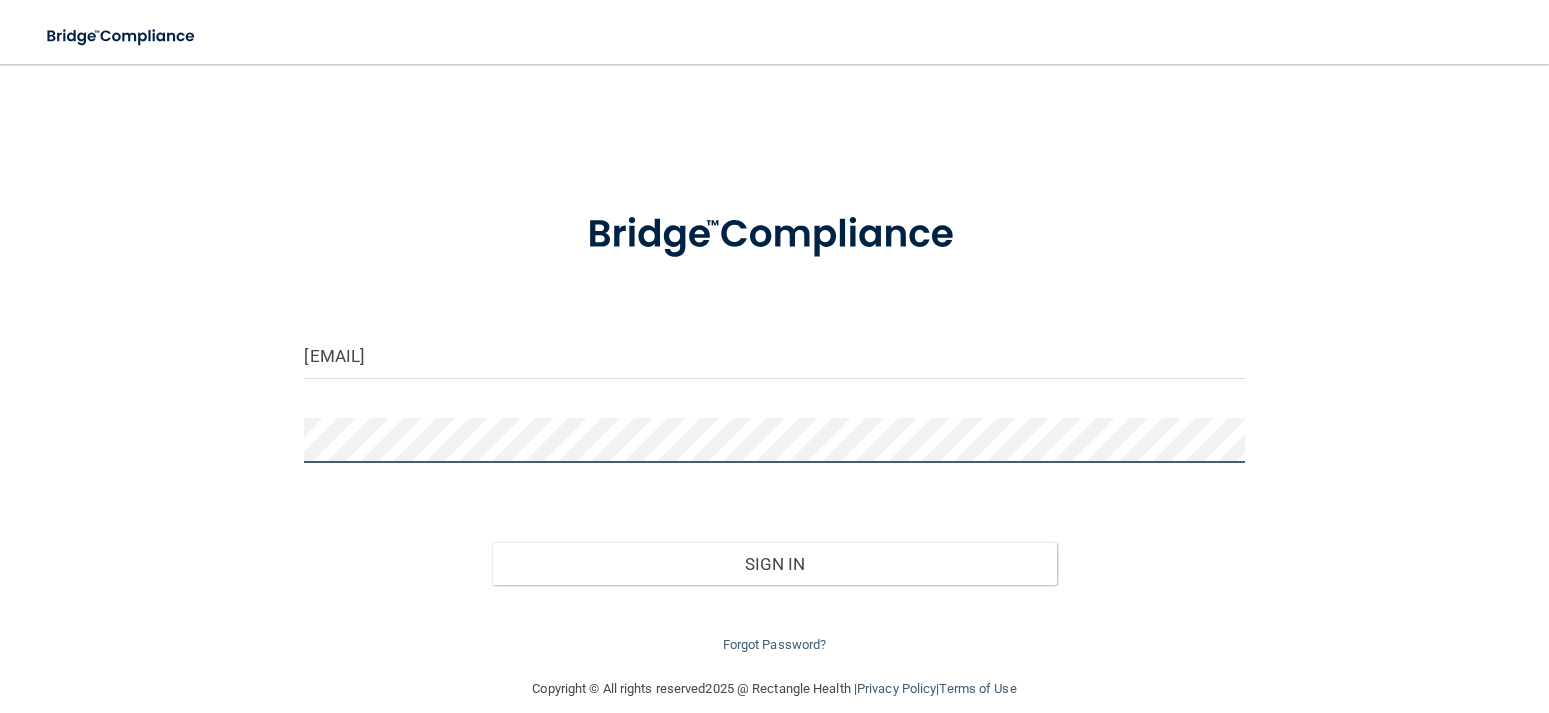 click on "Sign In" at bounding box center (774, 564) 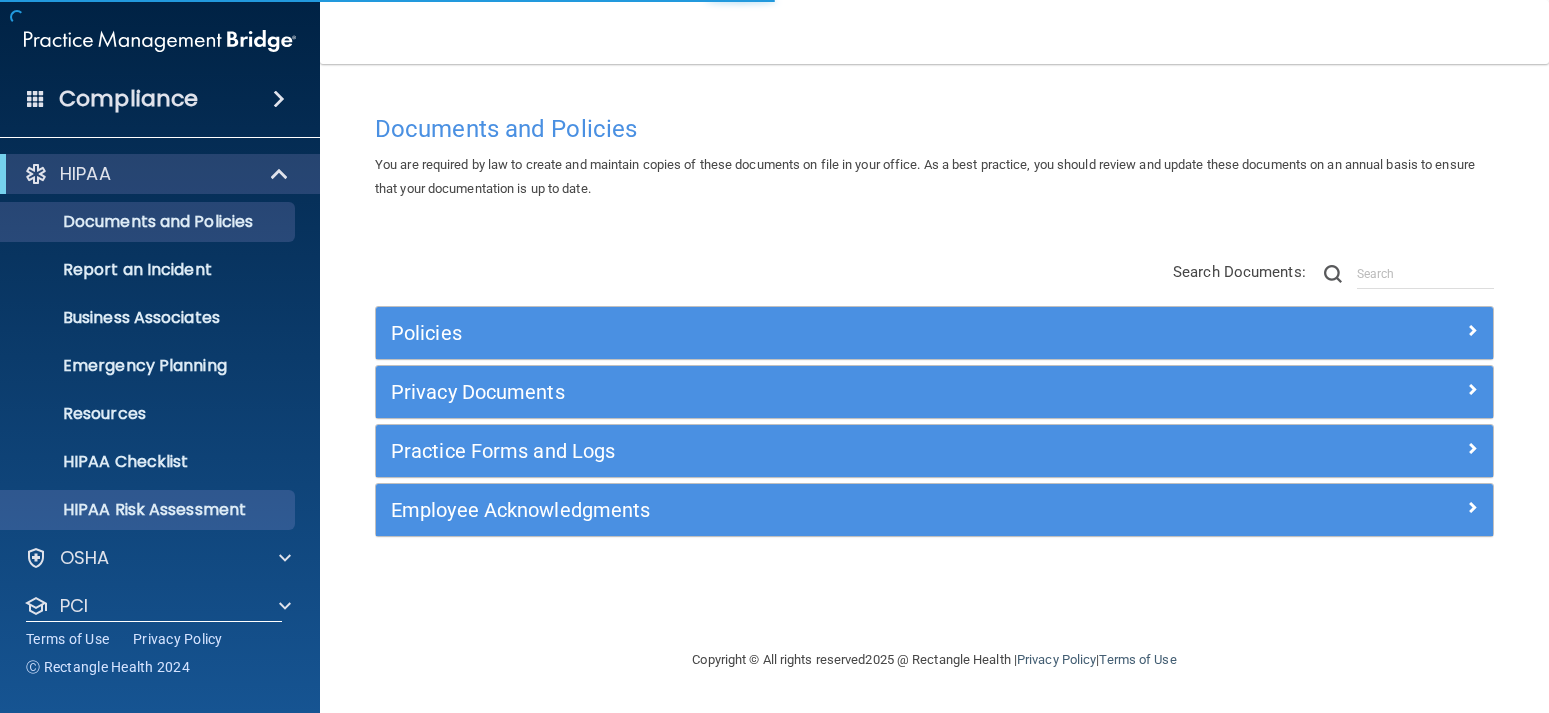 scroll, scrollTop: 117, scrollLeft: 0, axis: vertical 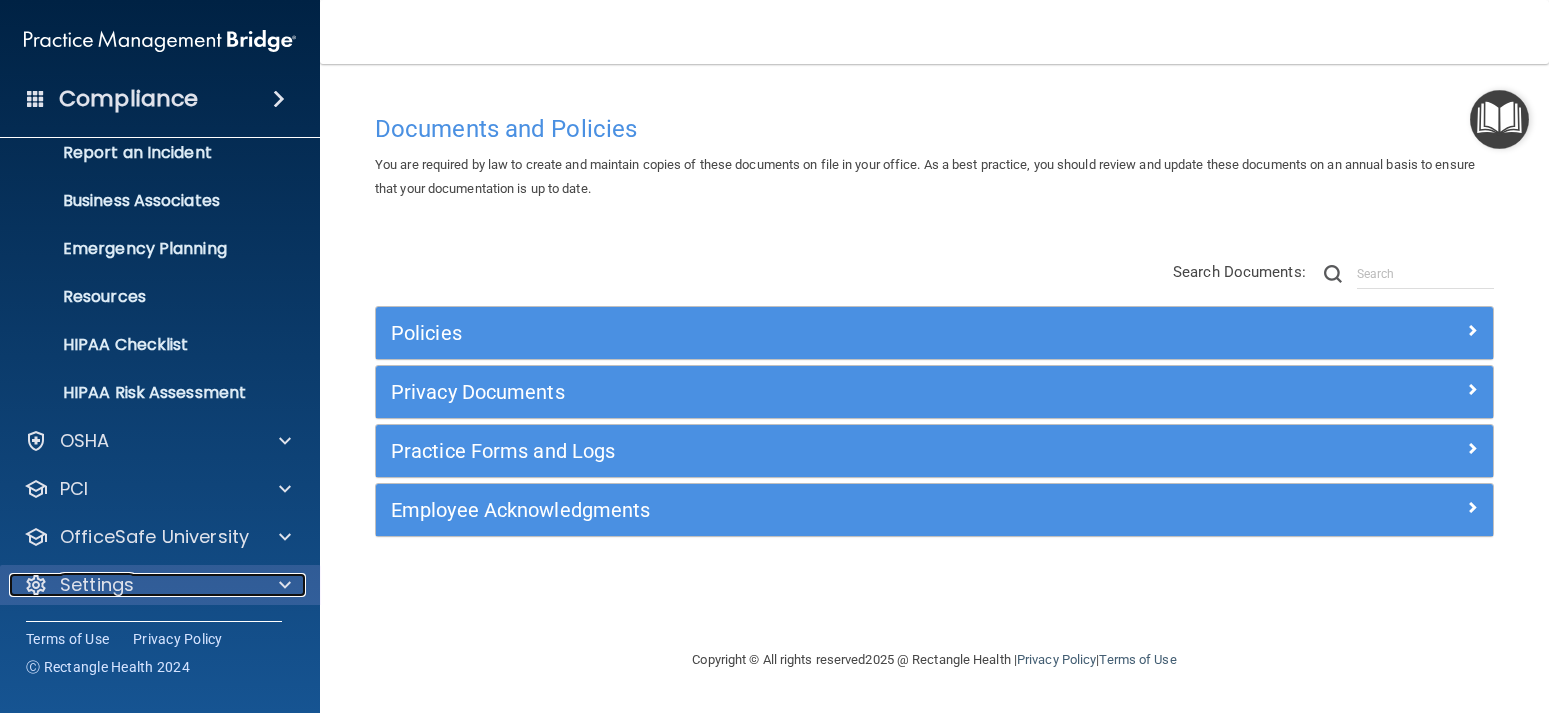 click at bounding box center (285, 585) 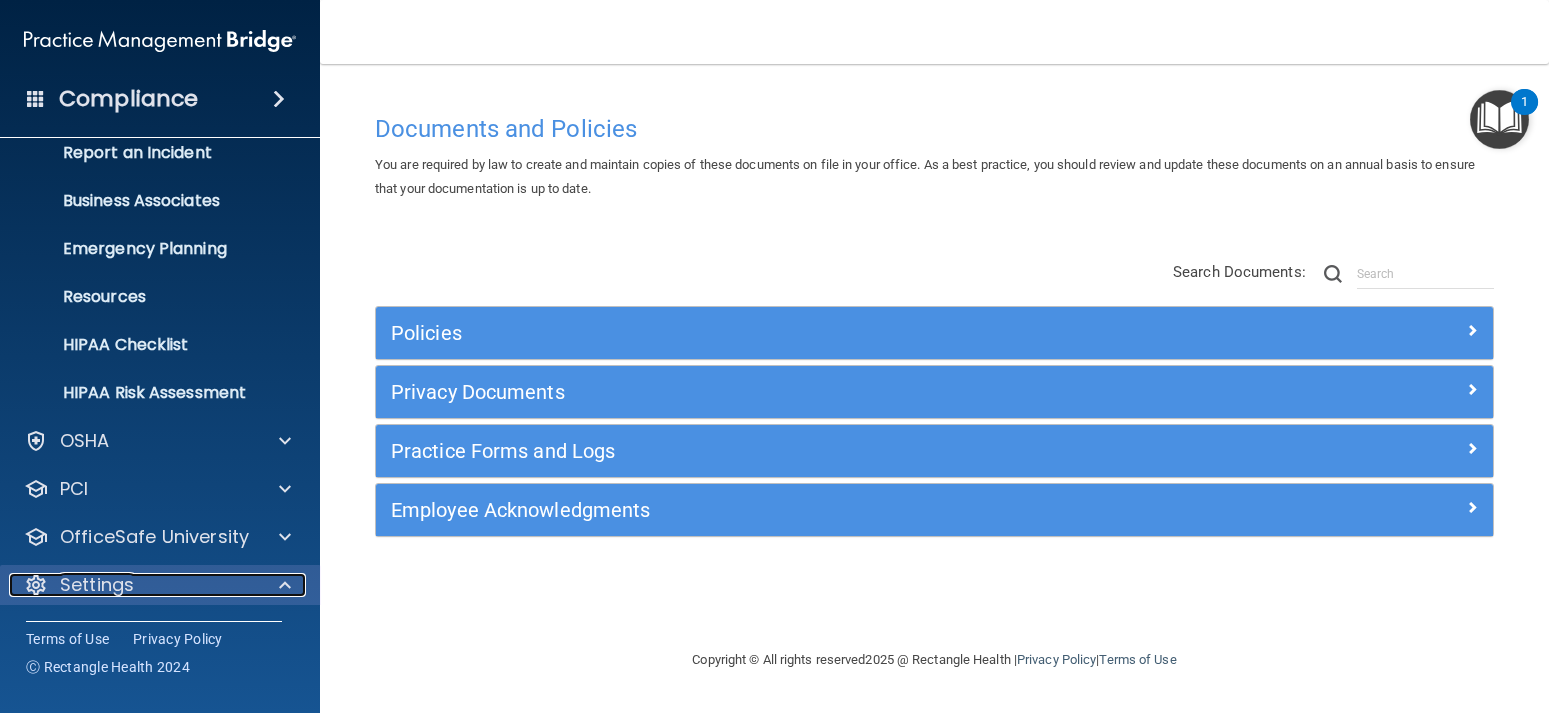 scroll, scrollTop: 309, scrollLeft: 0, axis: vertical 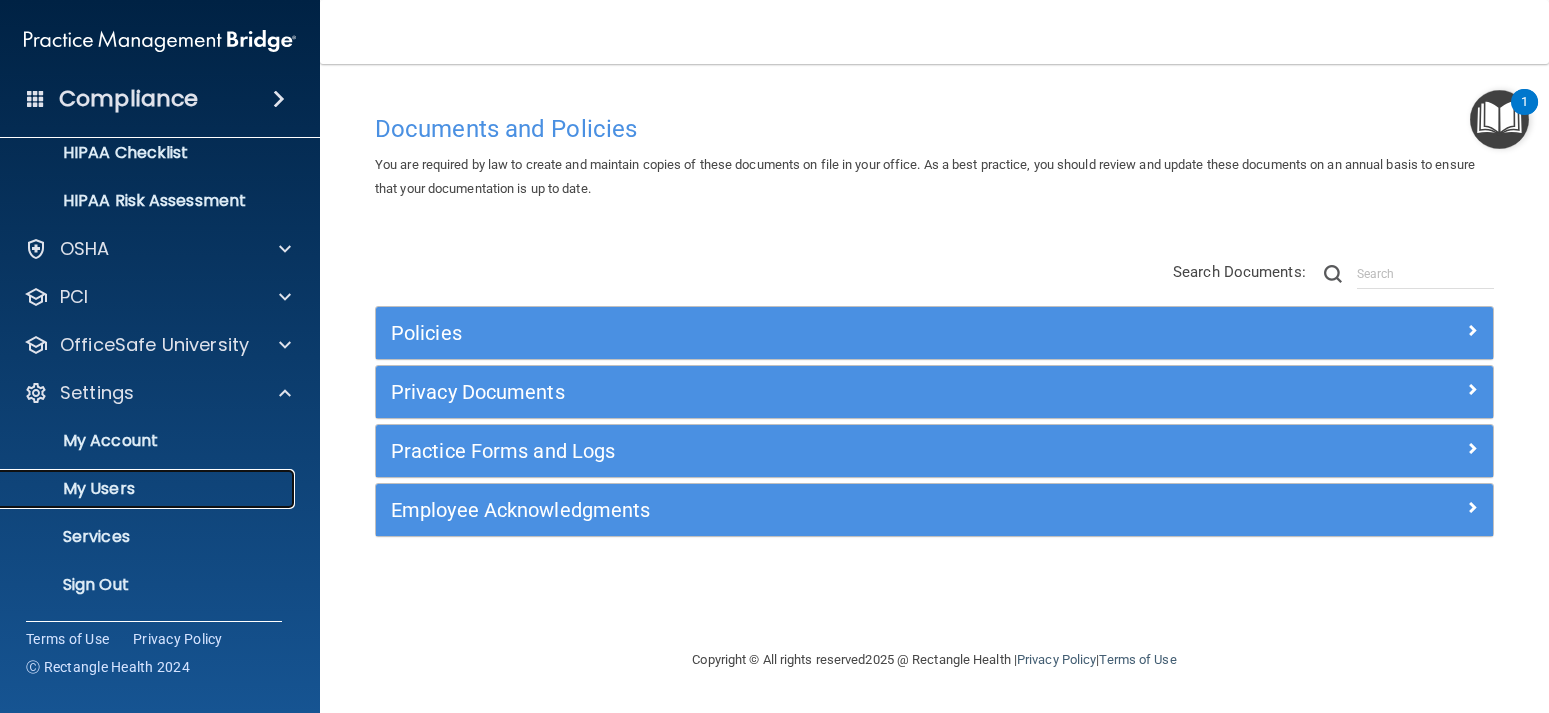 click on "My Users" at bounding box center [149, 489] 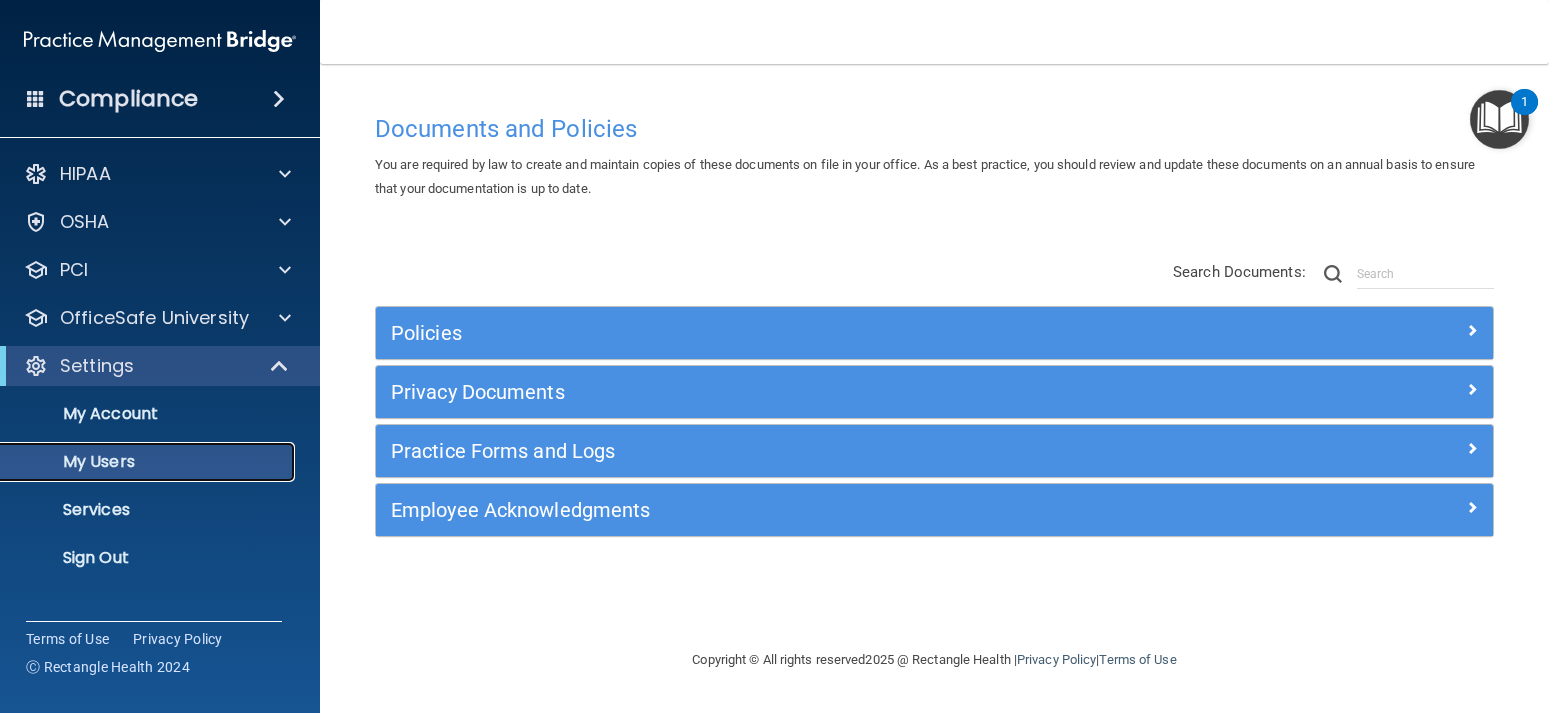 scroll, scrollTop: 0, scrollLeft: 0, axis: both 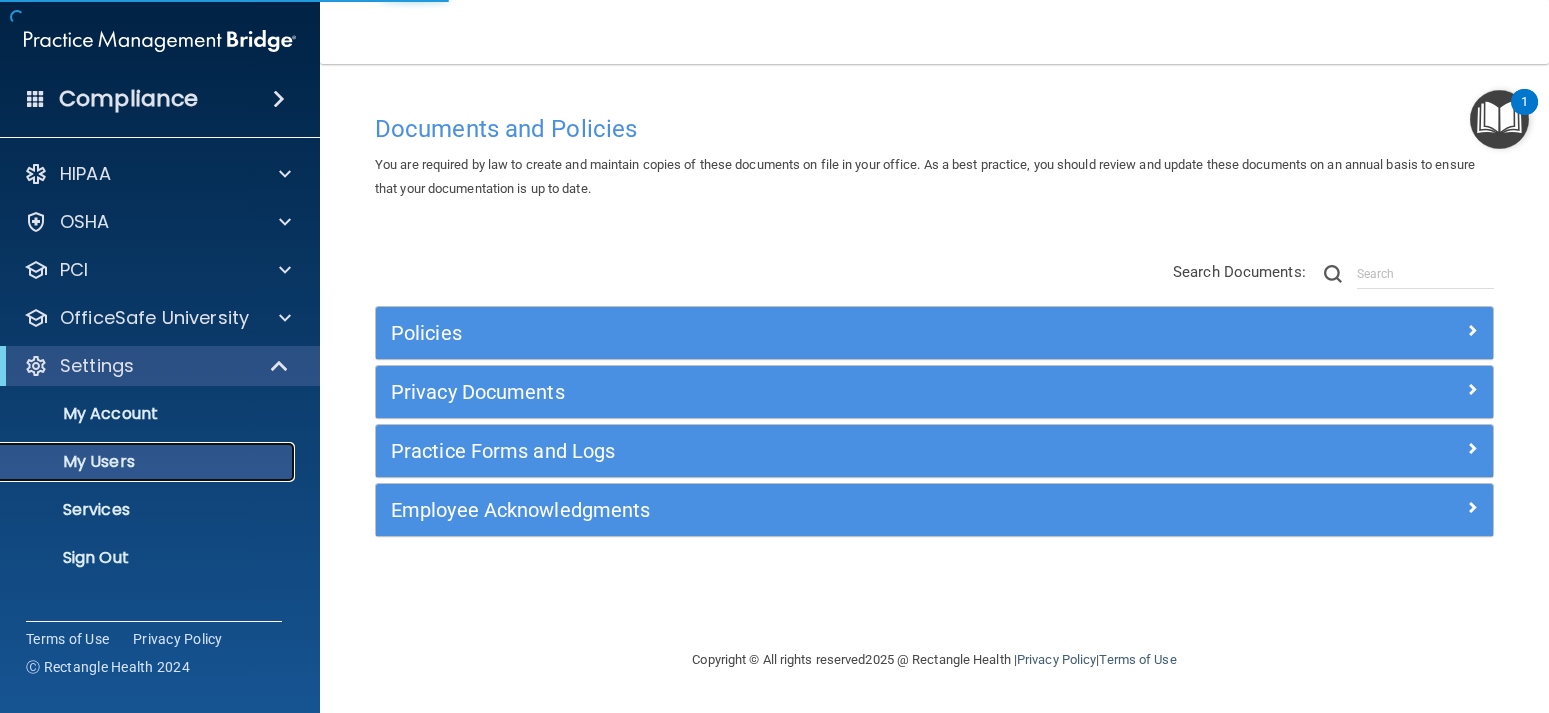 select on "20" 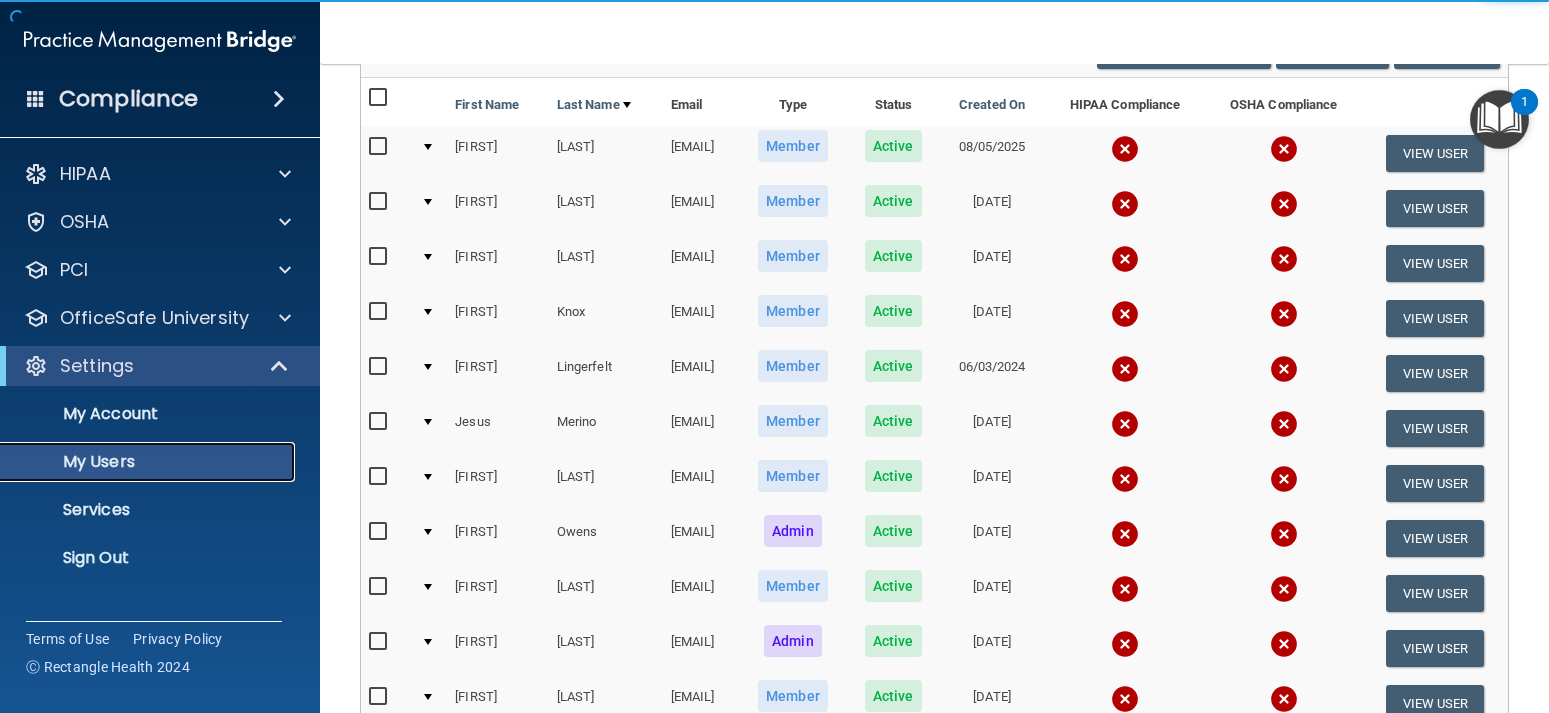 scroll, scrollTop: 270, scrollLeft: 0, axis: vertical 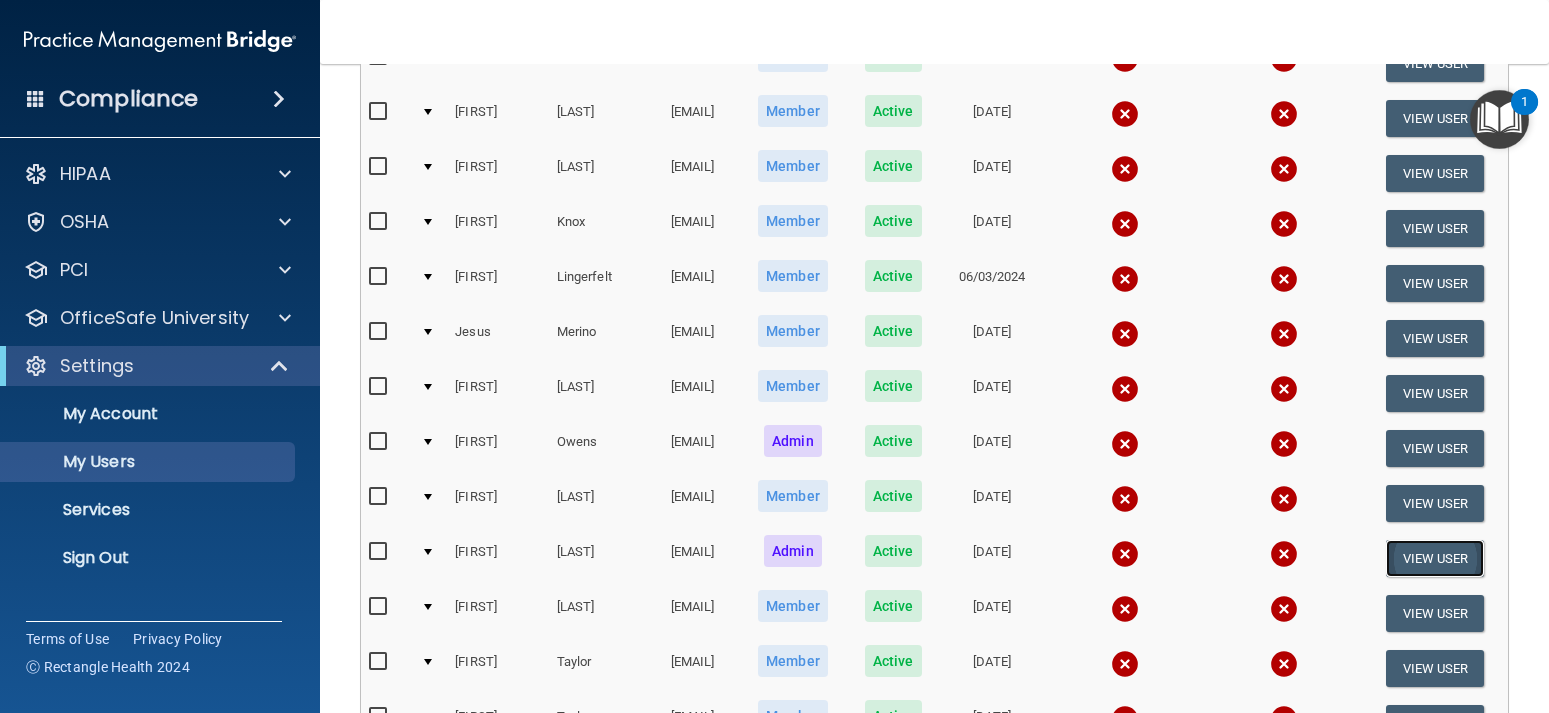 click on "View User" at bounding box center [1435, 558] 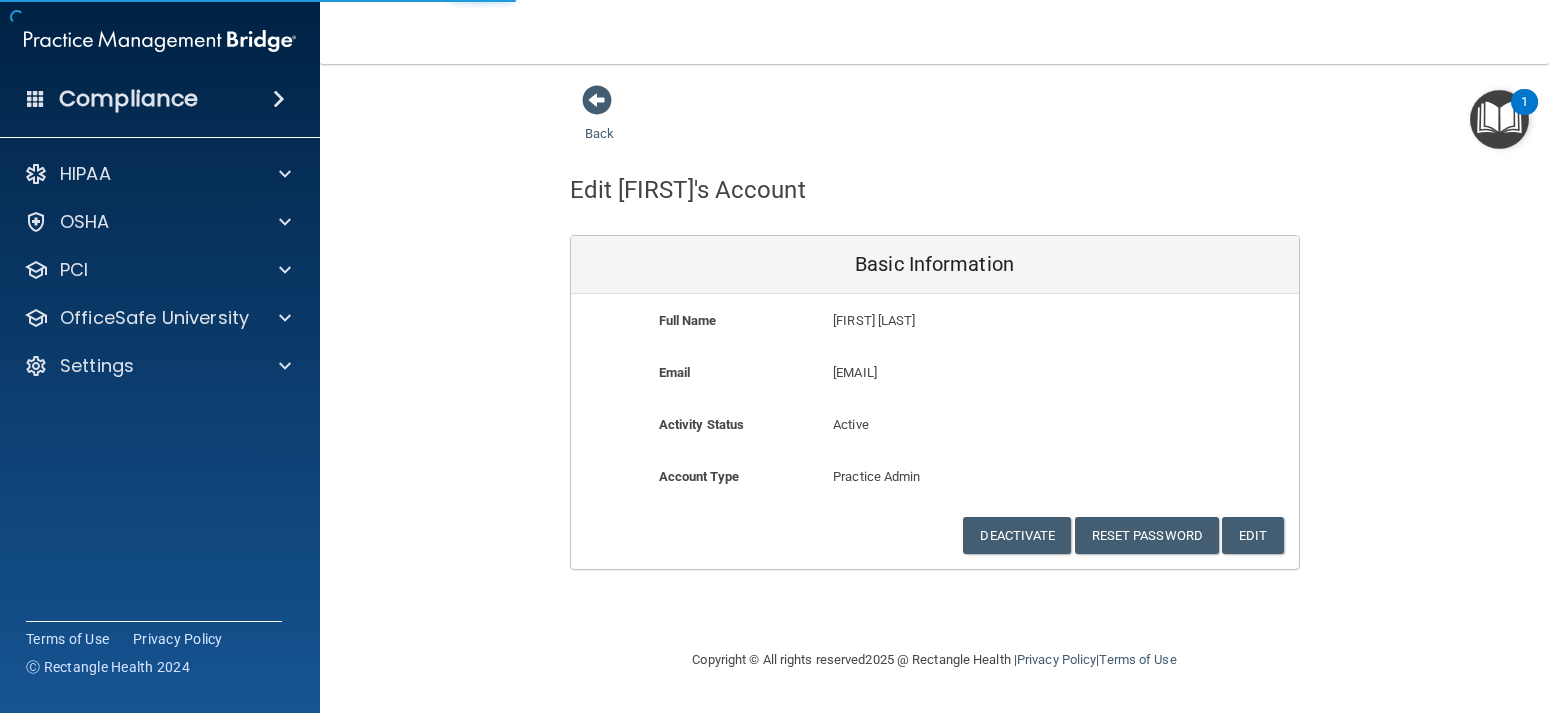 scroll, scrollTop: 0, scrollLeft: 0, axis: both 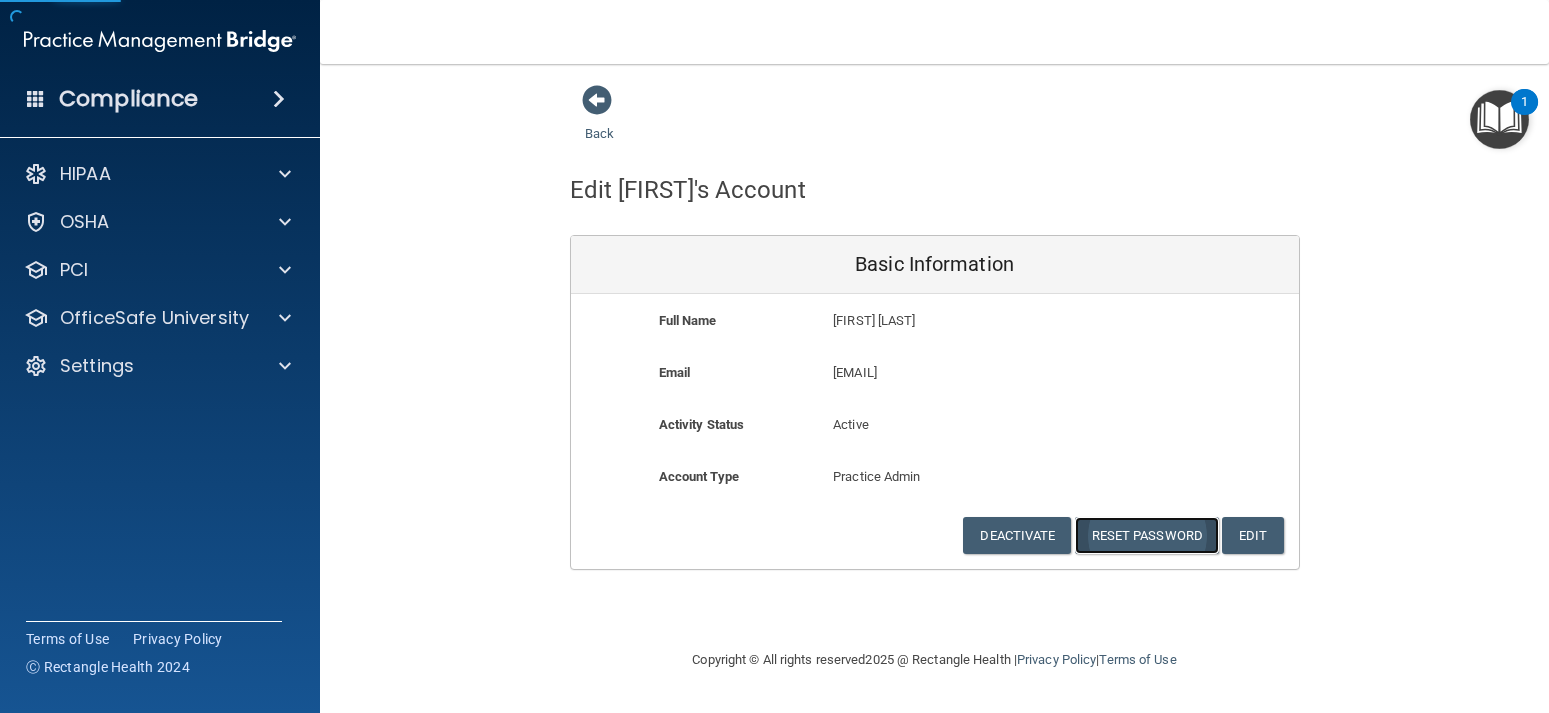 click on "Reset Password" at bounding box center (1147, 535) 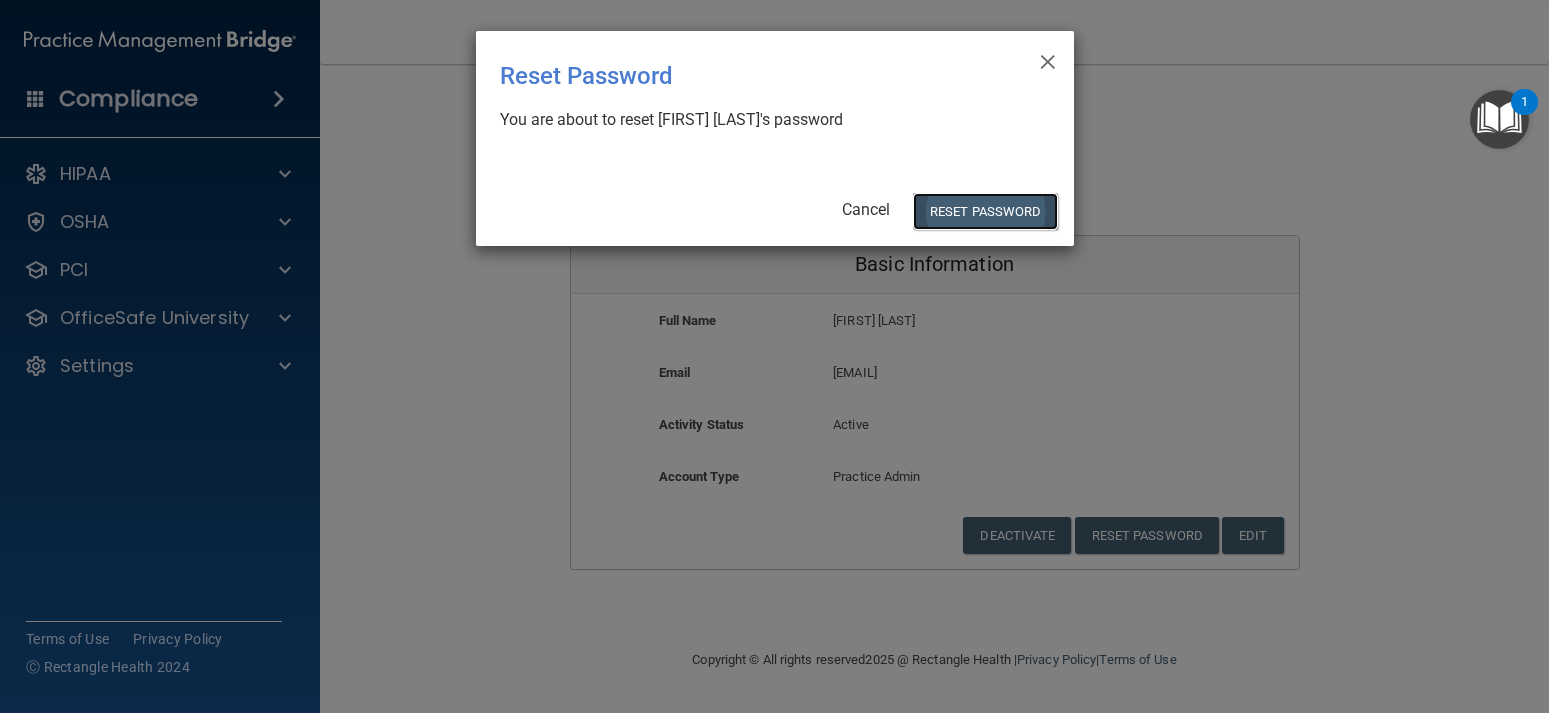 click on "Reset Password" at bounding box center (985, 211) 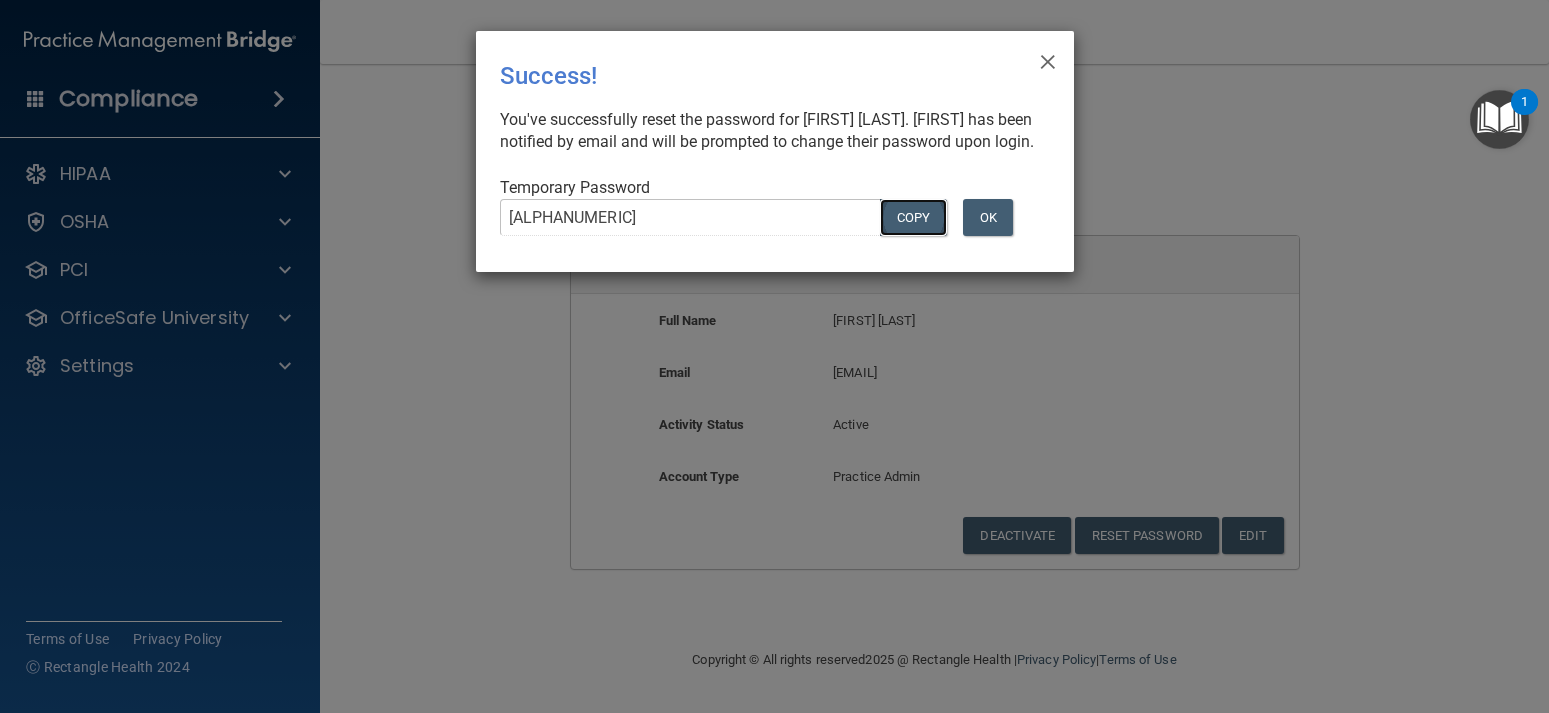 click on "COPY" at bounding box center (913, 217) 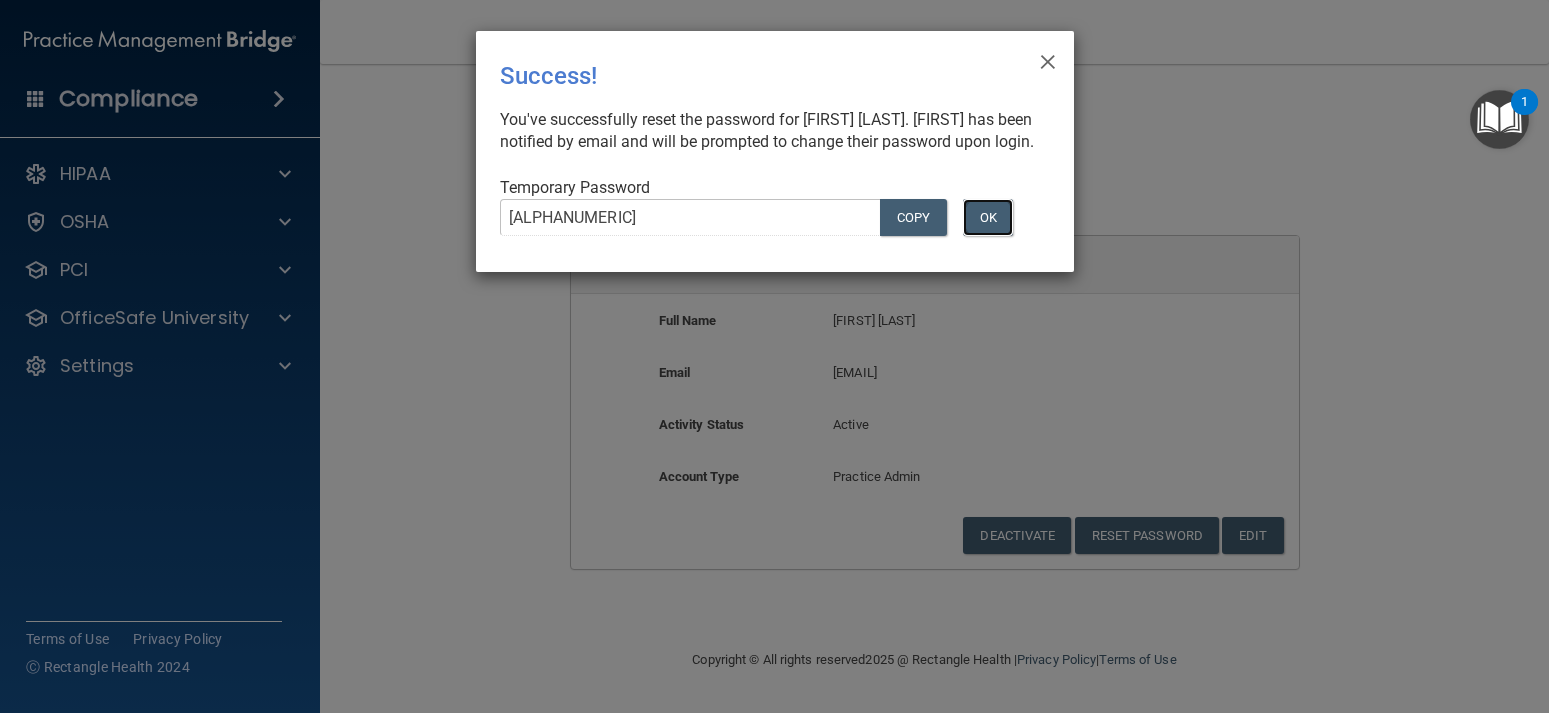 click on "OK" at bounding box center [988, 217] 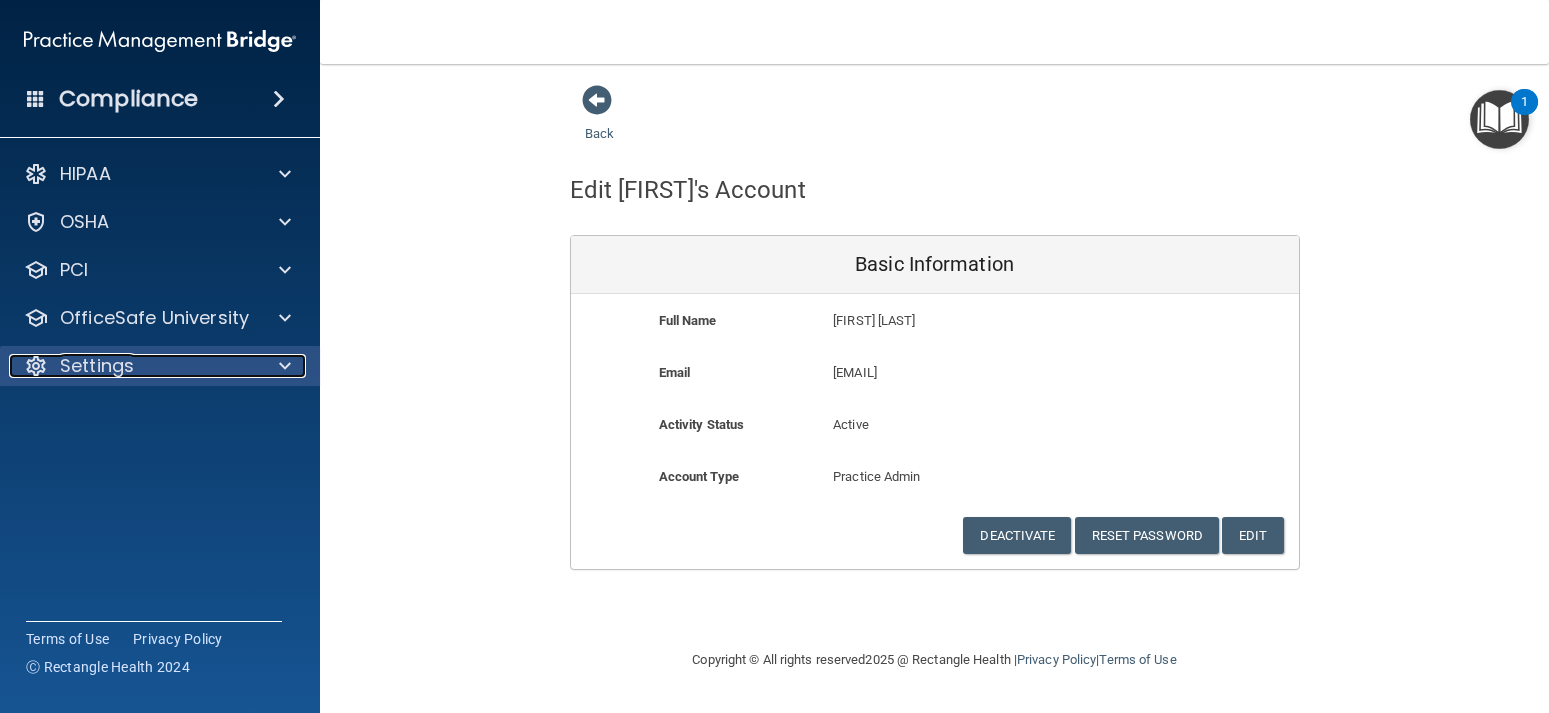 click on "Settings" at bounding box center (133, 366) 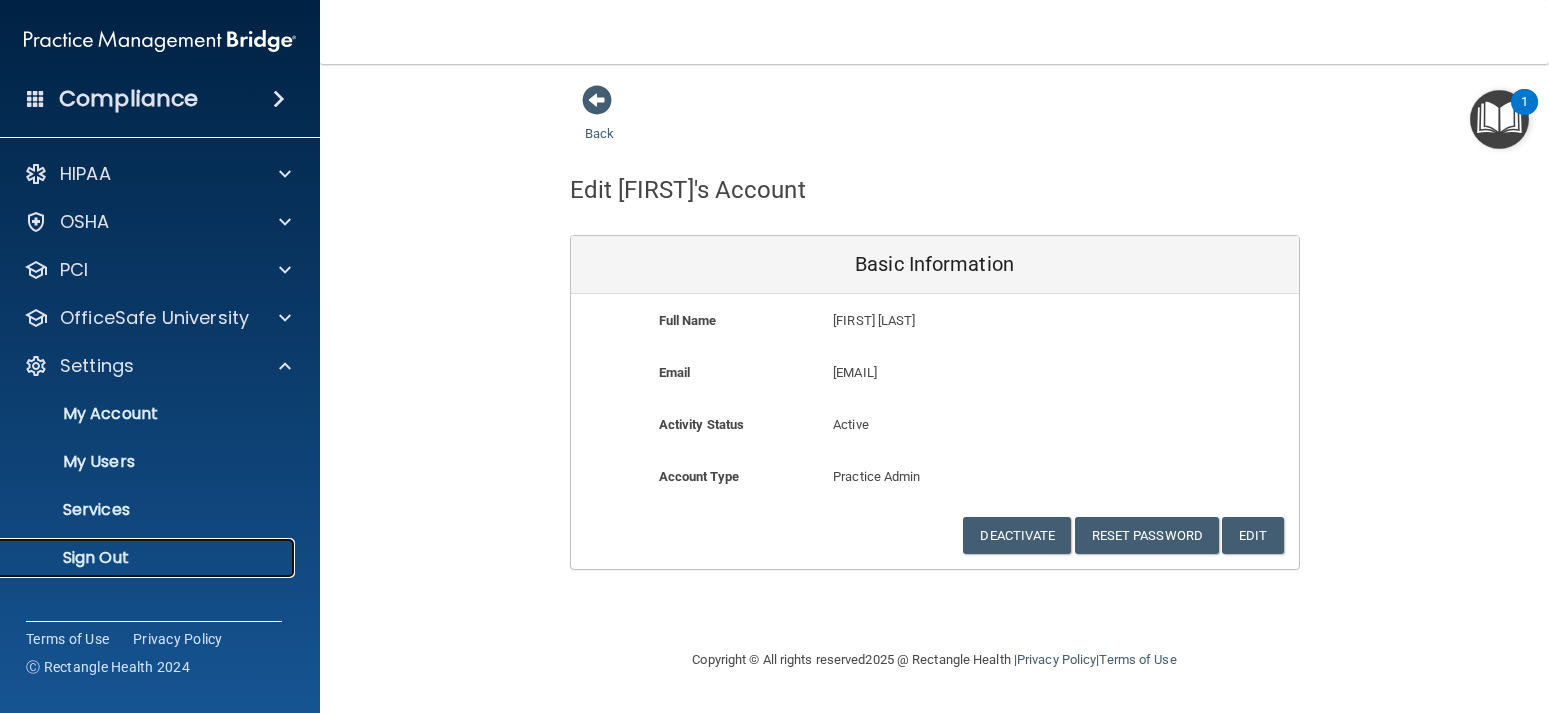 click on "Sign Out" at bounding box center [149, 558] 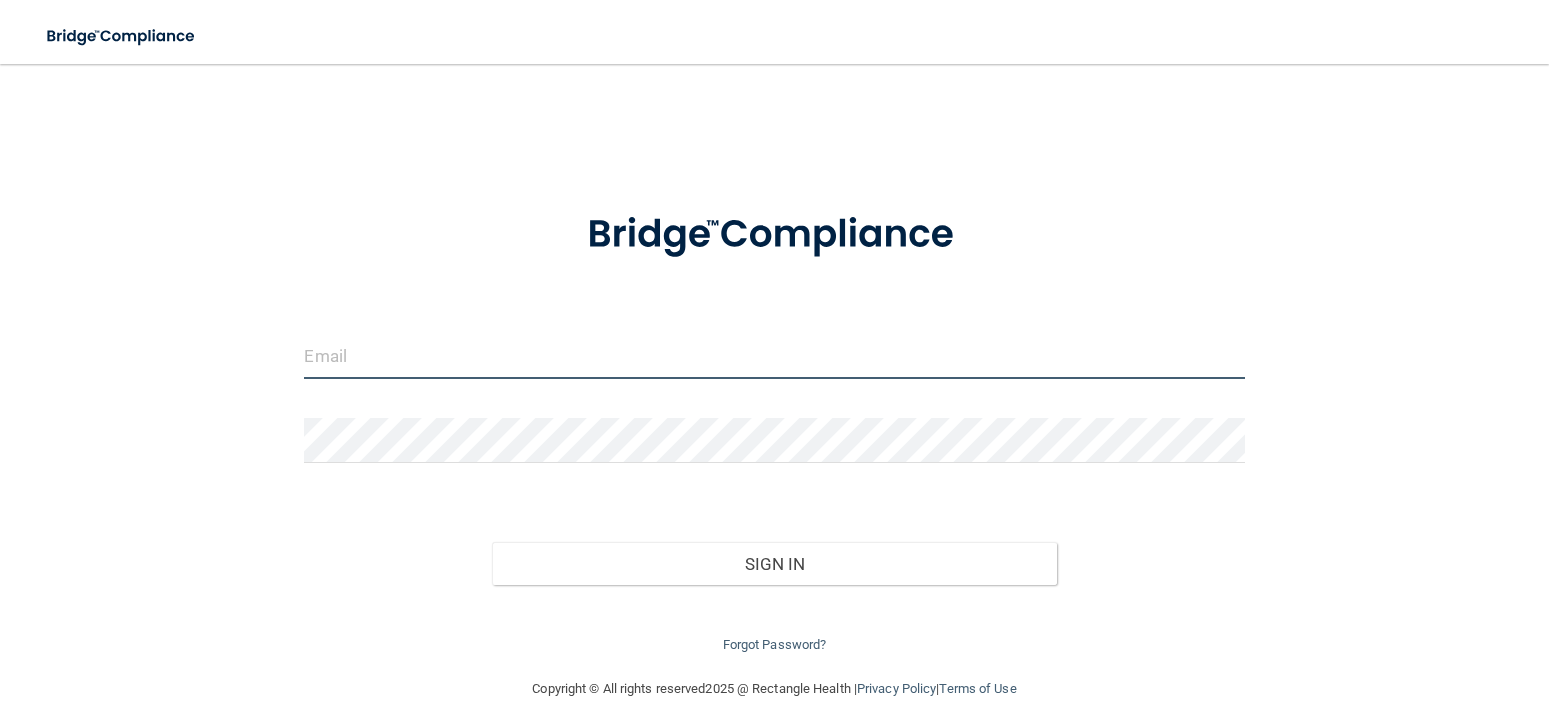 click at bounding box center [774, 356] 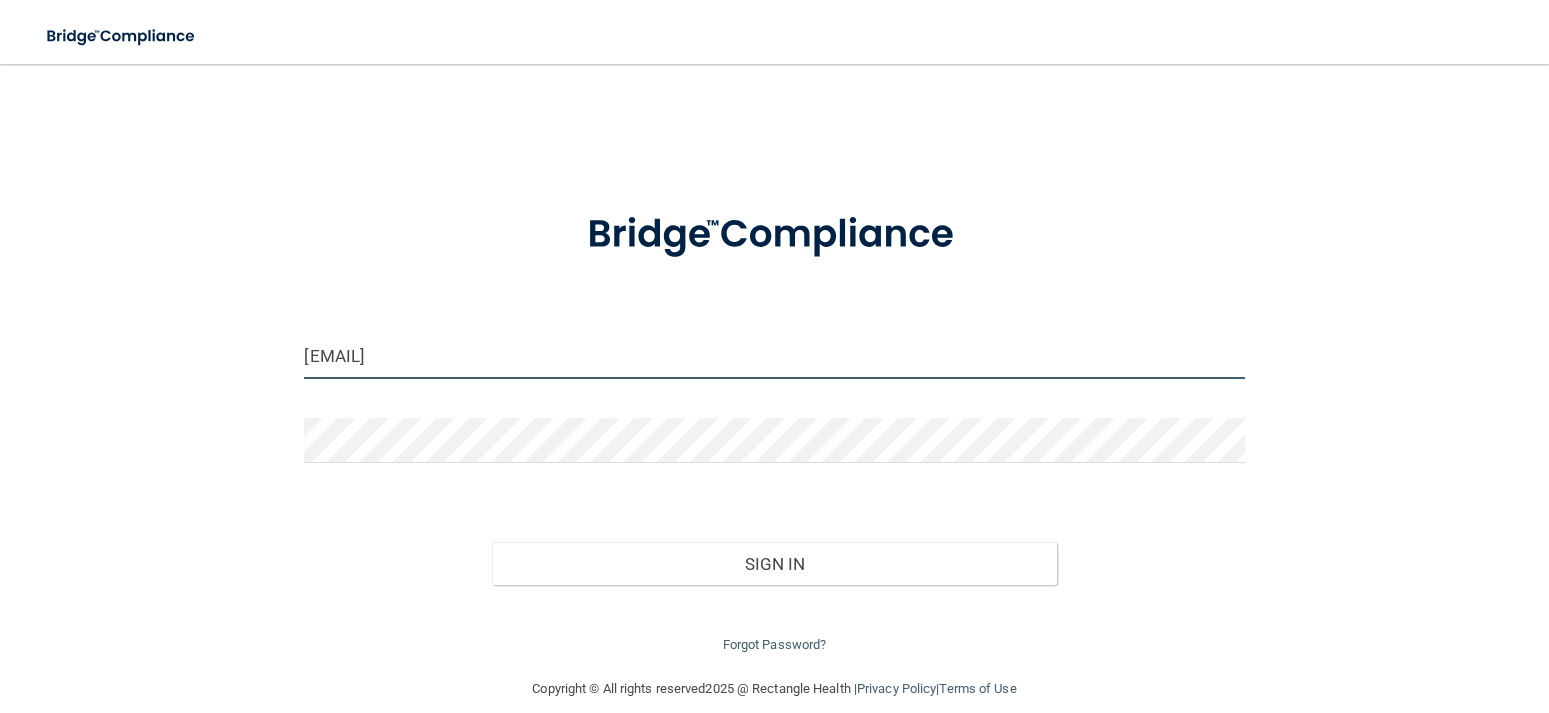 type on "colbyelizabeth1@outlook.com" 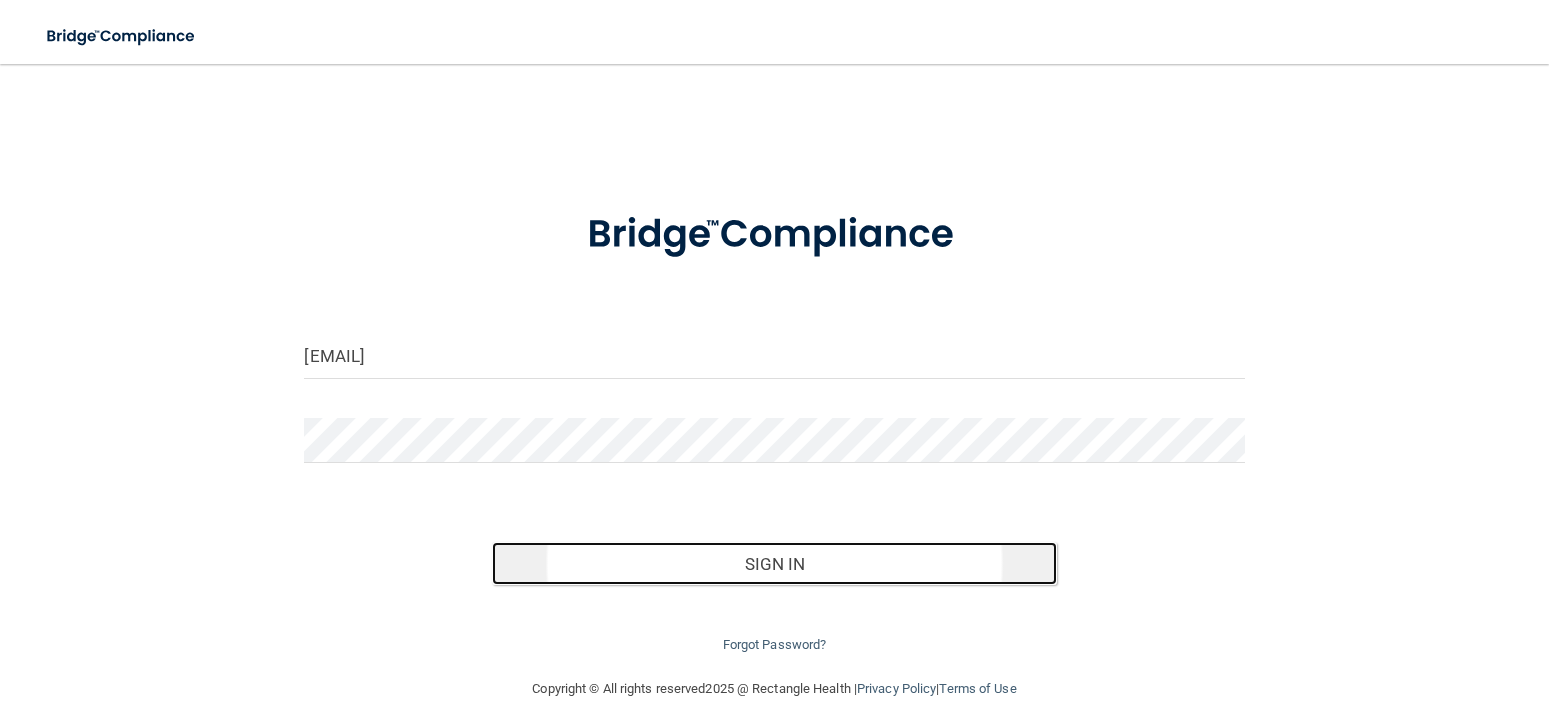 click on "Sign In" at bounding box center (774, 564) 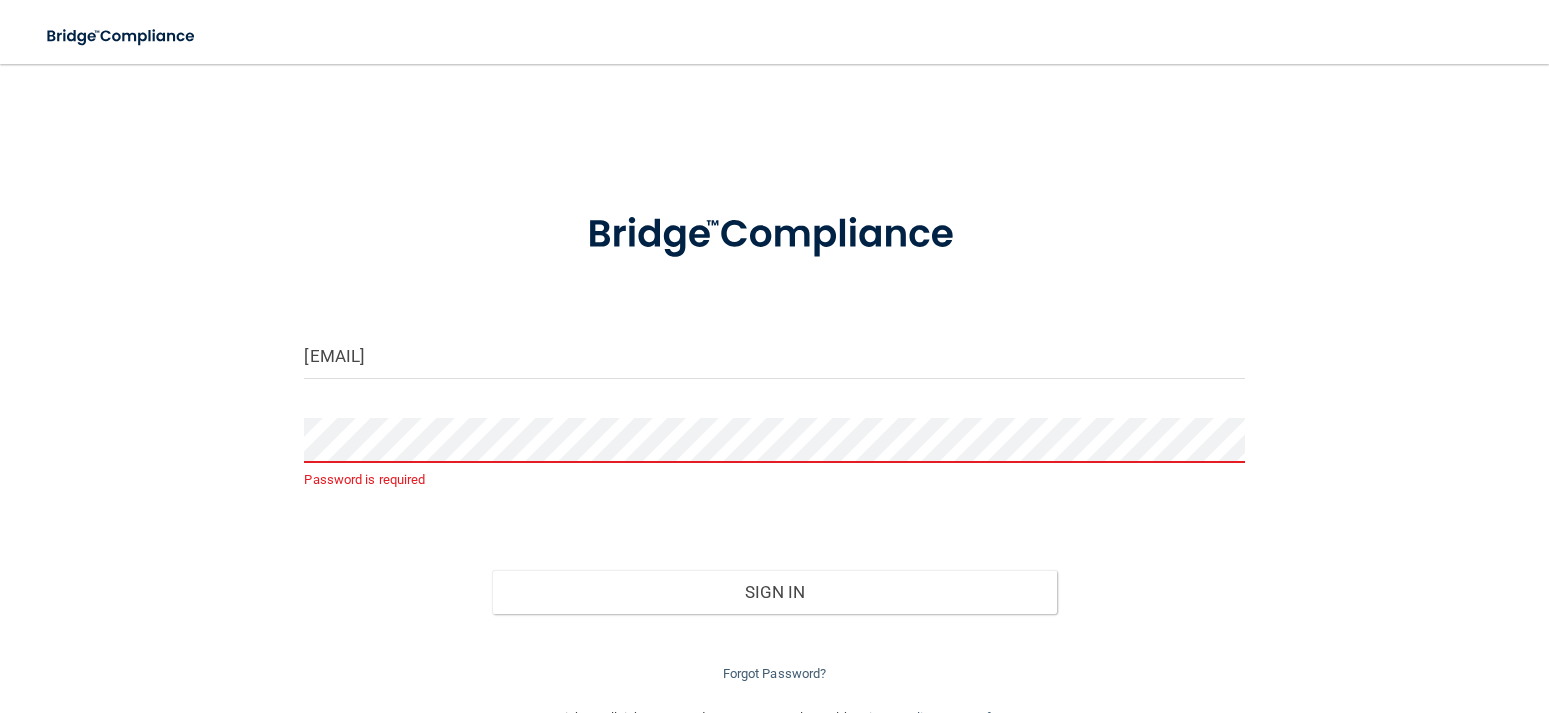 click on "colbyelizabeth1@outlook.com                        Password is required               Invalid email/password.     You don't have permission to access that page.       Sign In            Forgot Password?" at bounding box center (774, 385) 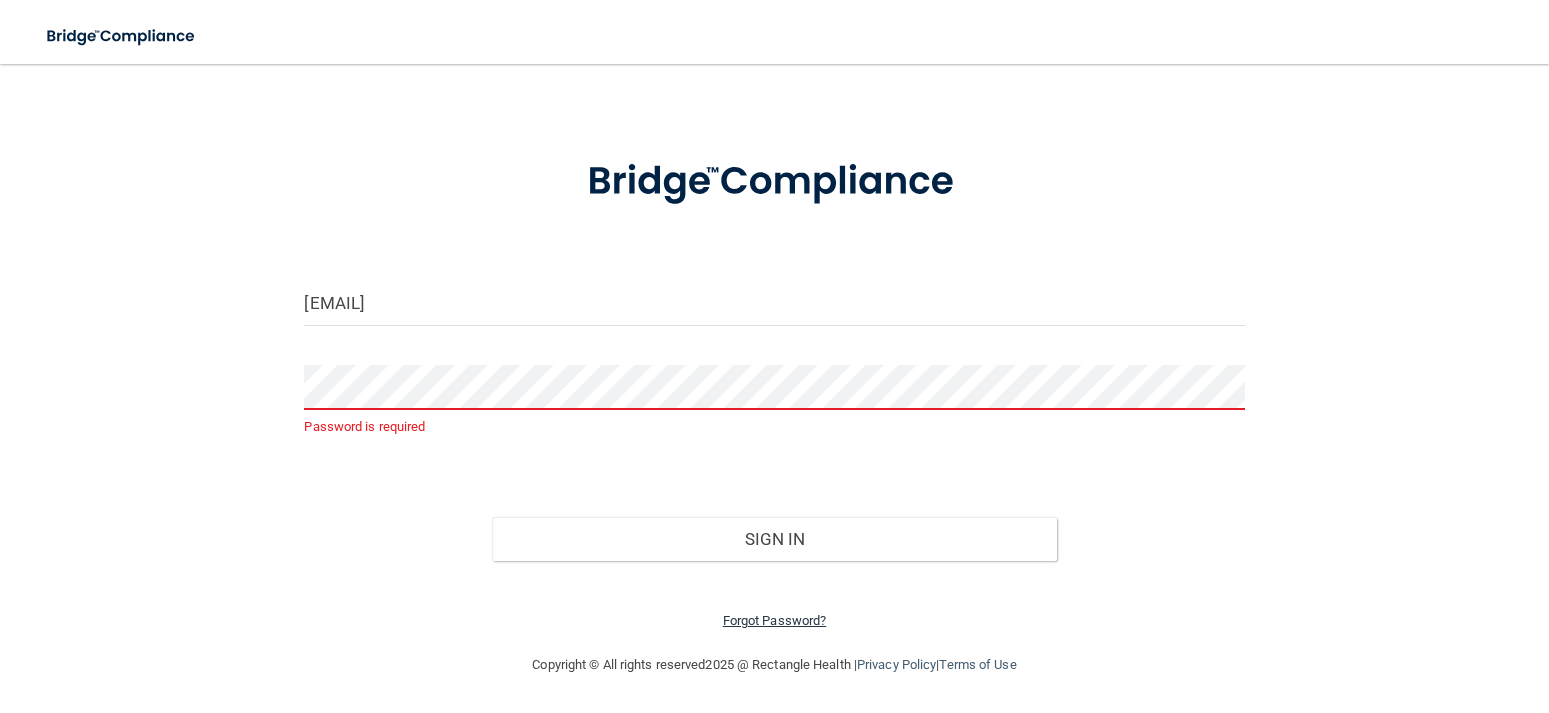 click on "Forgot Password?" at bounding box center [775, 620] 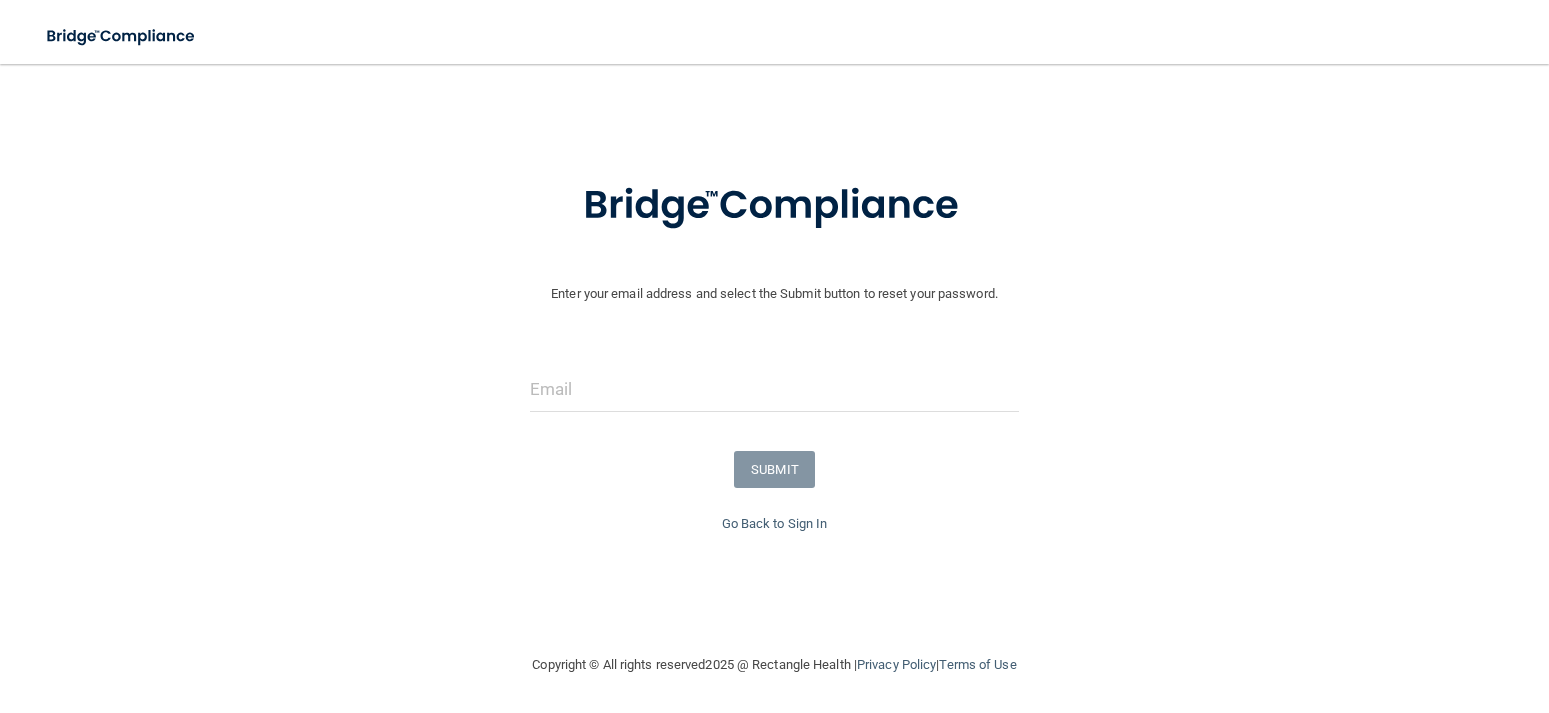 scroll, scrollTop: 30, scrollLeft: 0, axis: vertical 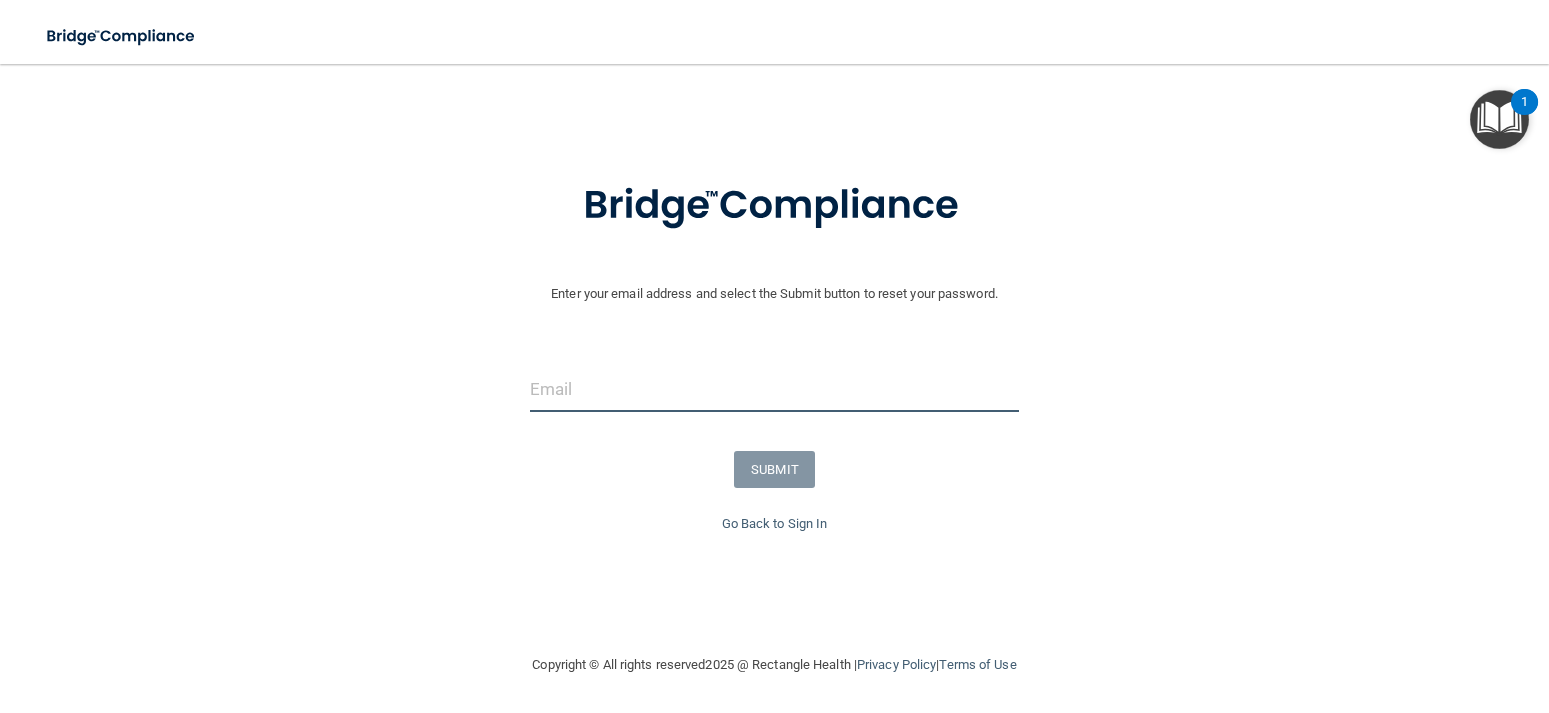 click at bounding box center (775, 389) 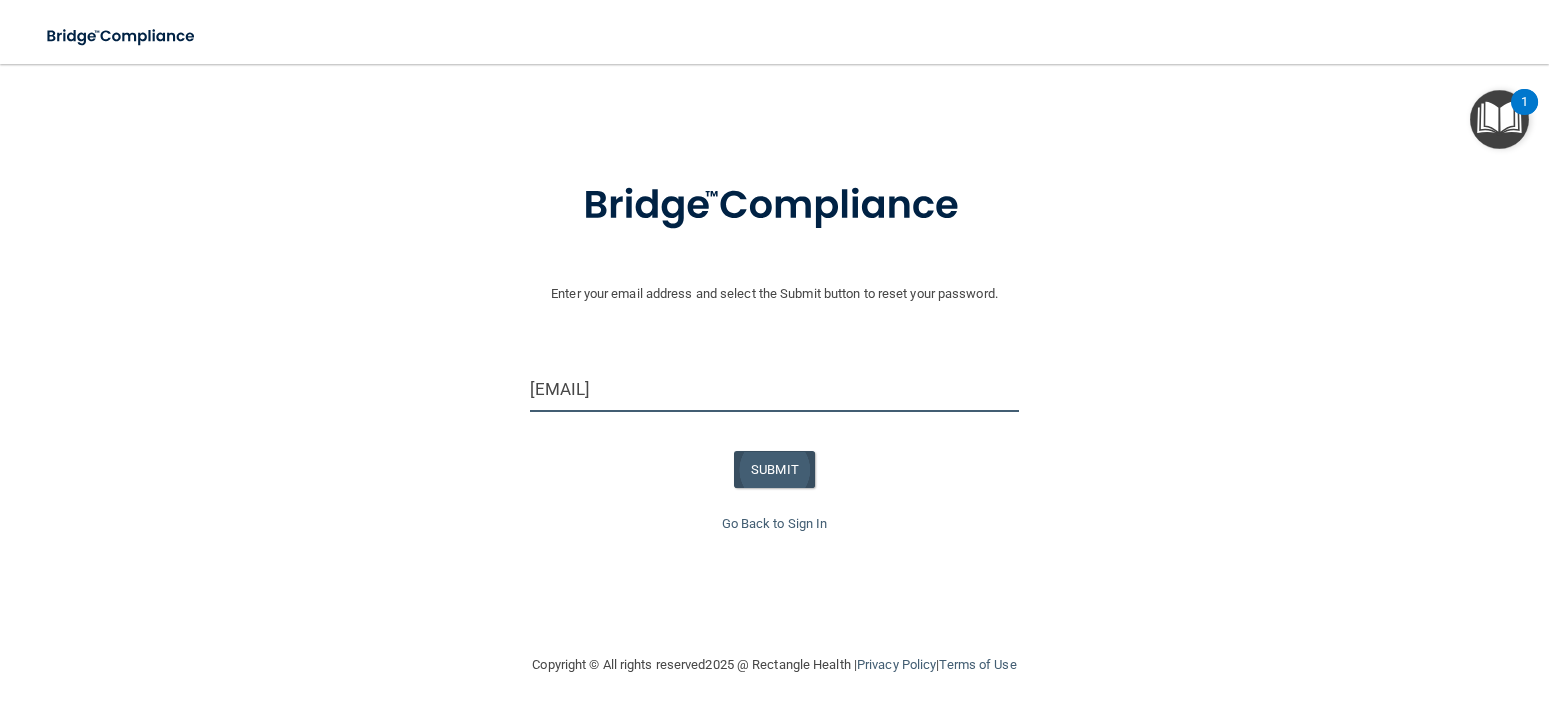 type on "[EMAIL]" 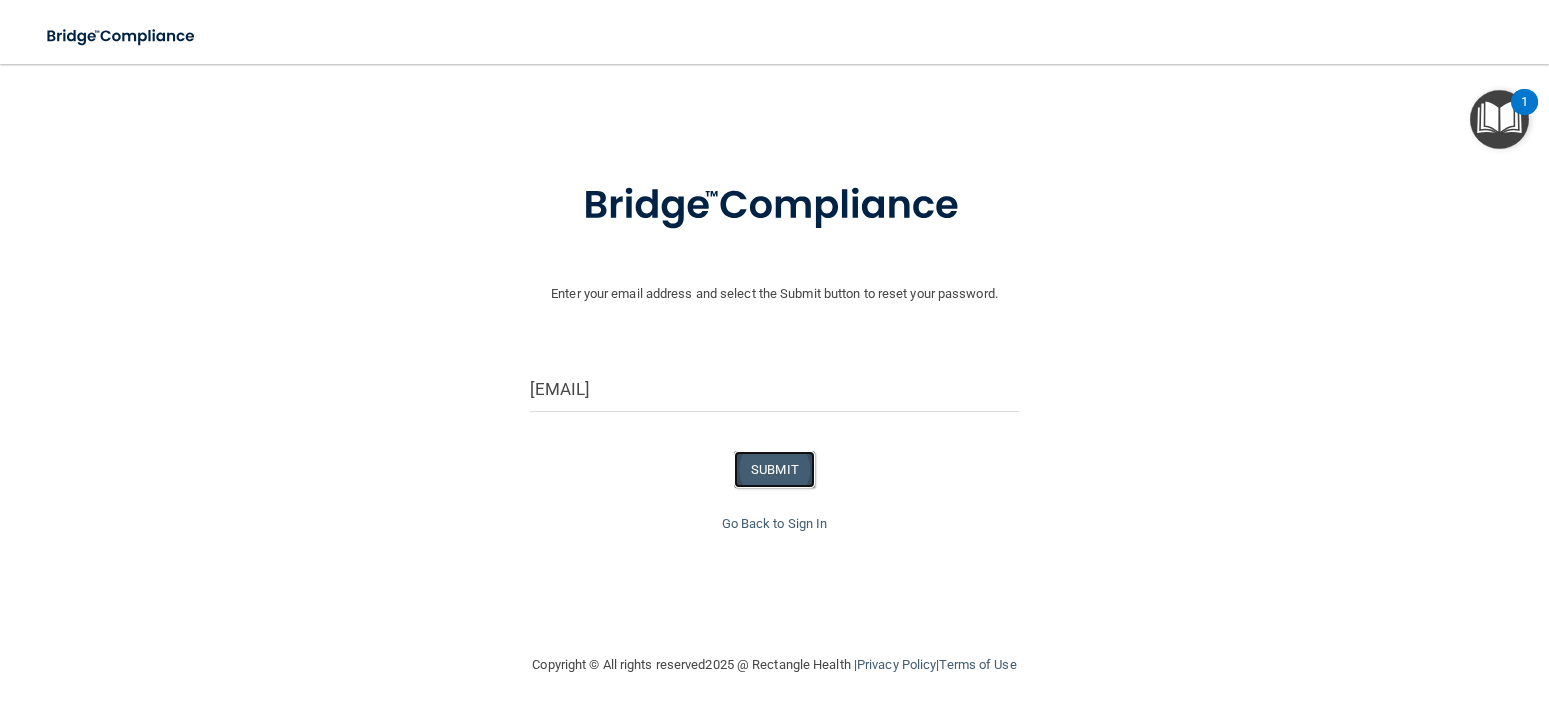 click on "SUBMIT" at bounding box center (774, 469) 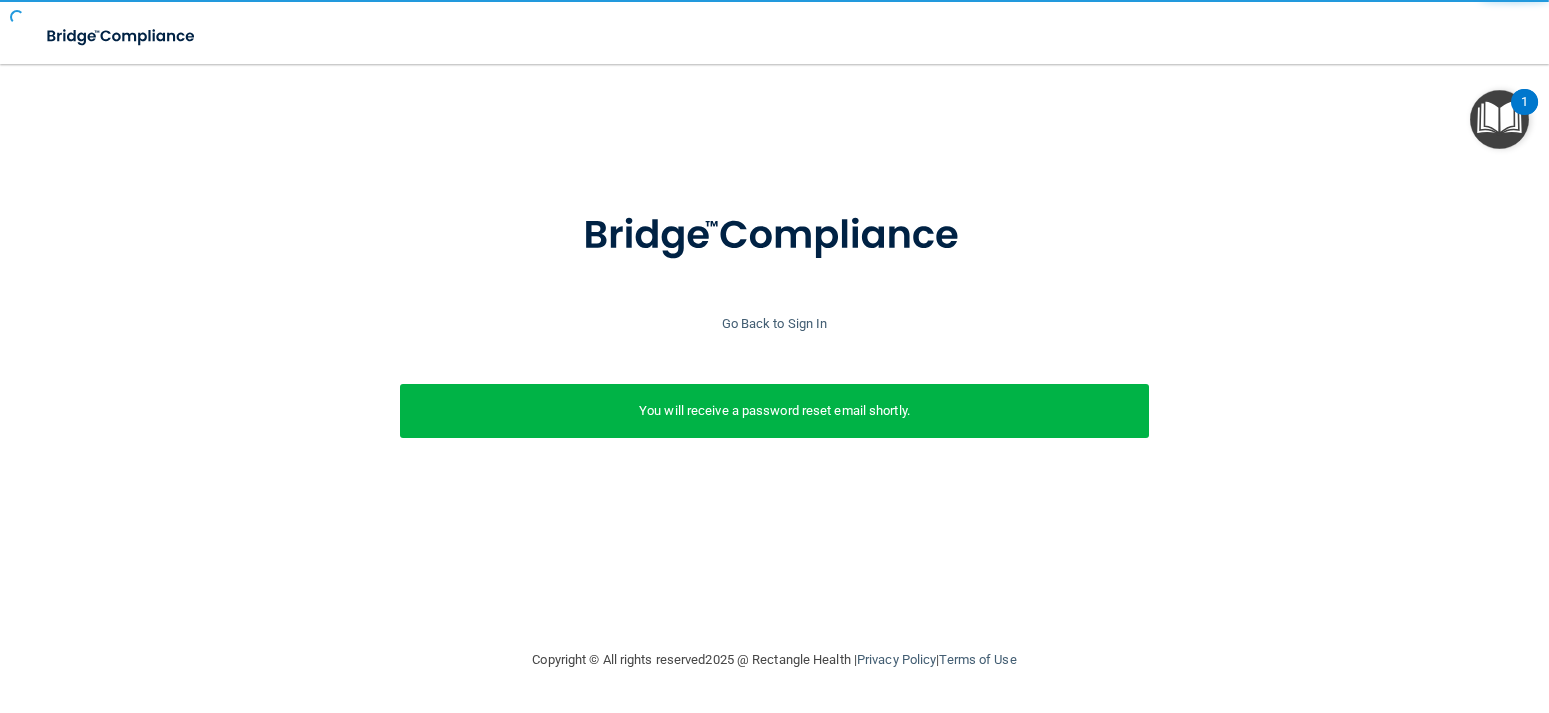 scroll, scrollTop: 0, scrollLeft: 0, axis: both 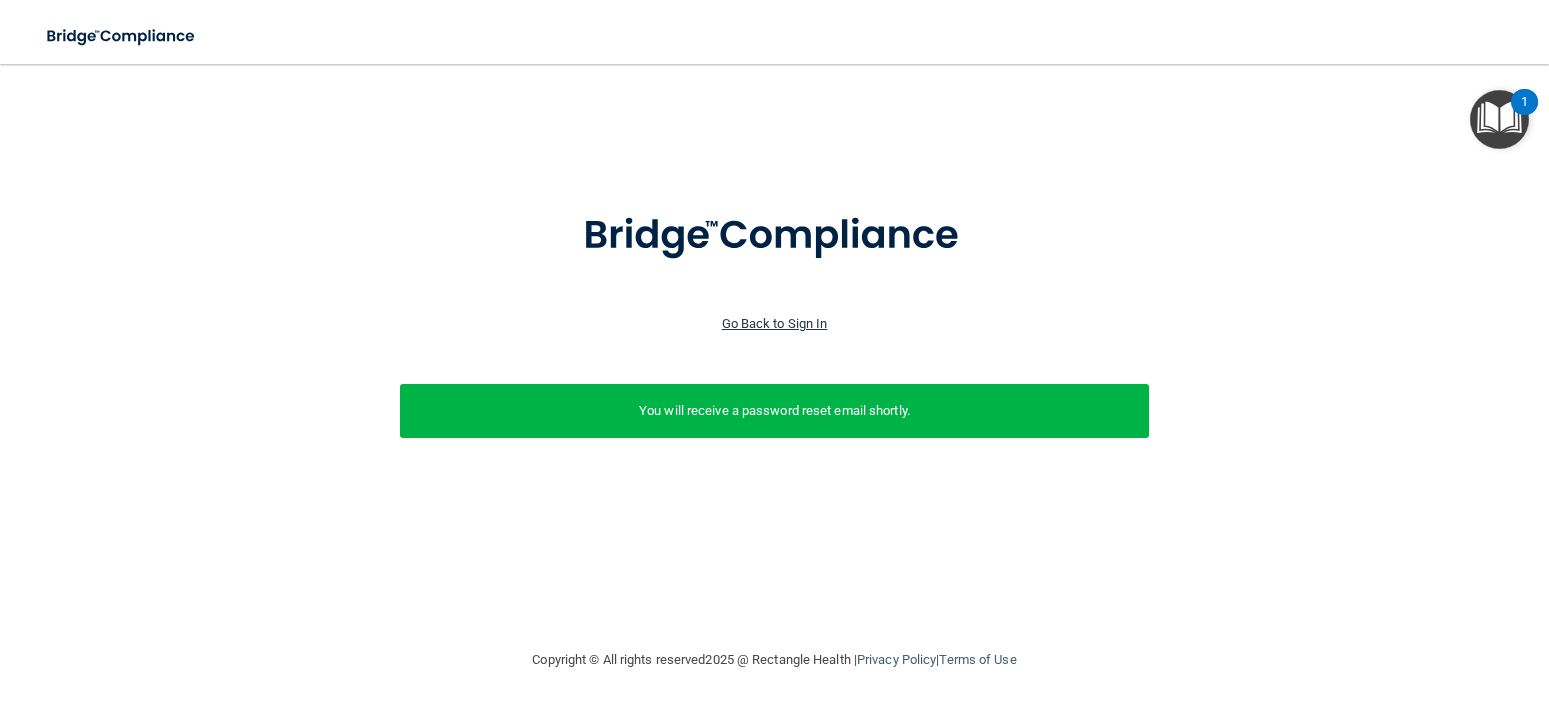 click on "Go Back to Sign In" at bounding box center [775, 323] 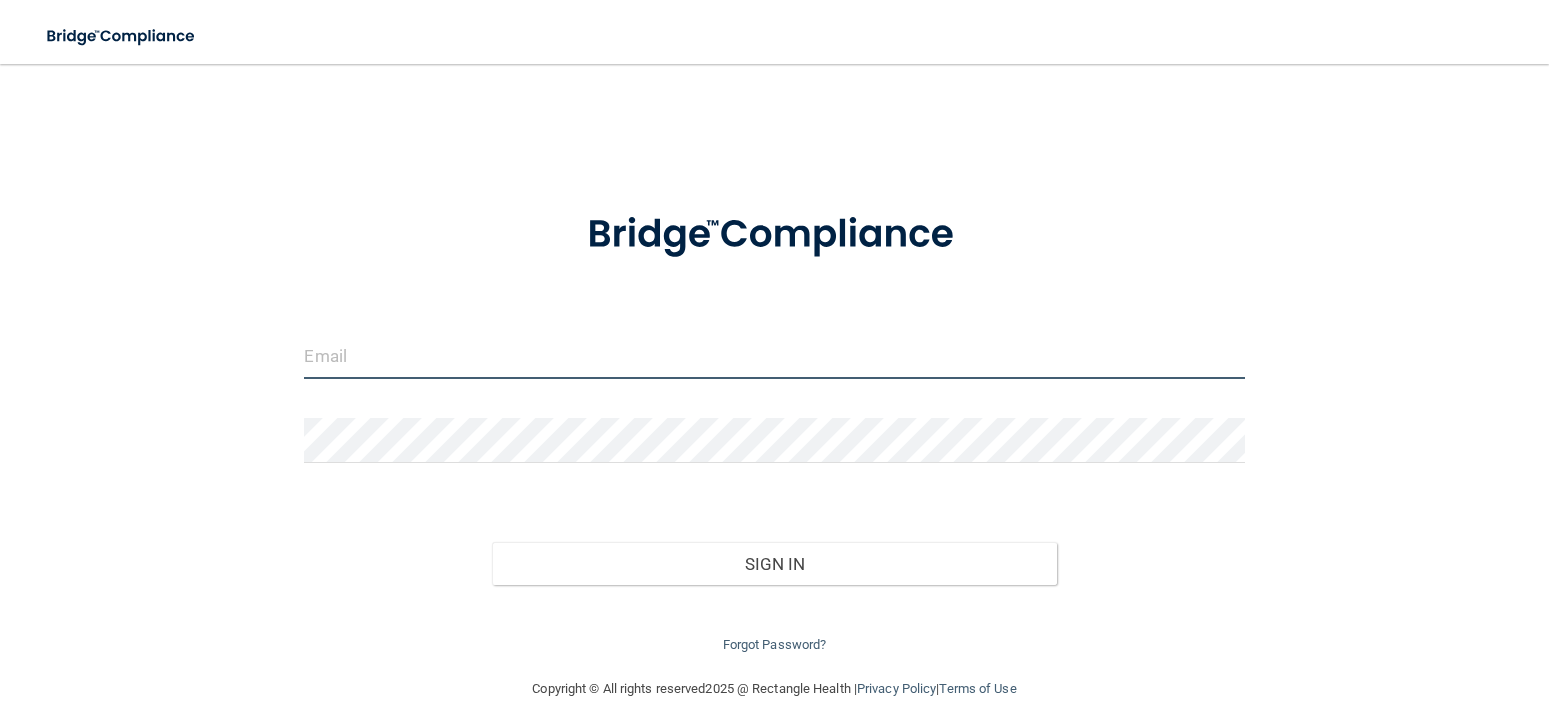 click at bounding box center [774, 356] 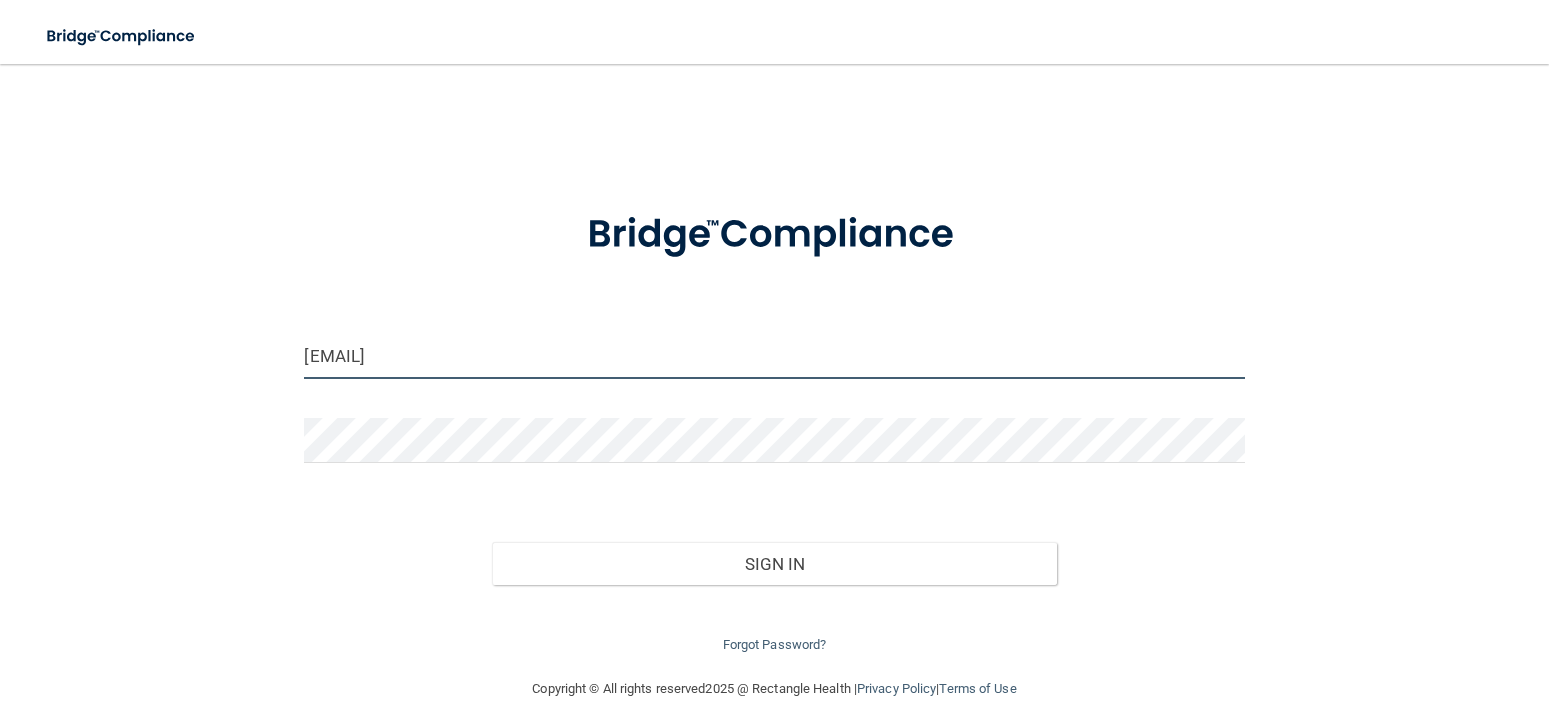 type on "[EMAIL]" 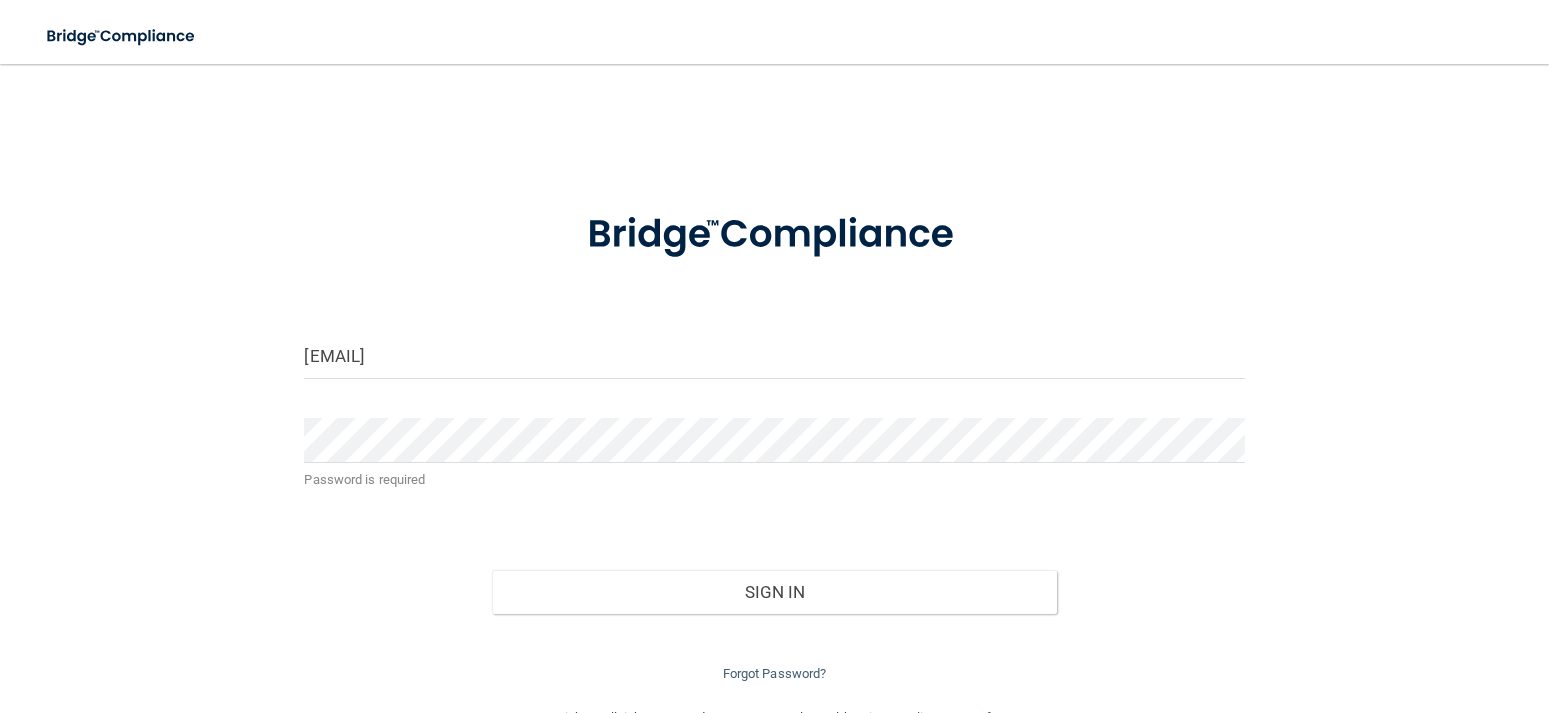 click on "colbyelizabeth1@outlook.com                        Password is required               Invalid email/password.     You don't have permission to access that page.       Sign In            Forgot Password?" at bounding box center [774, 385] 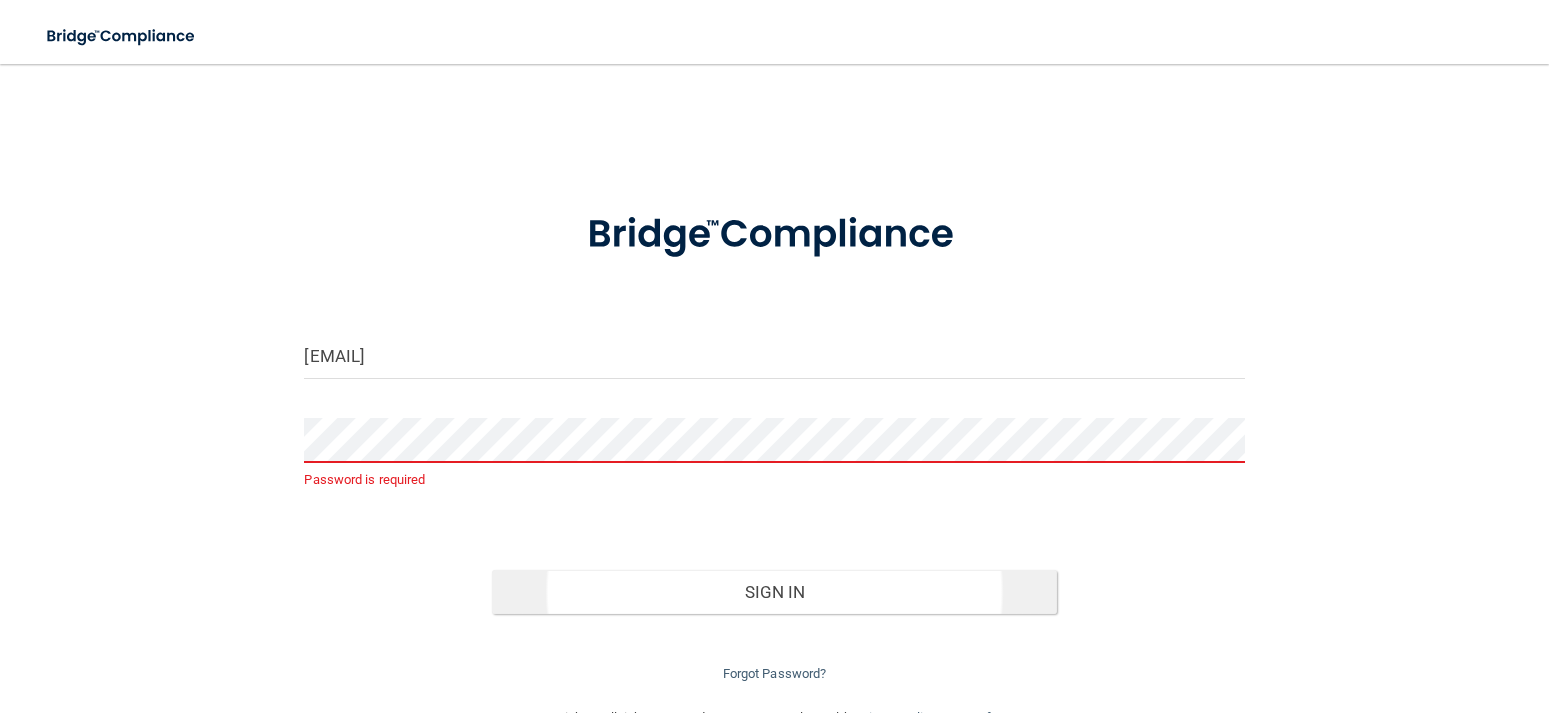scroll, scrollTop: 53, scrollLeft: 0, axis: vertical 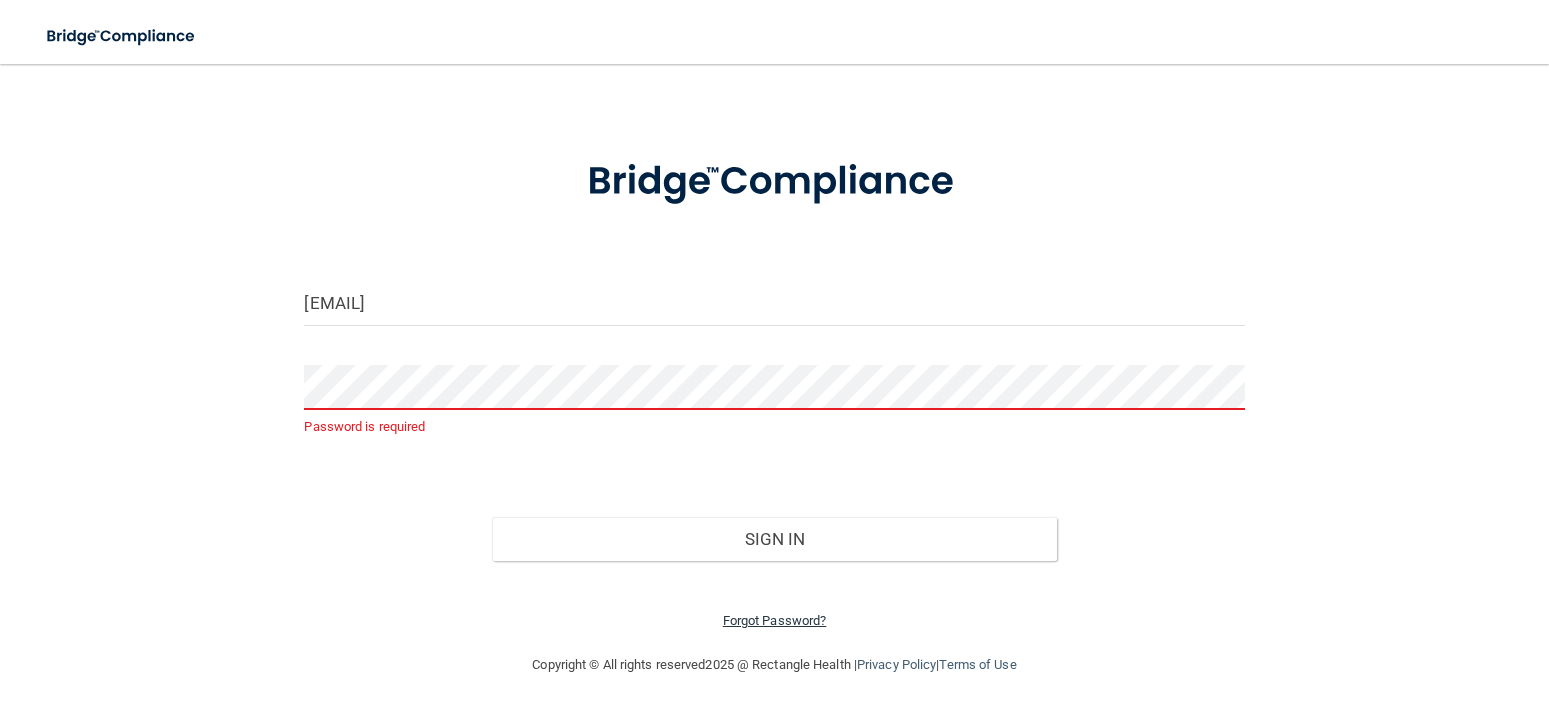click on "Forgot Password?" at bounding box center [775, 620] 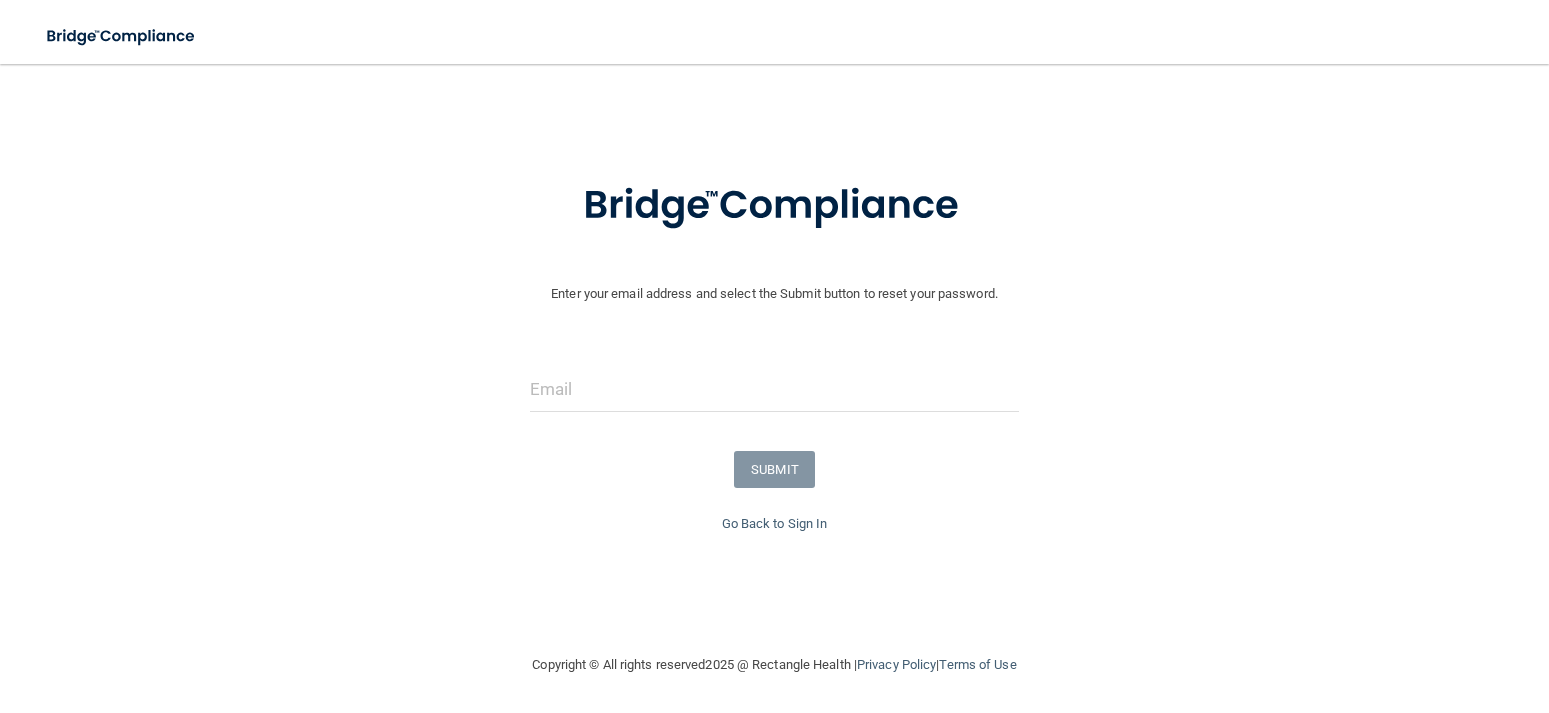 scroll, scrollTop: 30, scrollLeft: 0, axis: vertical 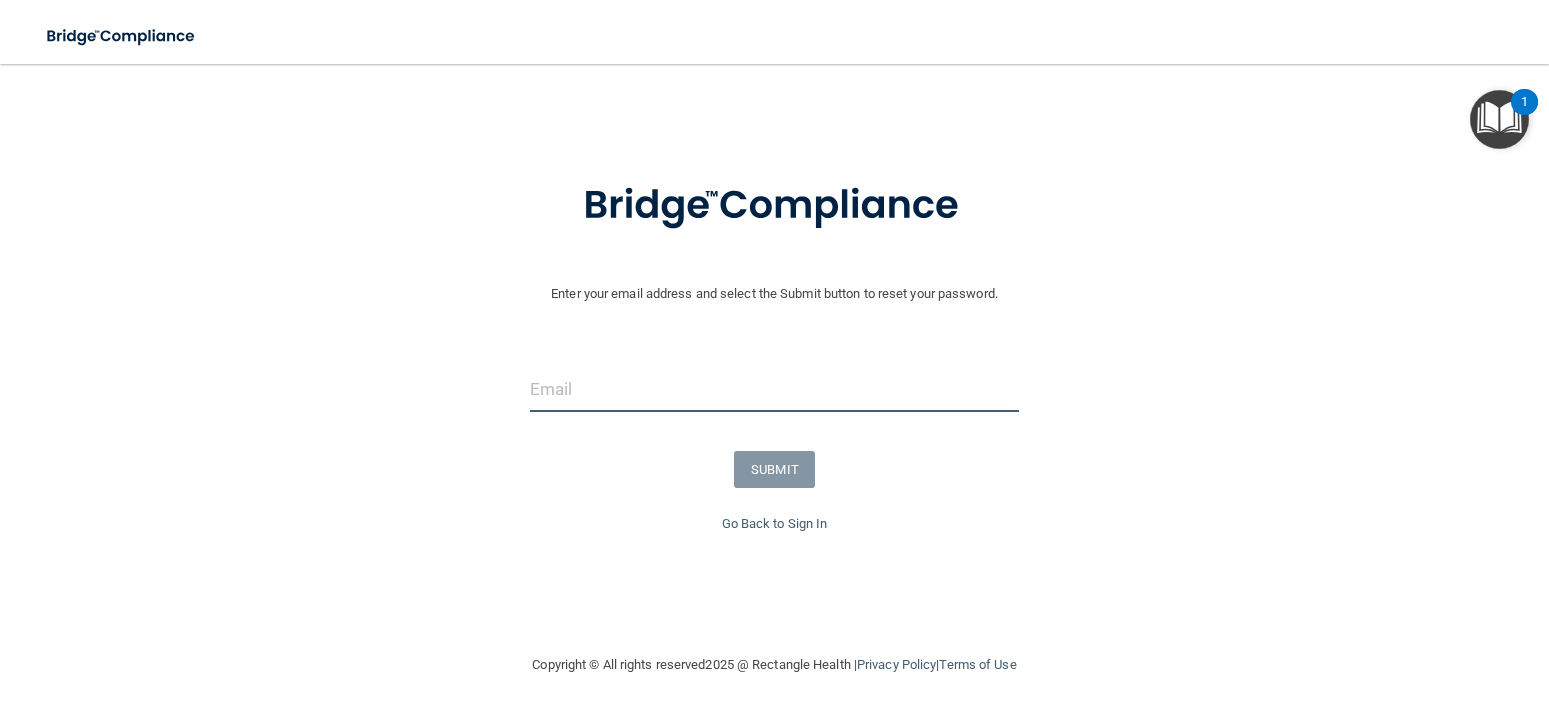 click at bounding box center [775, 389] 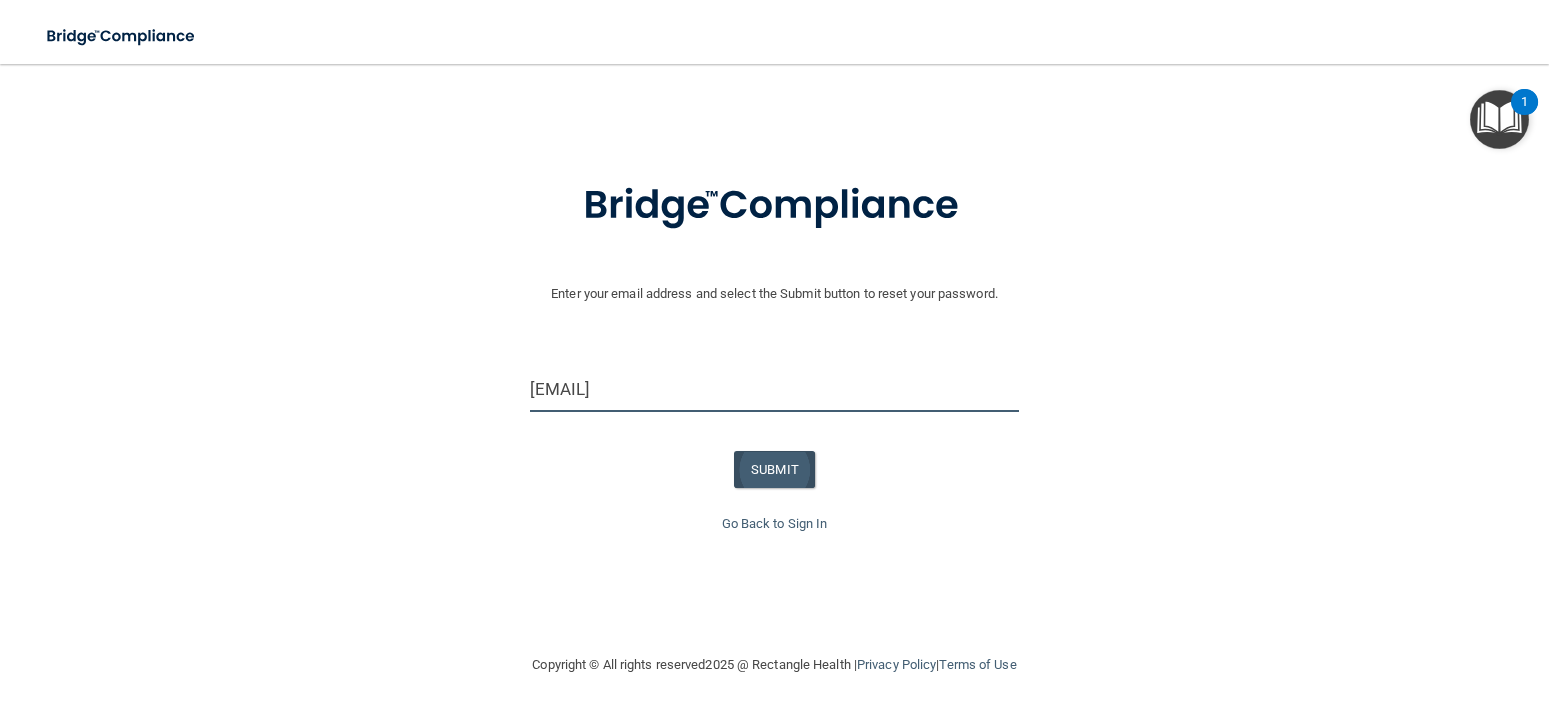 type on "[EMAIL]" 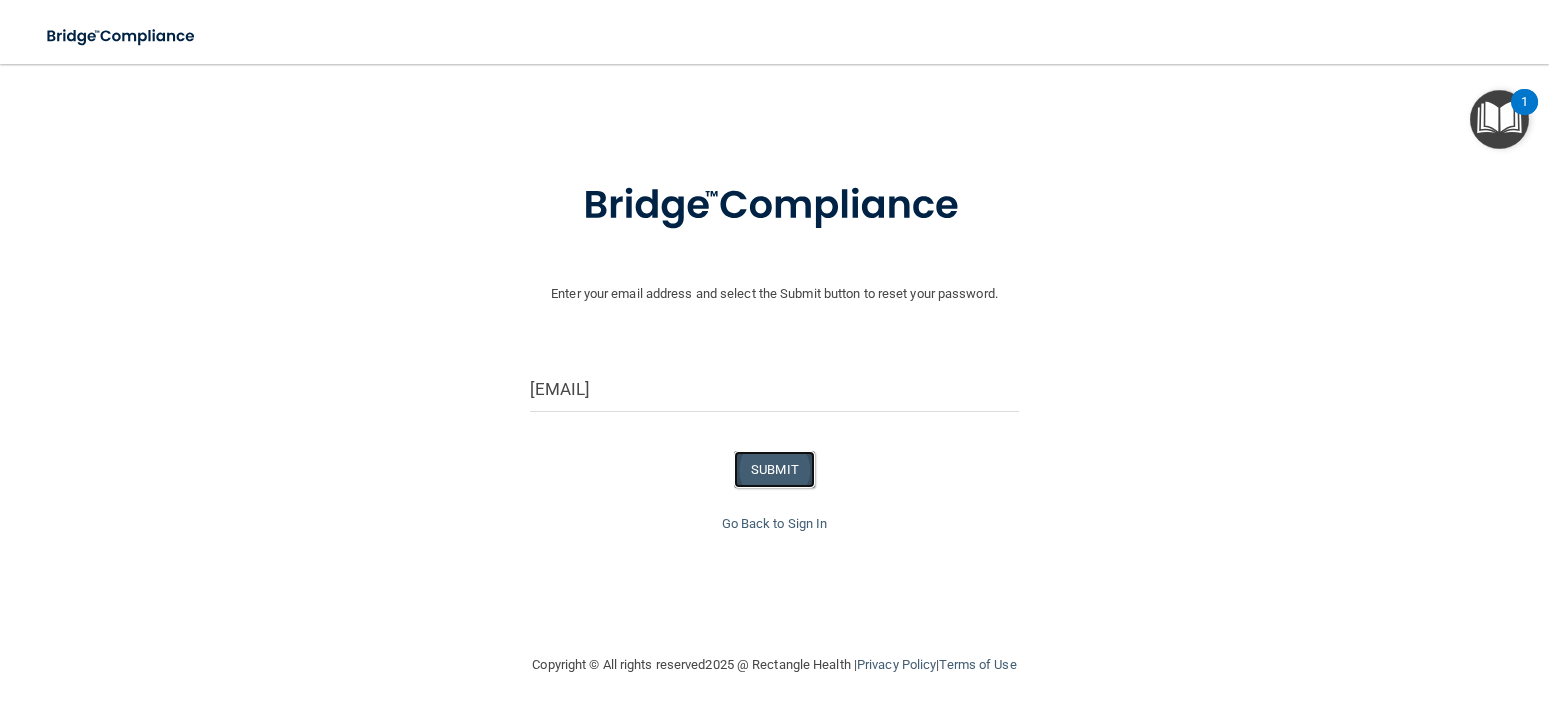 click on "SUBMIT" at bounding box center [774, 469] 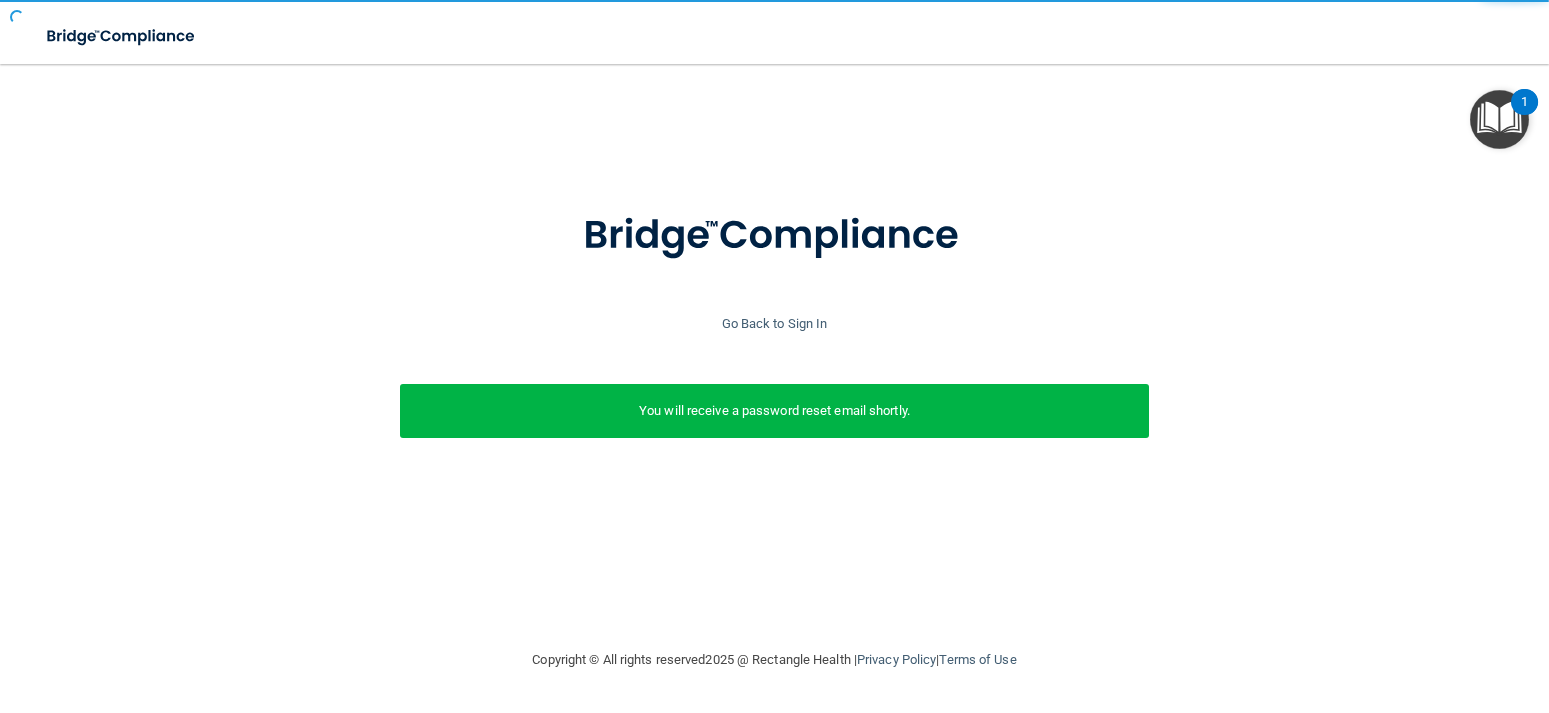 scroll, scrollTop: 0, scrollLeft: 0, axis: both 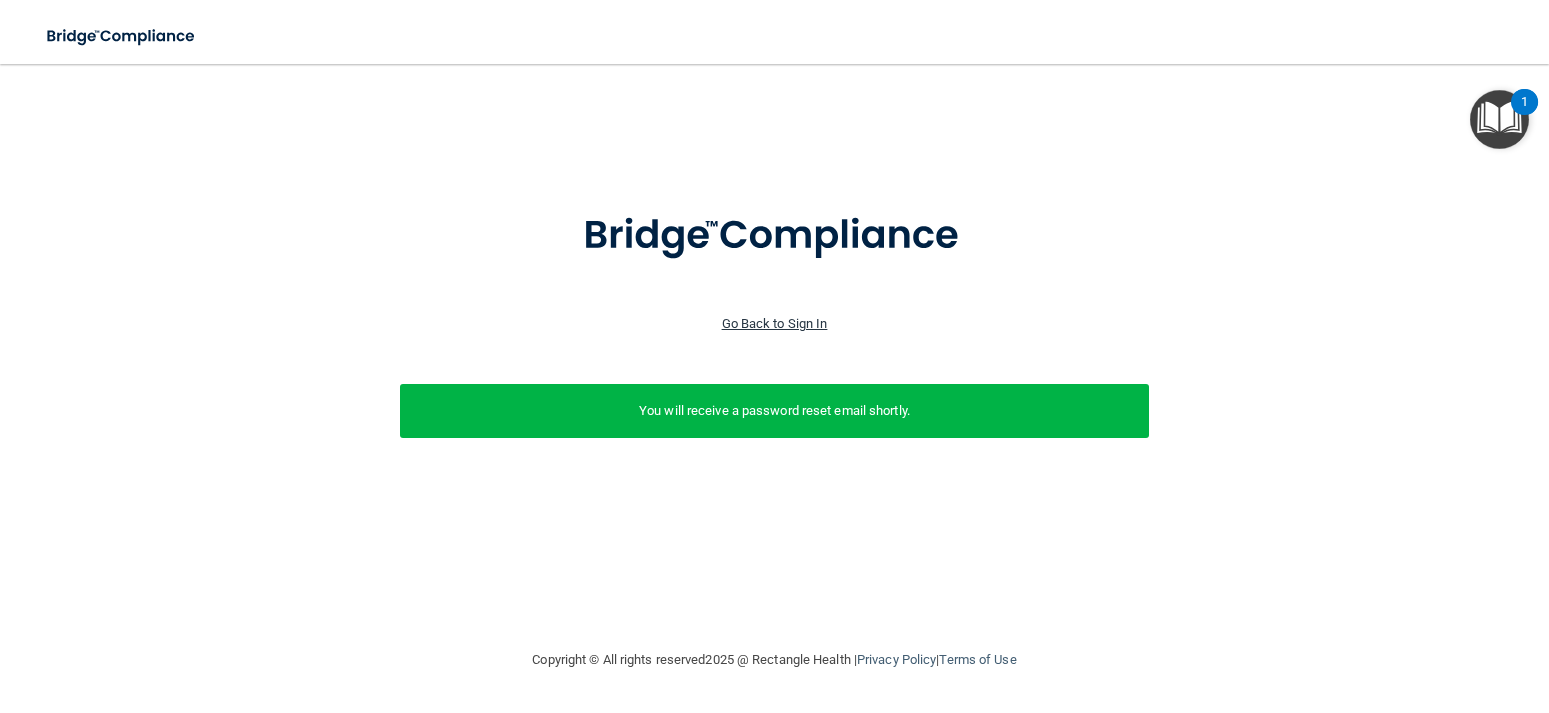 click on "Go Back to Sign In" at bounding box center (775, 323) 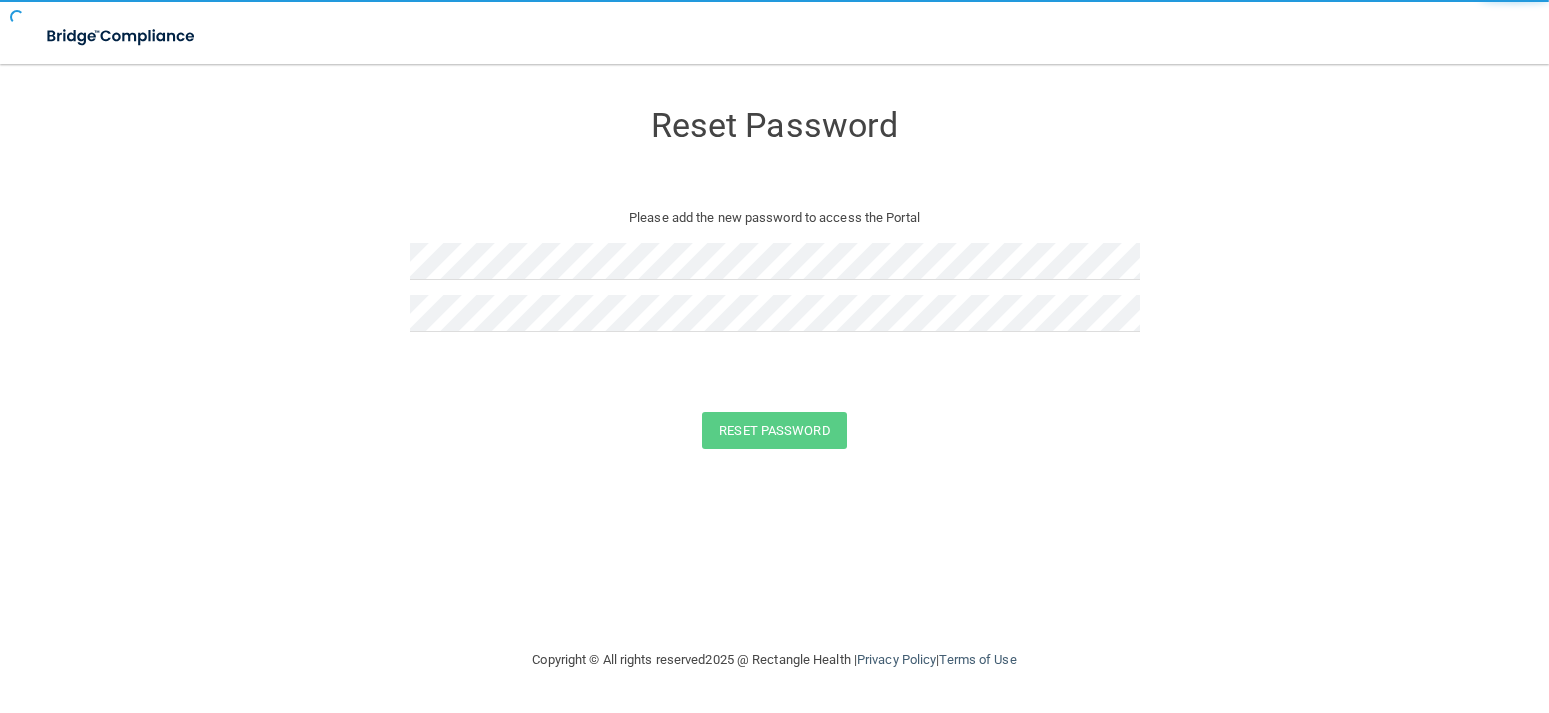 scroll, scrollTop: 0, scrollLeft: 0, axis: both 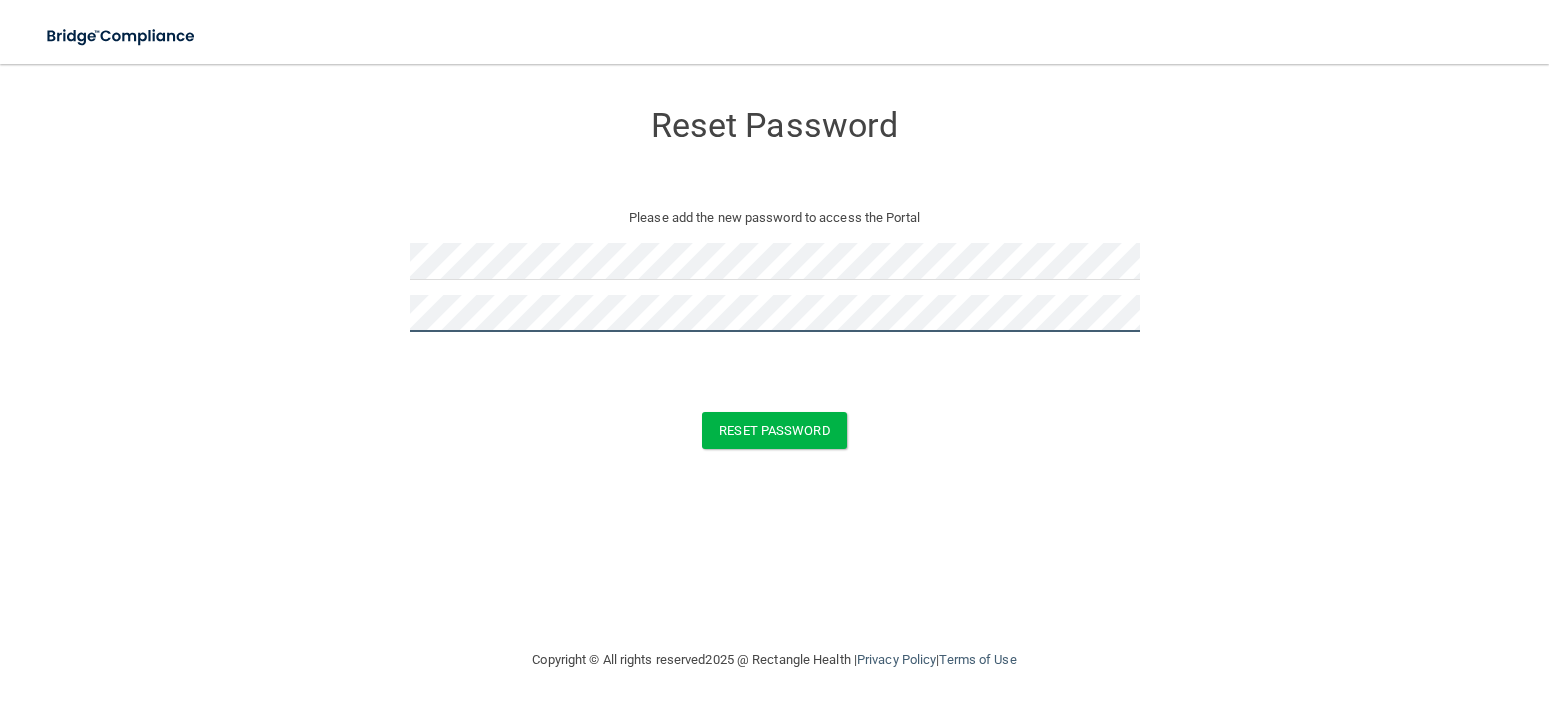 click on "Reset Password" at bounding box center [774, 430] 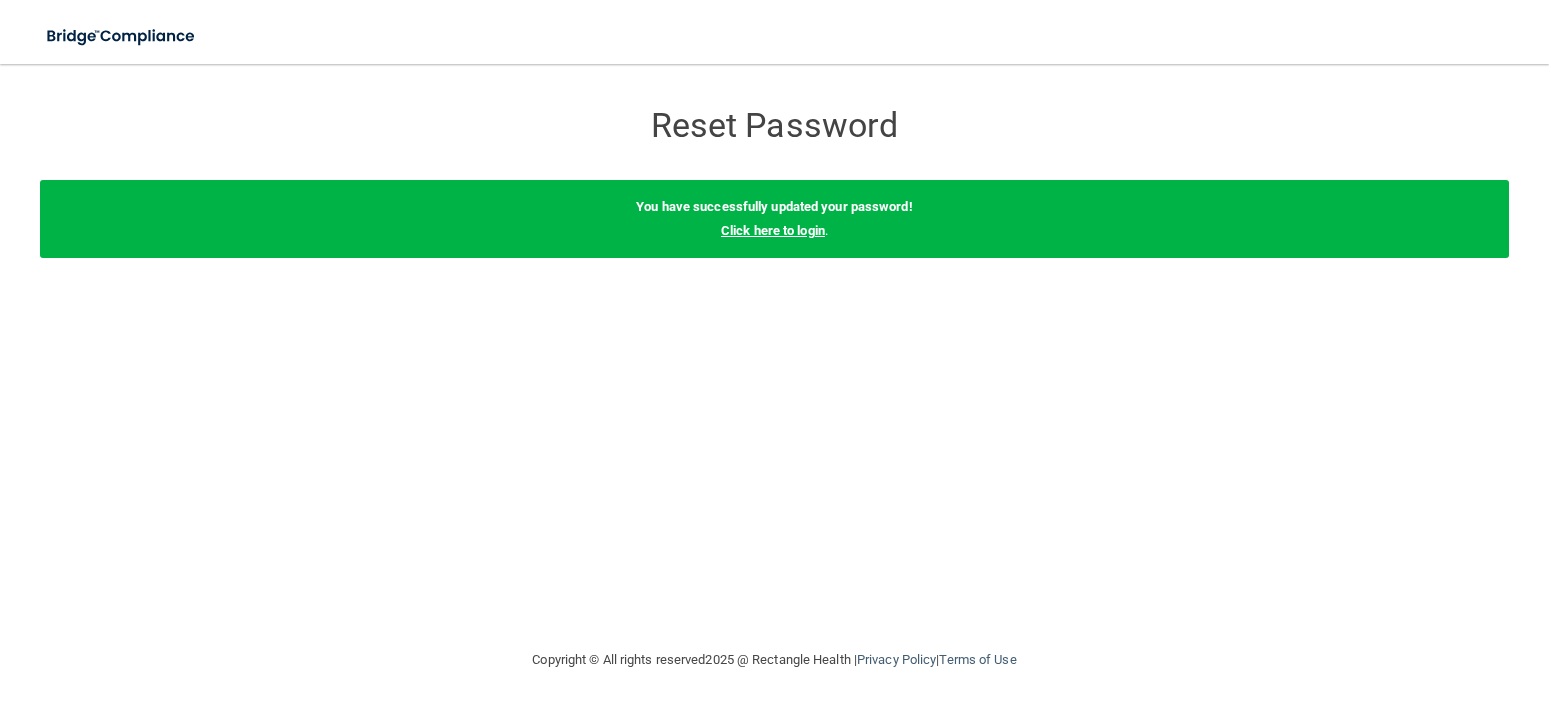 click on "Click here to login" at bounding box center [773, 230] 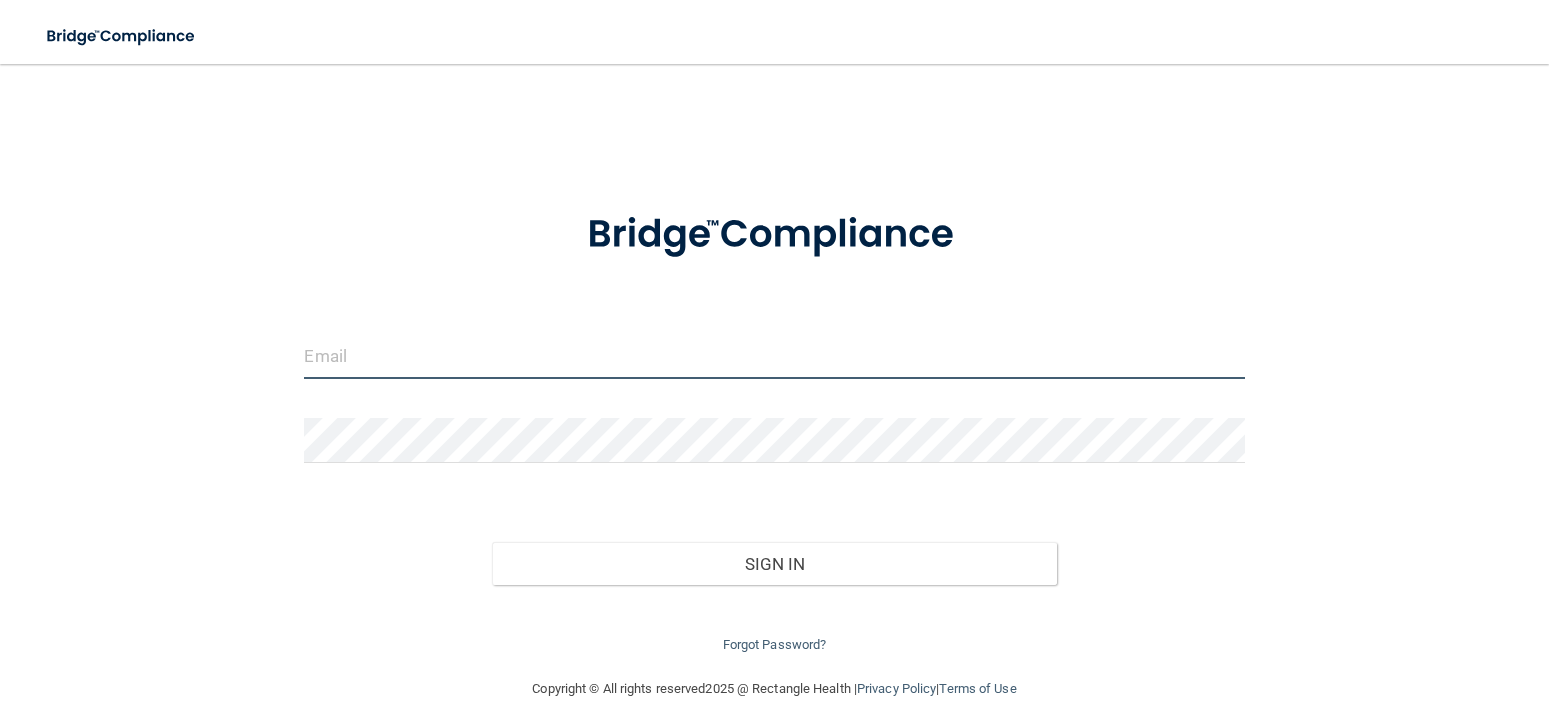 click at bounding box center [774, 356] 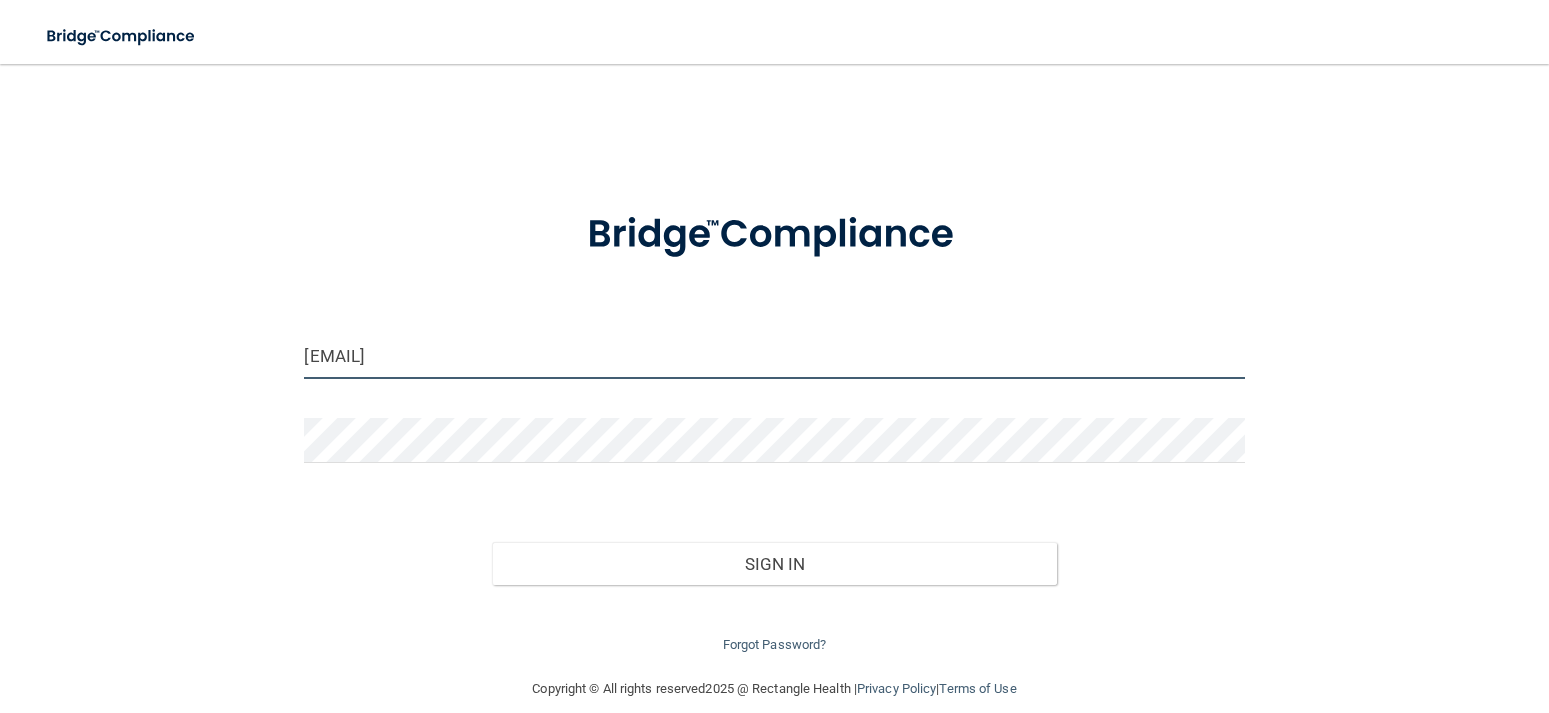 type on "[EMAIL]" 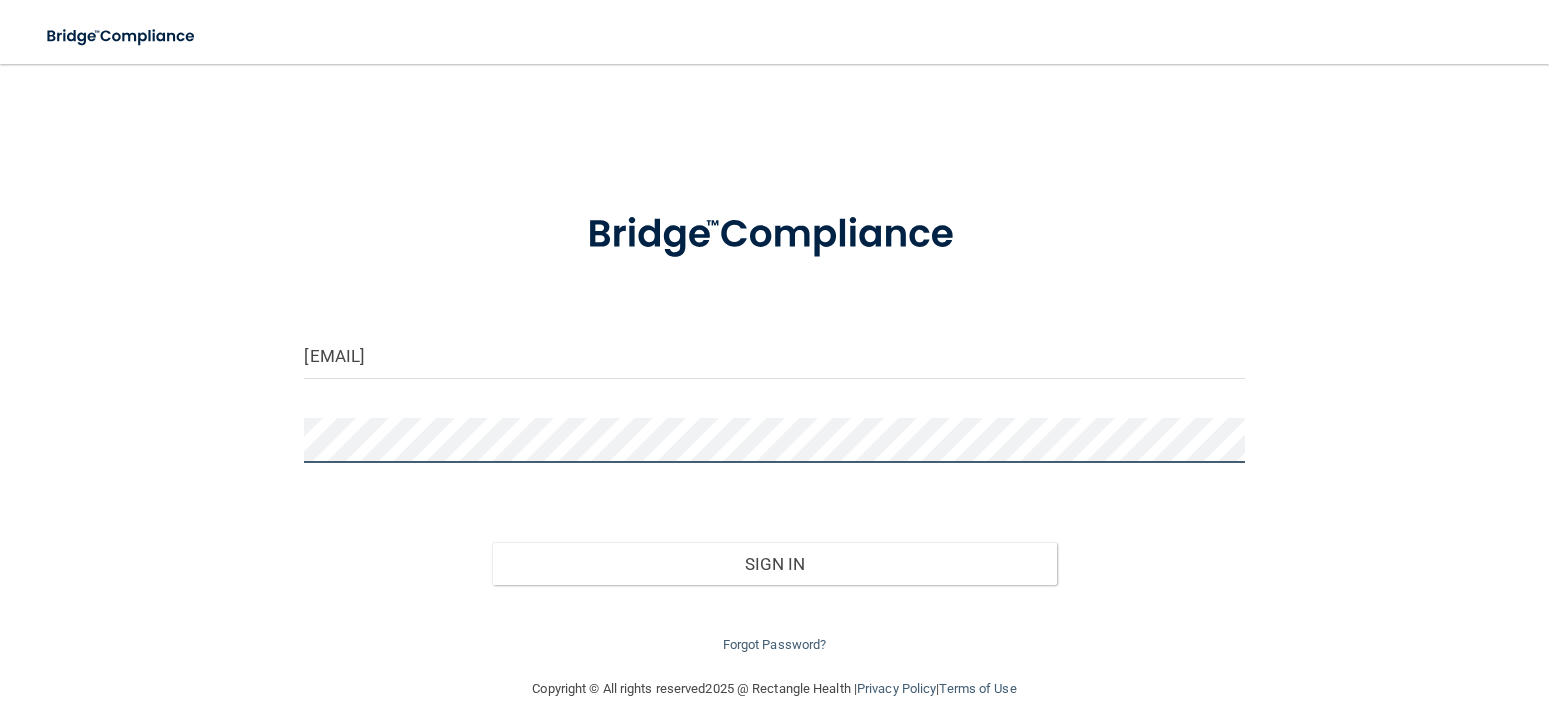 click on "Sign In" at bounding box center [774, 564] 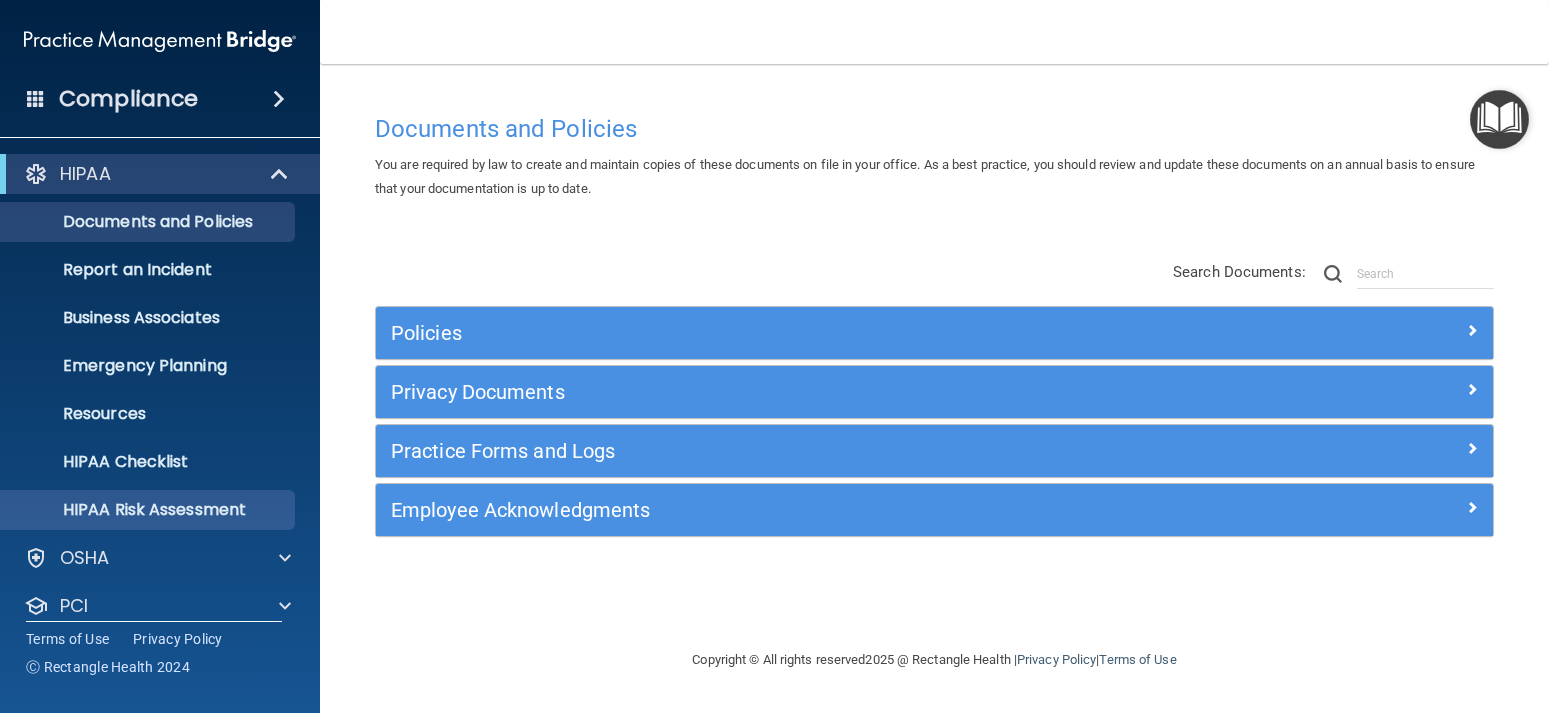 scroll, scrollTop: 117, scrollLeft: 0, axis: vertical 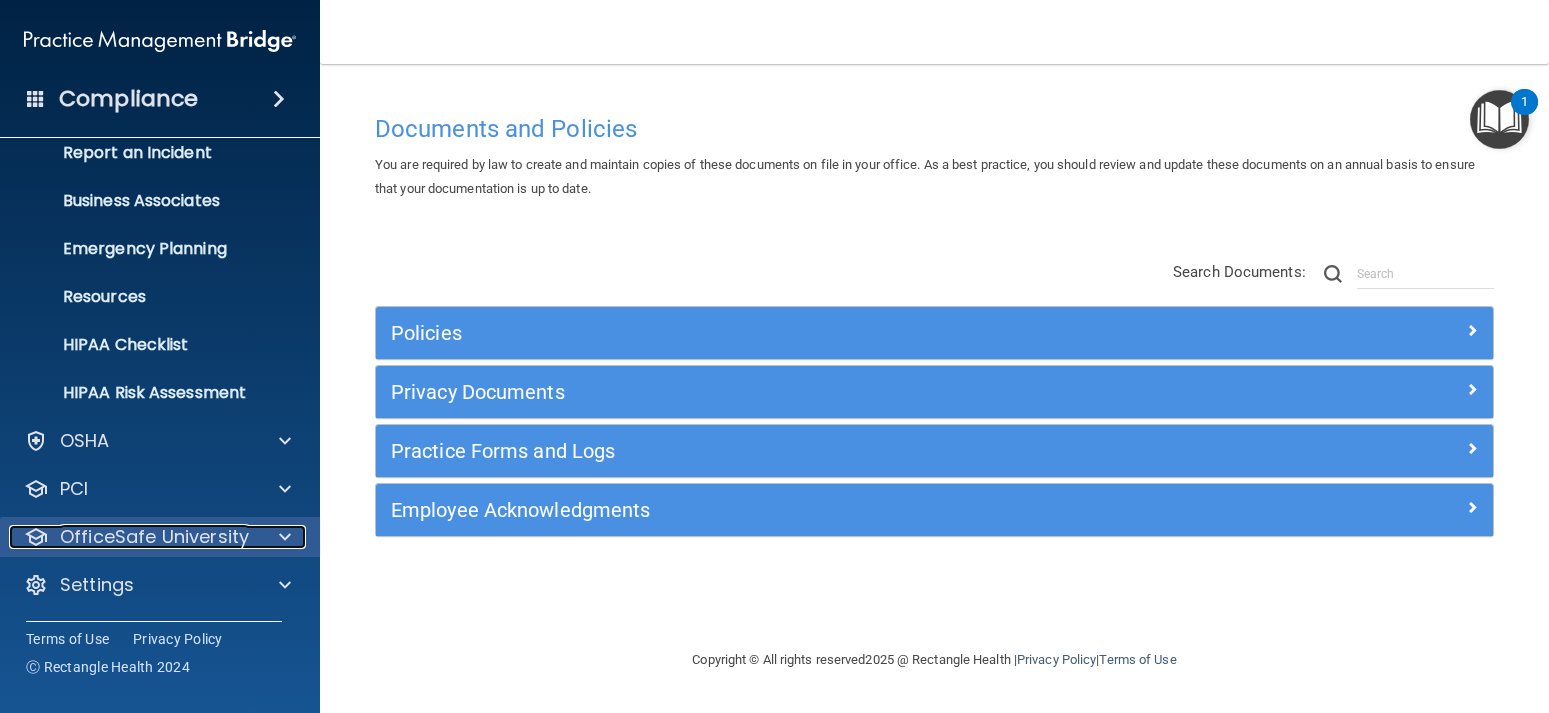 click on "OfficeSafe University" at bounding box center [154, 537] 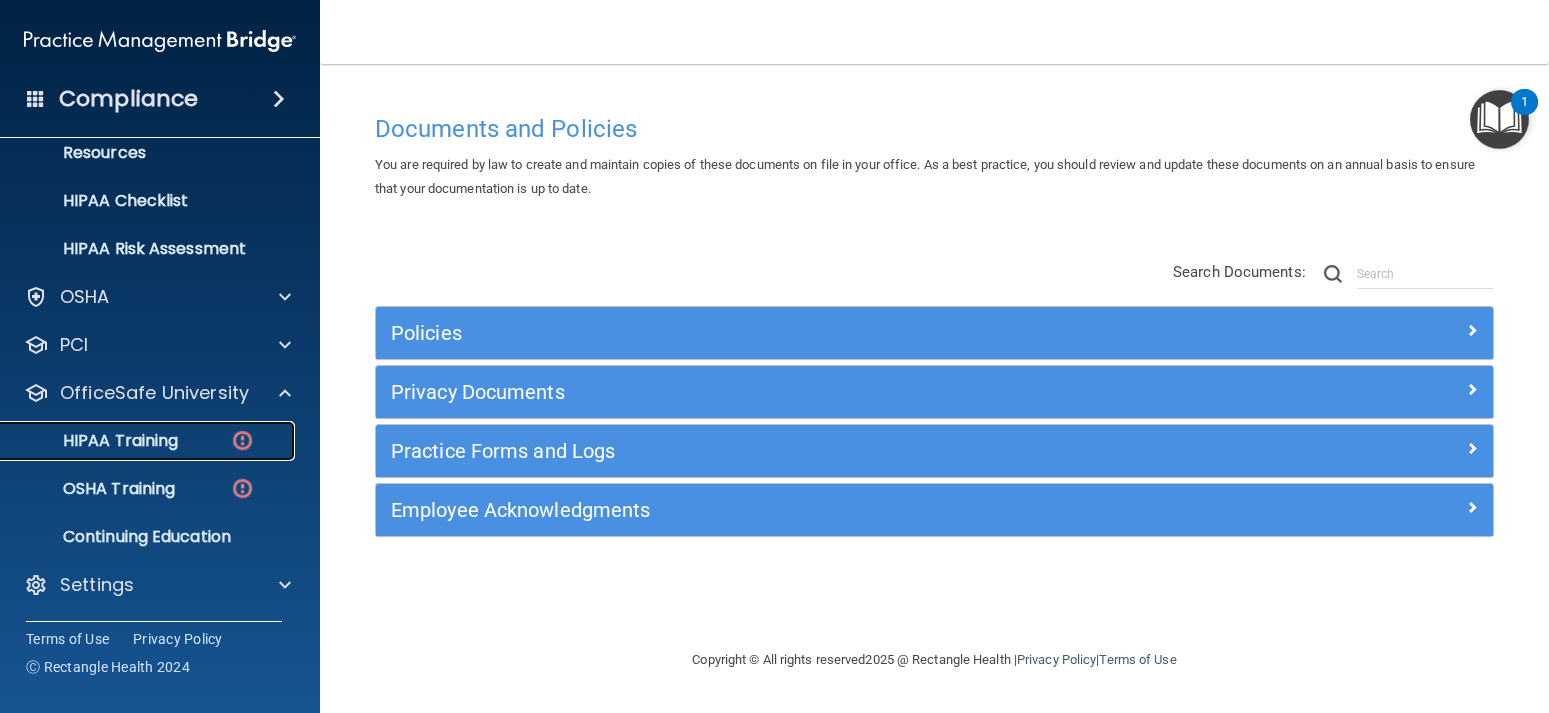 click on "HIPAA Training" at bounding box center (95, 441) 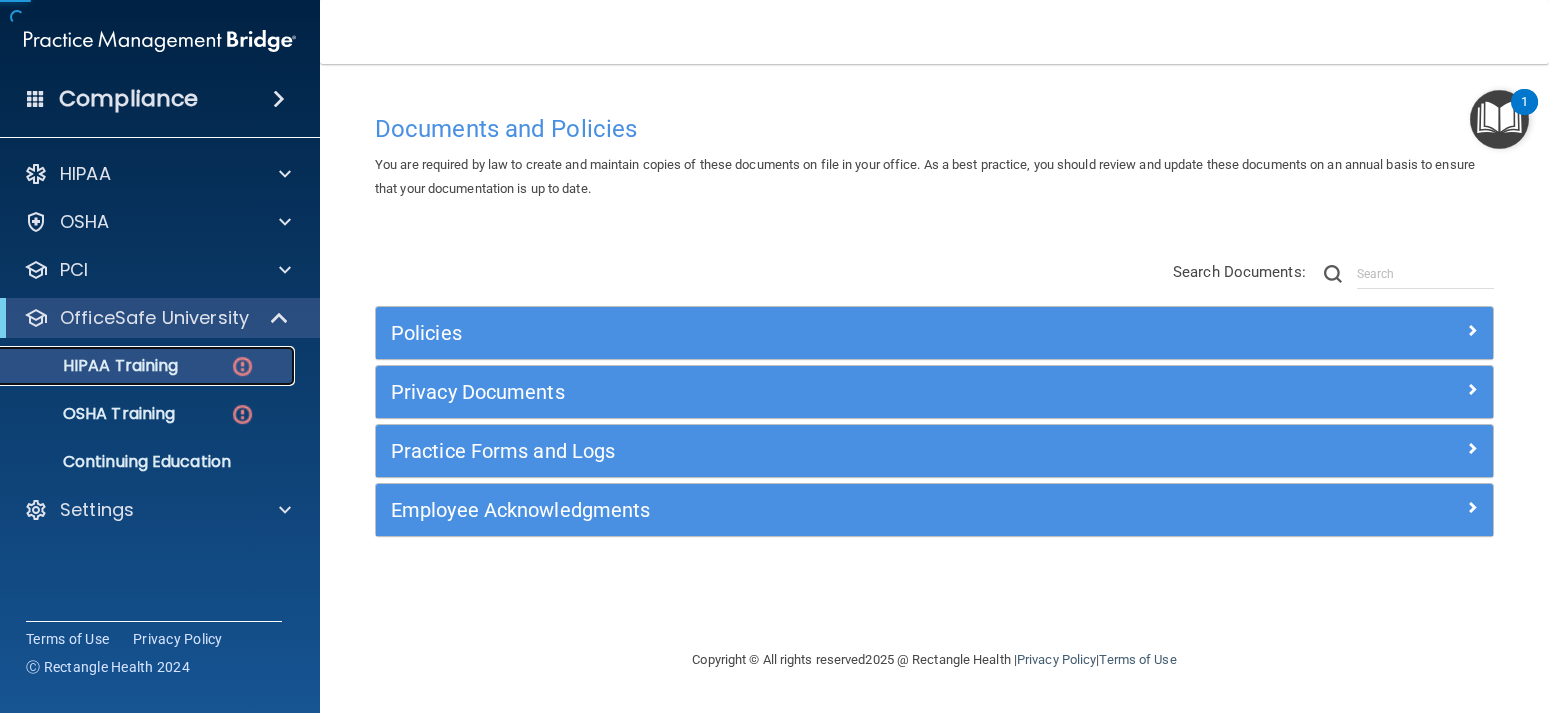 scroll, scrollTop: 0, scrollLeft: 0, axis: both 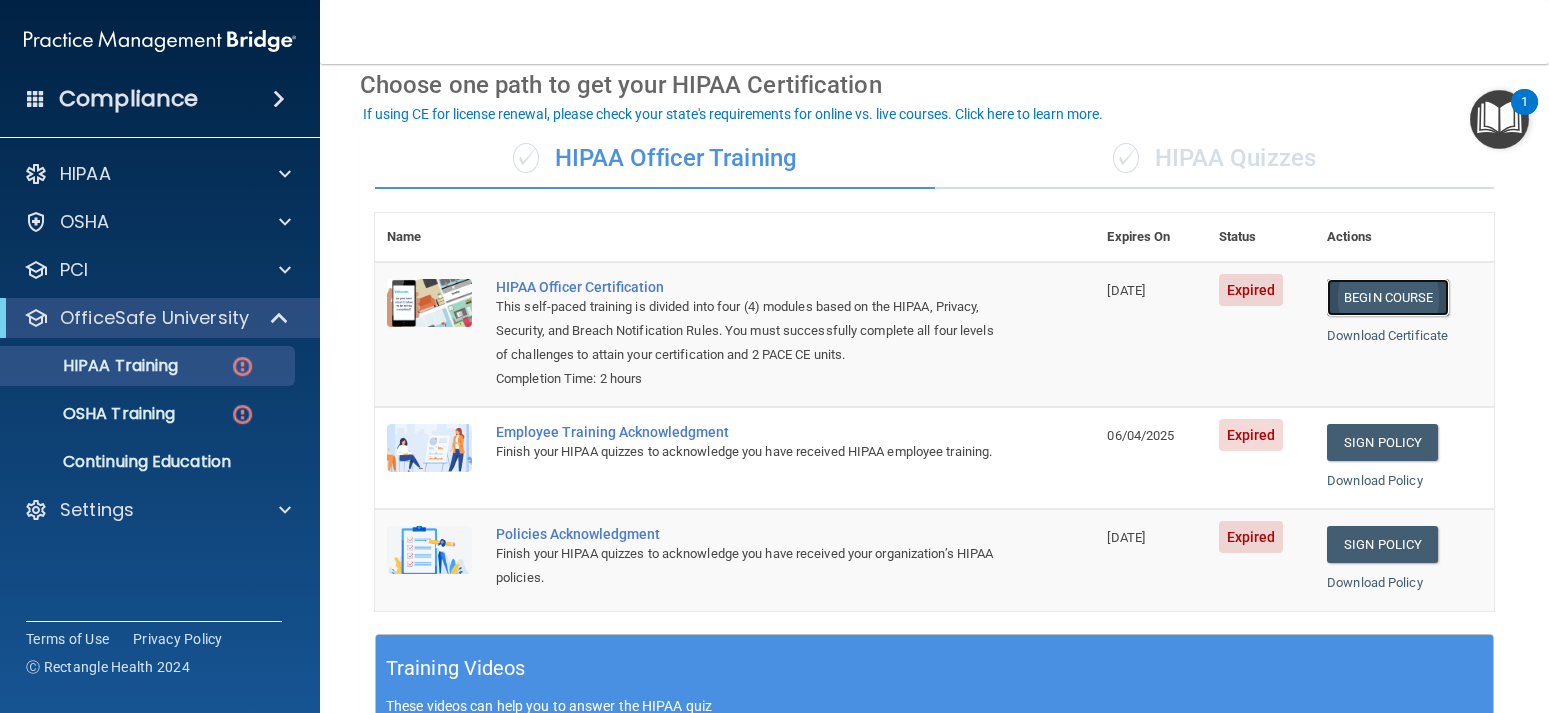 click on "Begin Course" at bounding box center (1388, 297) 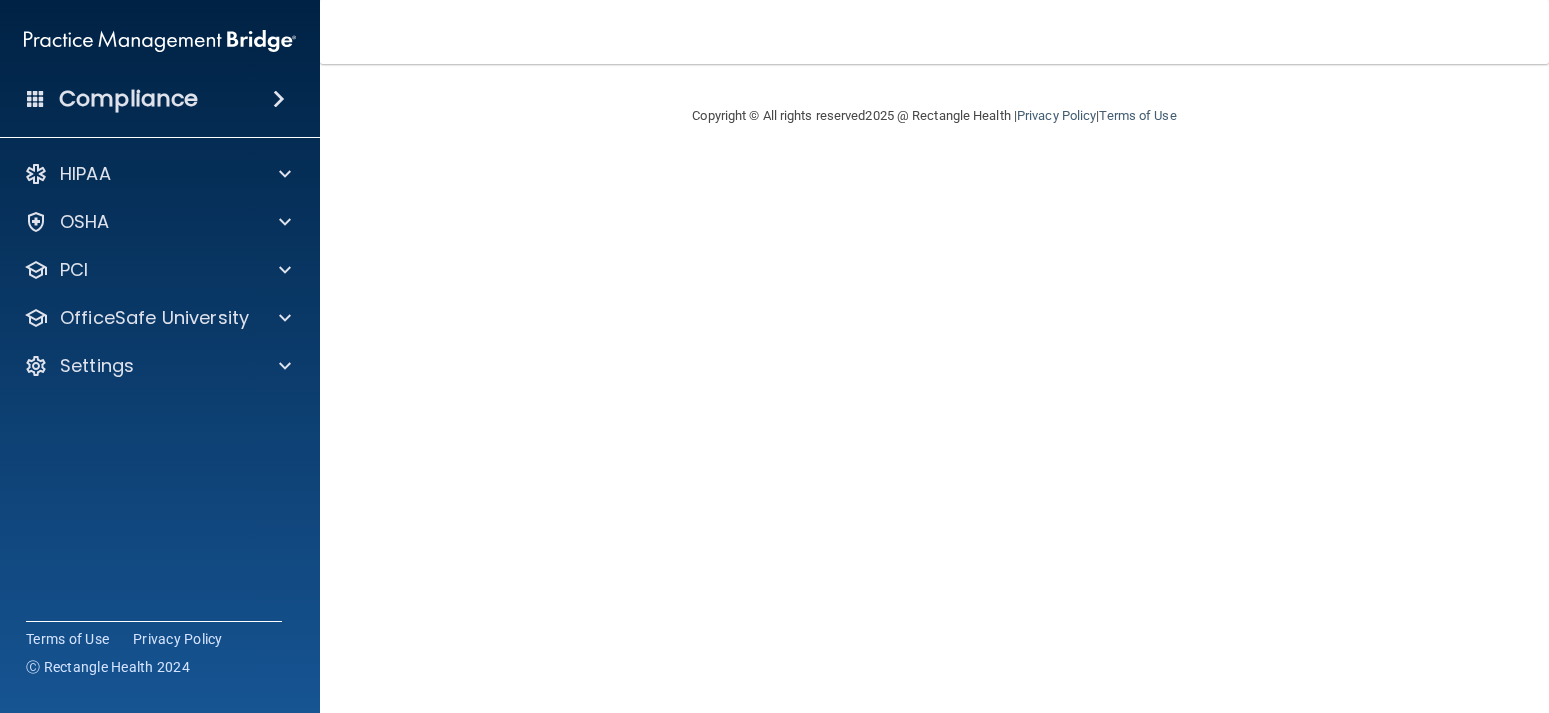 scroll, scrollTop: 0, scrollLeft: 0, axis: both 